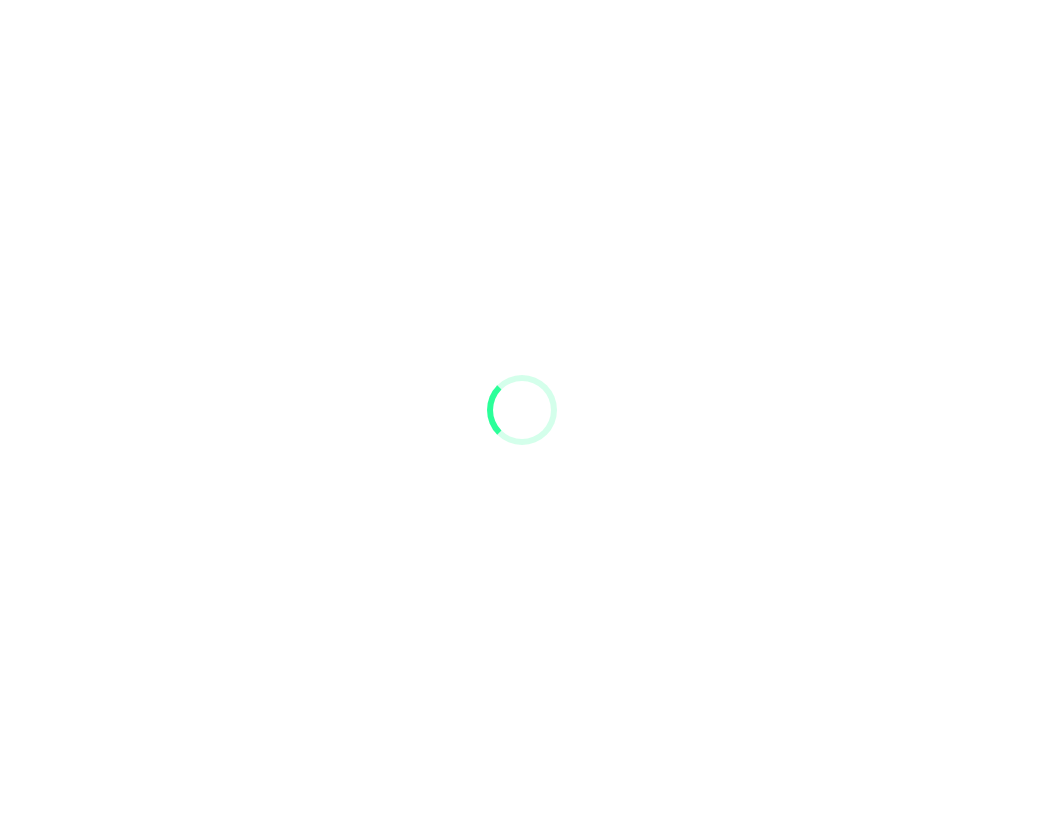 scroll, scrollTop: 0, scrollLeft: 0, axis: both 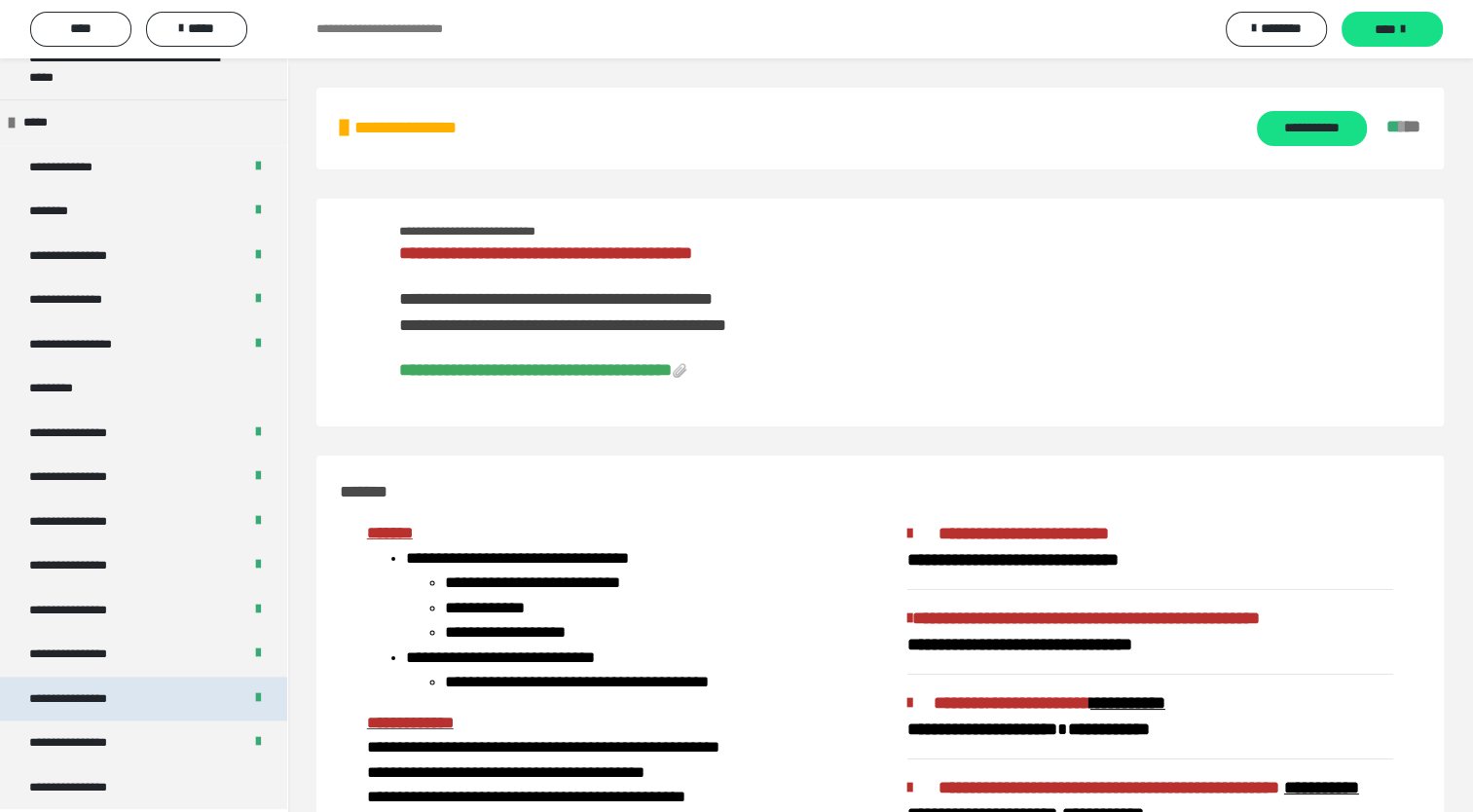 click on "**********" at bounding box center (85, 699) 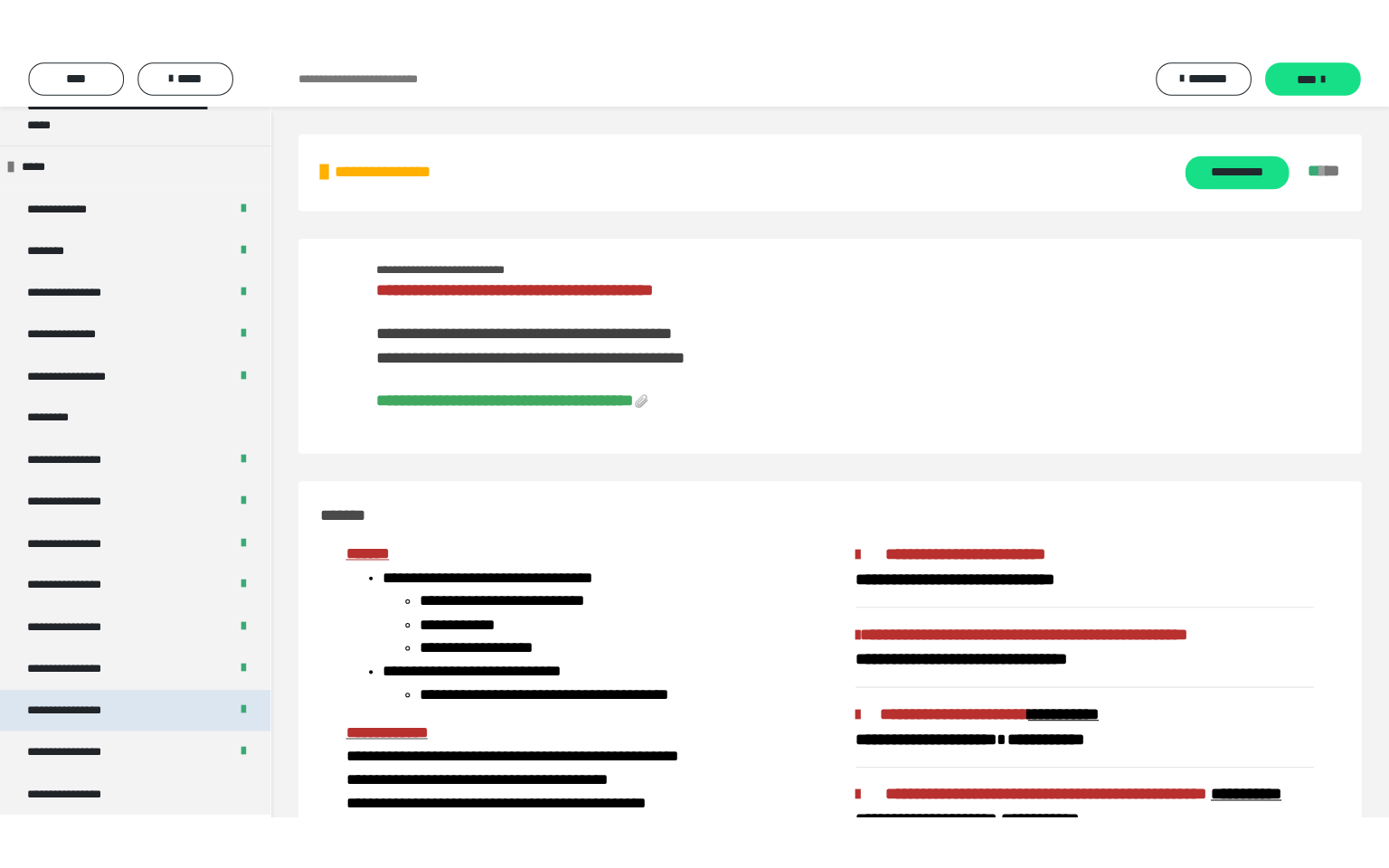 scroll, scrollTop: 2269, scrollLeft: 0, axis: vertical 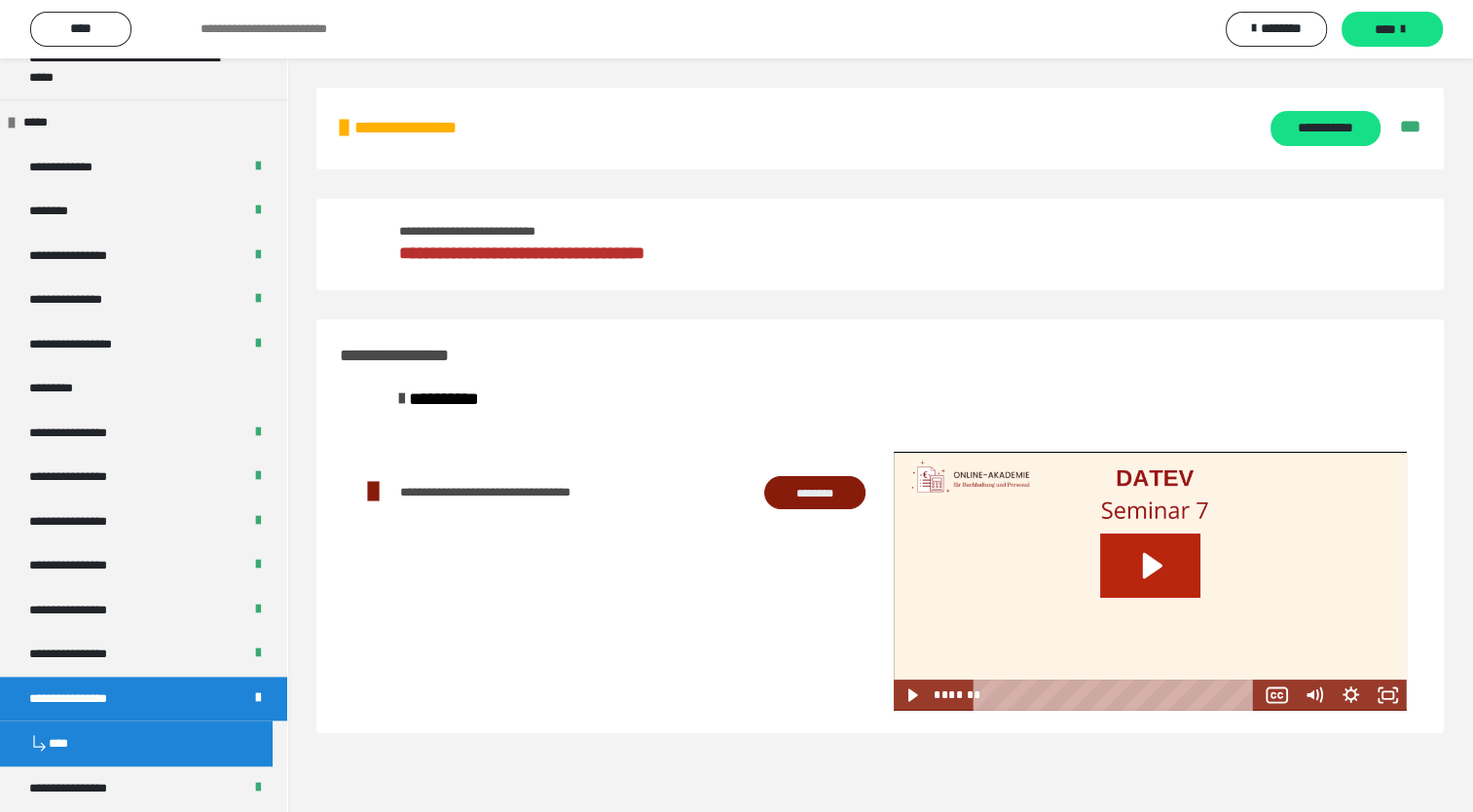 click 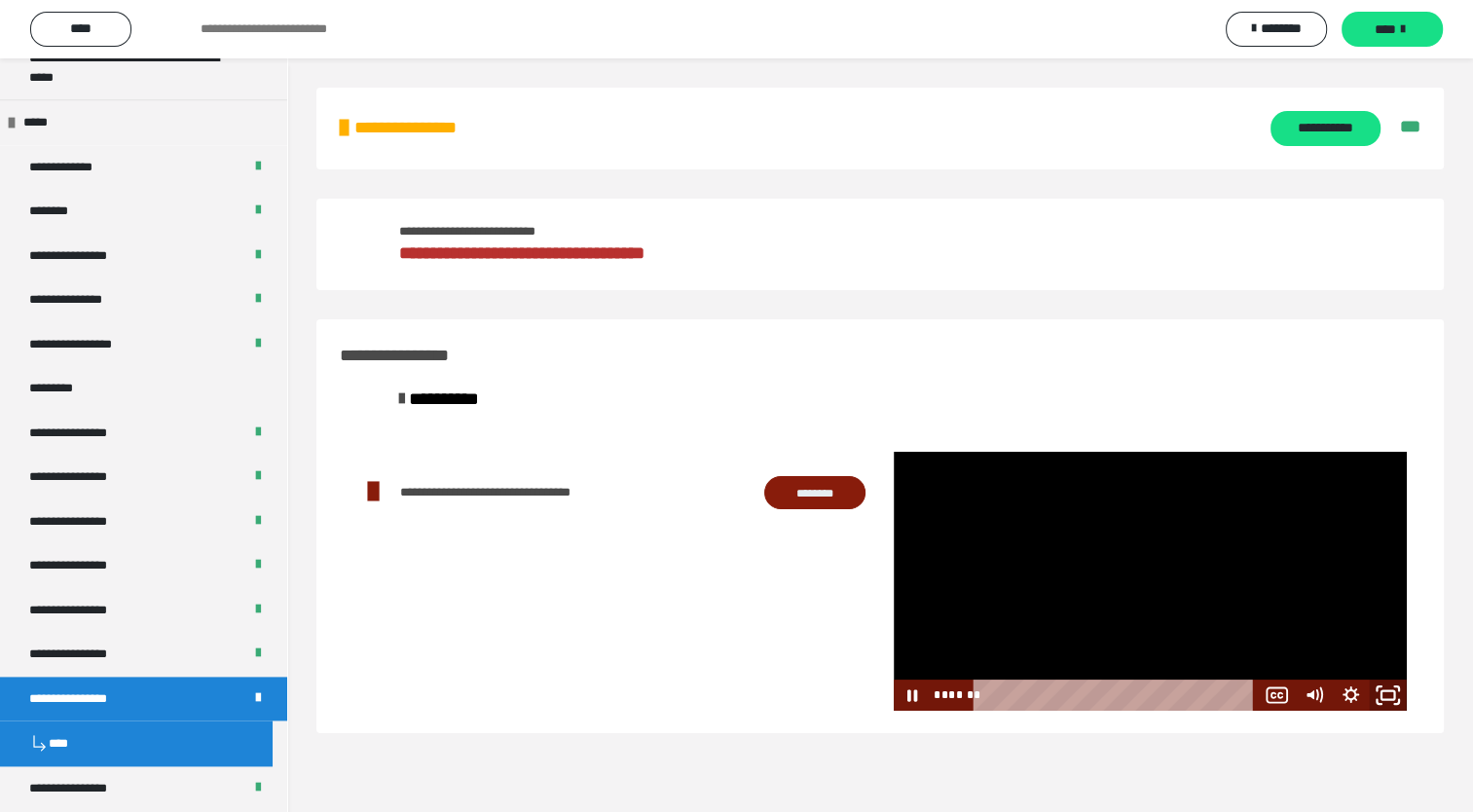 click 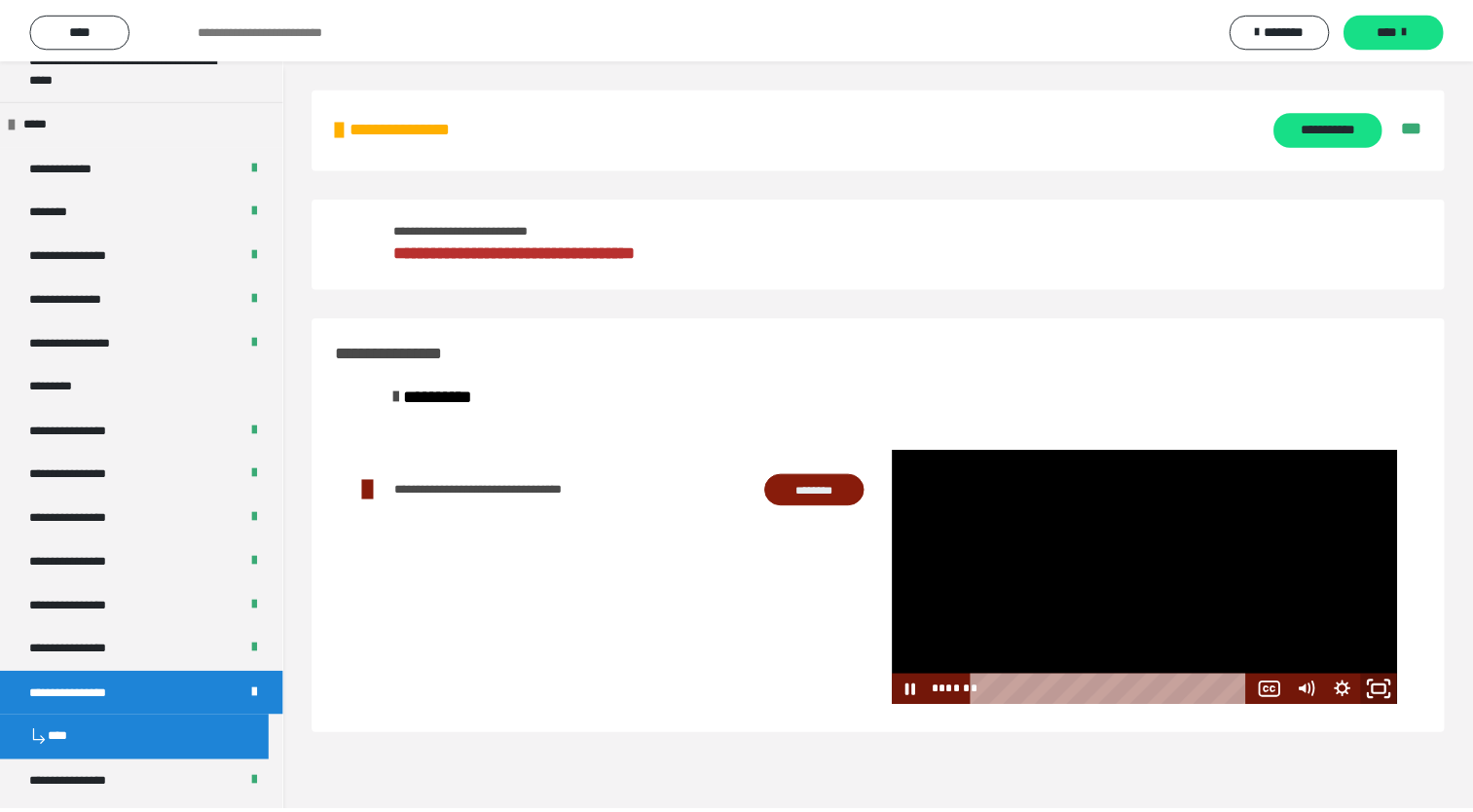 scroll, scrollTop: 2366, scrollLeft: 0, axis: vertical 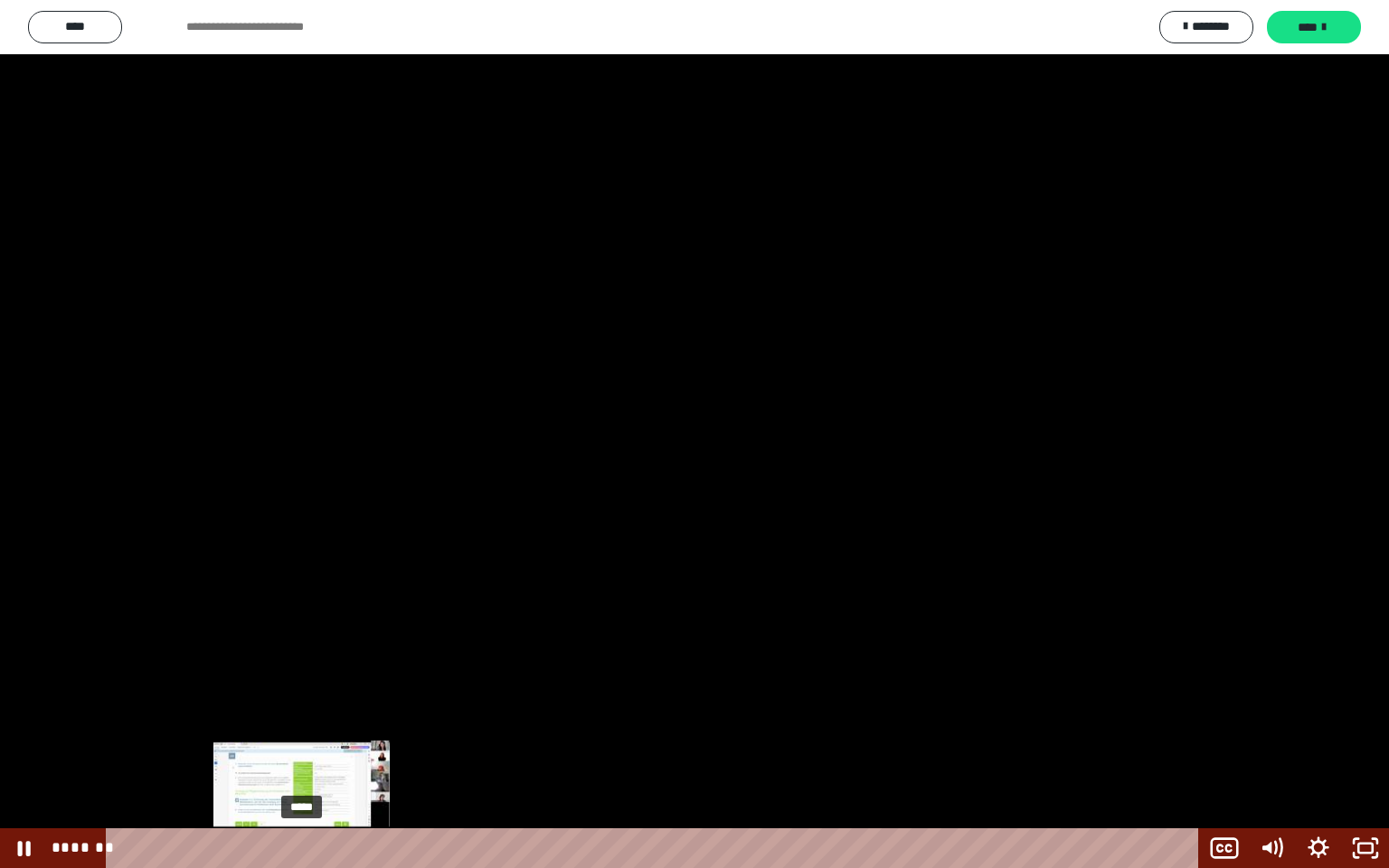click on "*****" at bounding box center [656, 848] 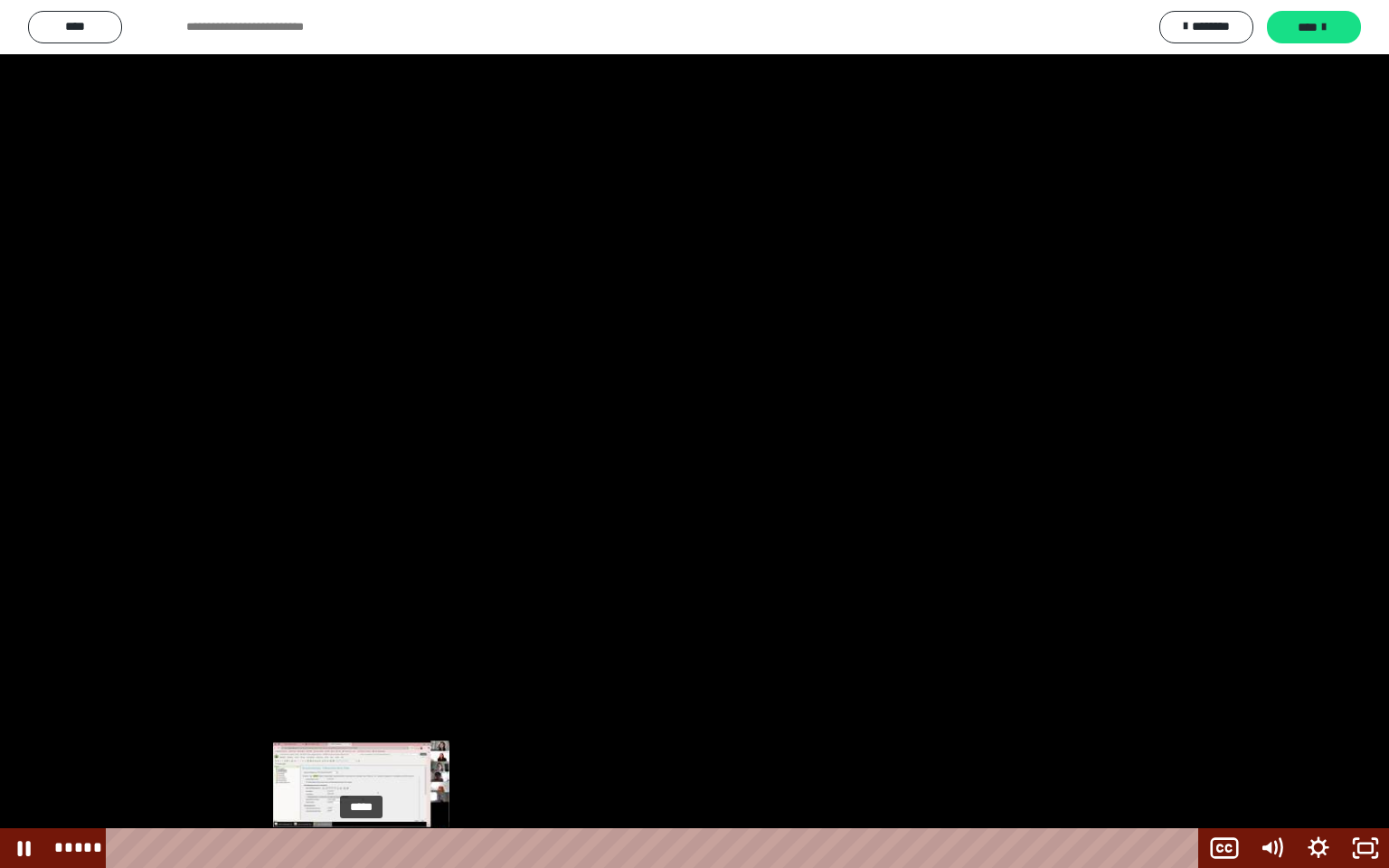 click on "*****" at bounding box center [656, 848] 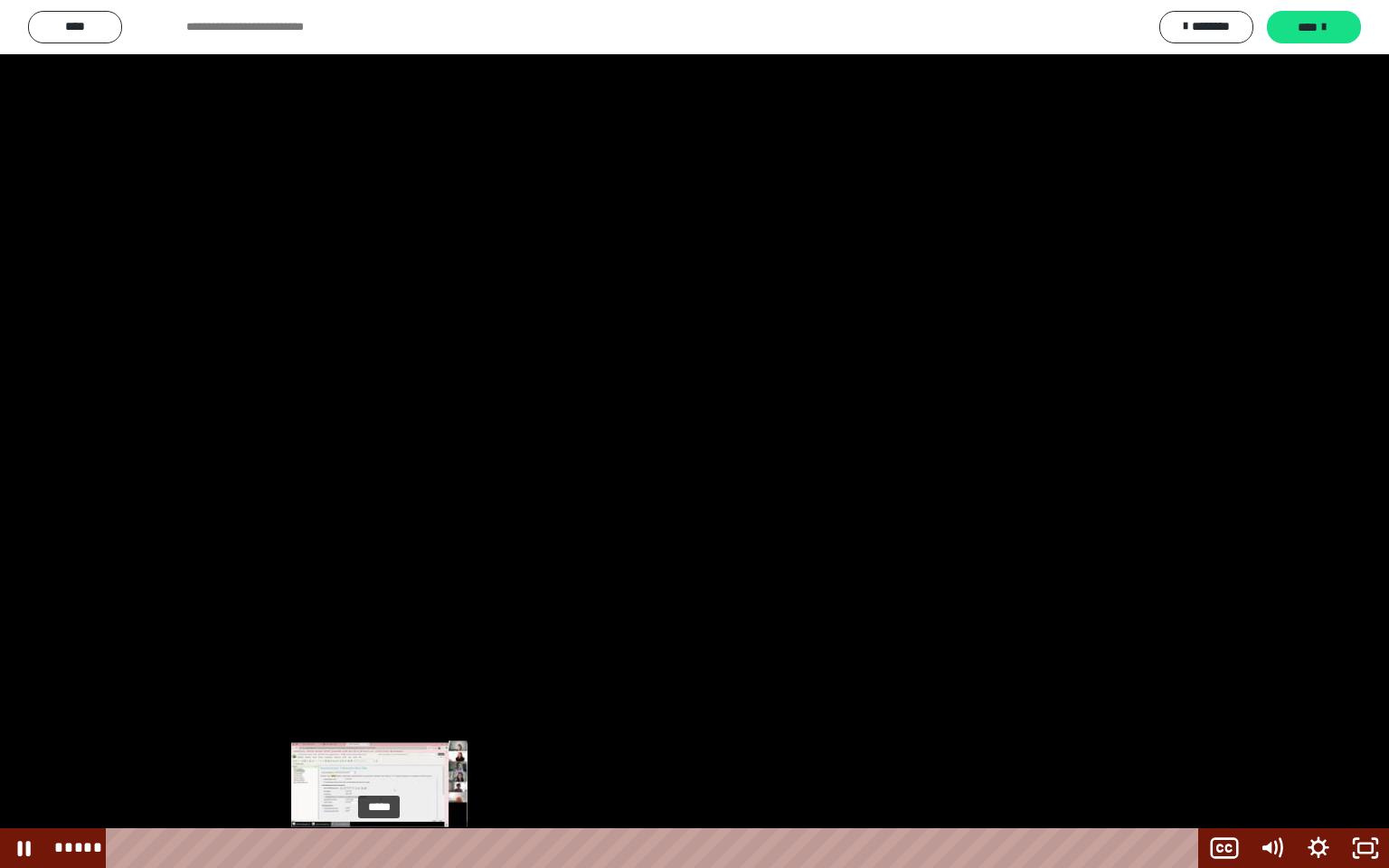 click on "*****" at bounding box center (656, 848) 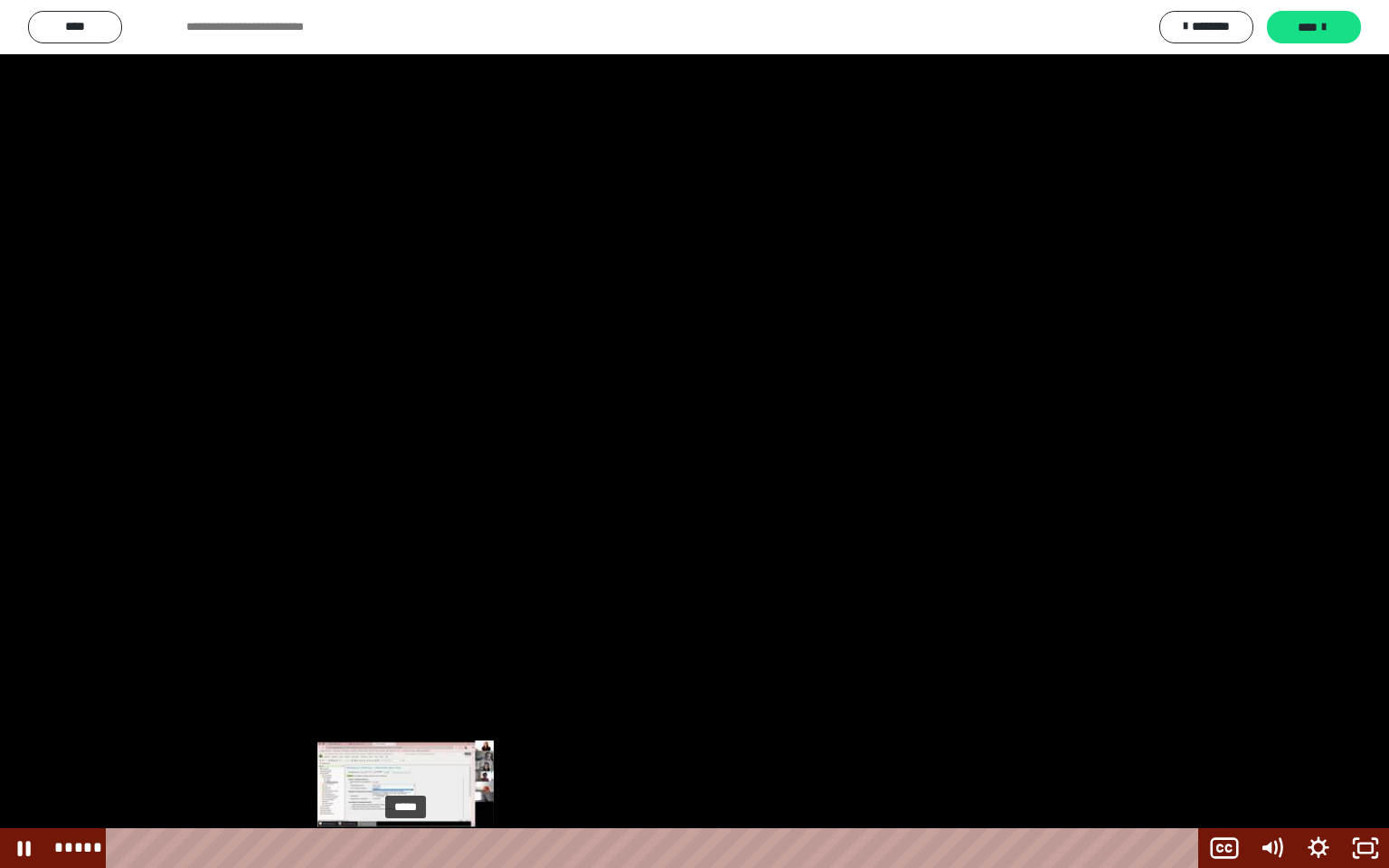 click on "*****" at bounding box center (656, 848) 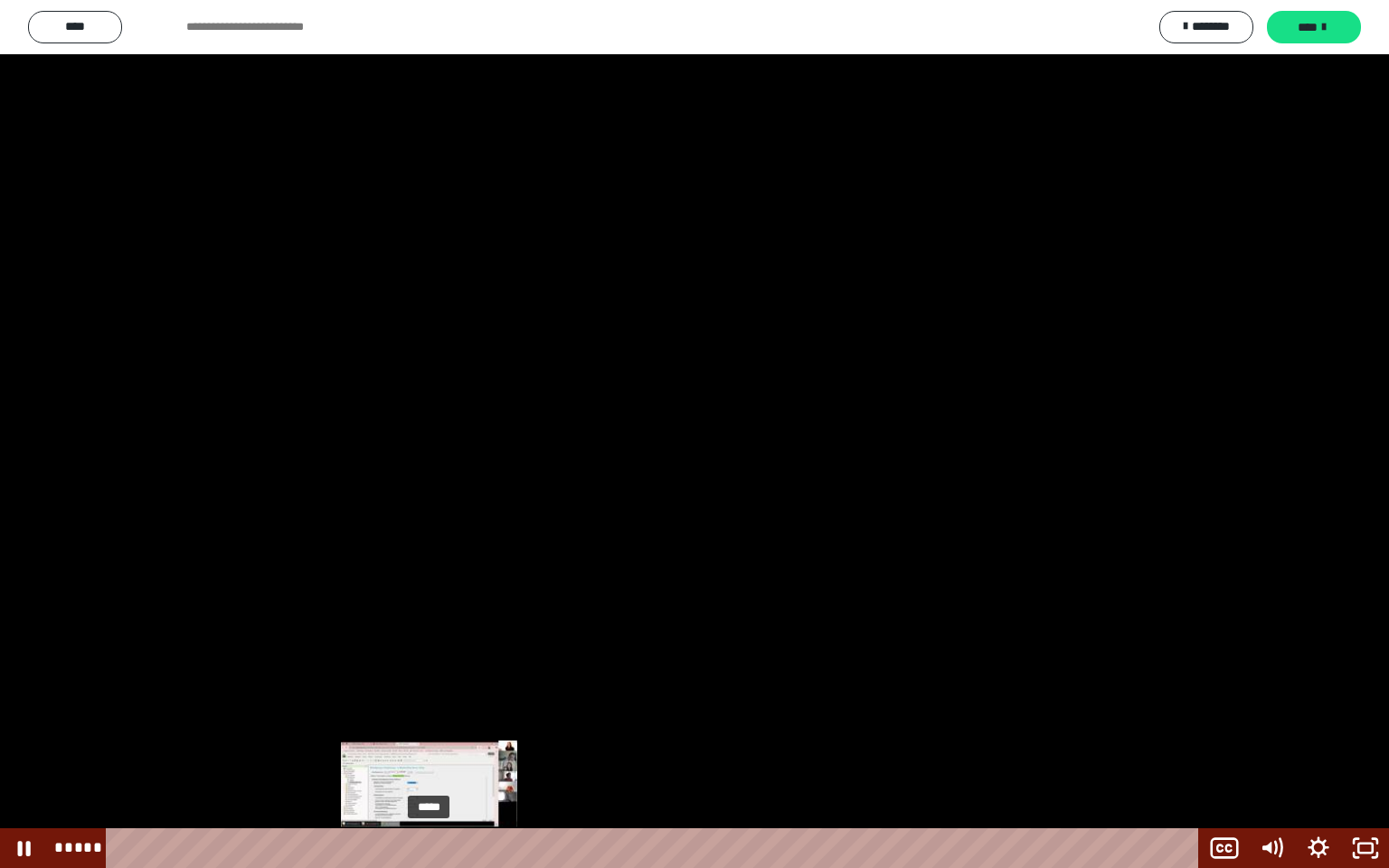 click on "*****" at bounding box center [656, 848] 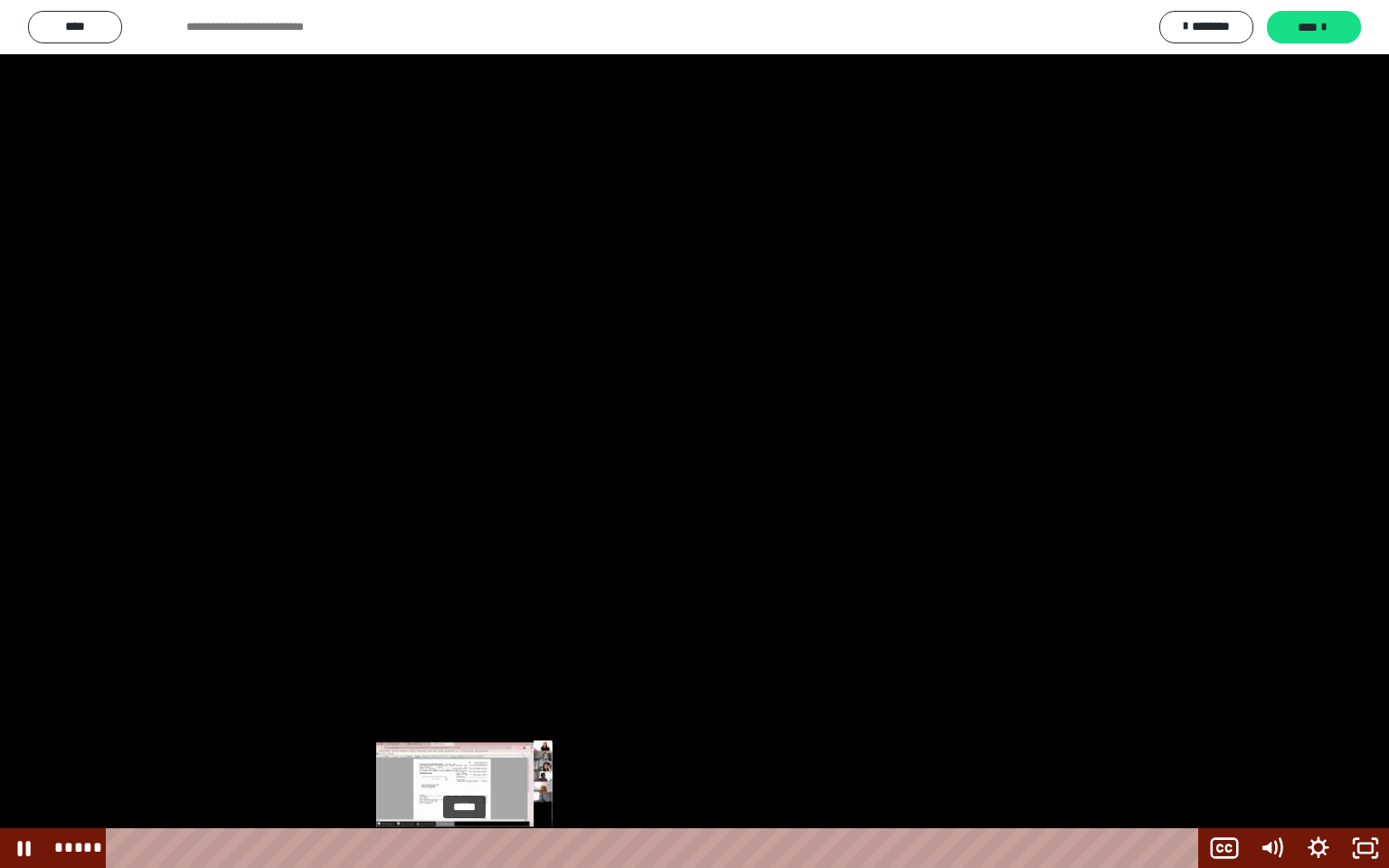 click on "*****" at bounding box center [656, 848] 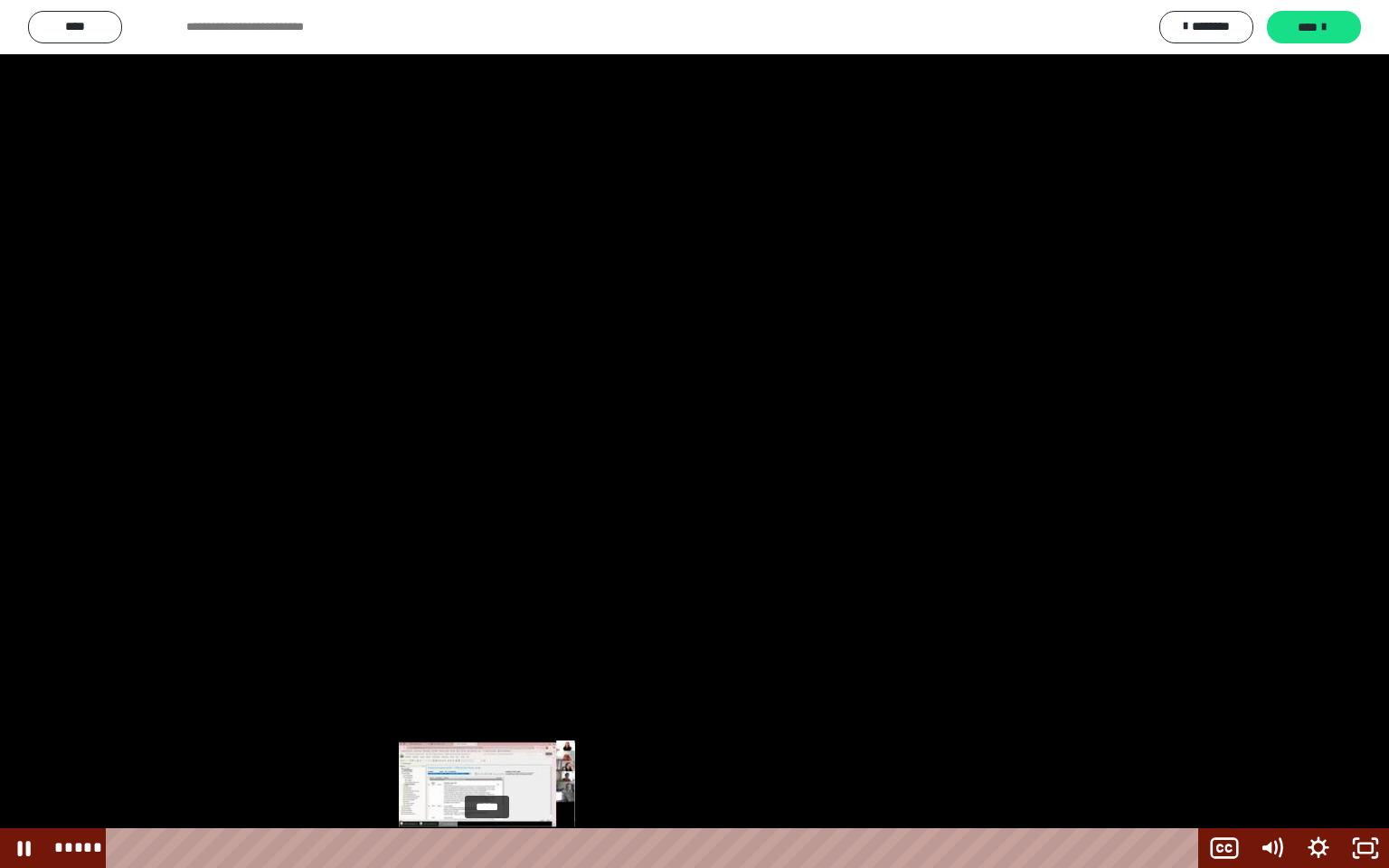 click on "*****" at bounding box center (656, 848) 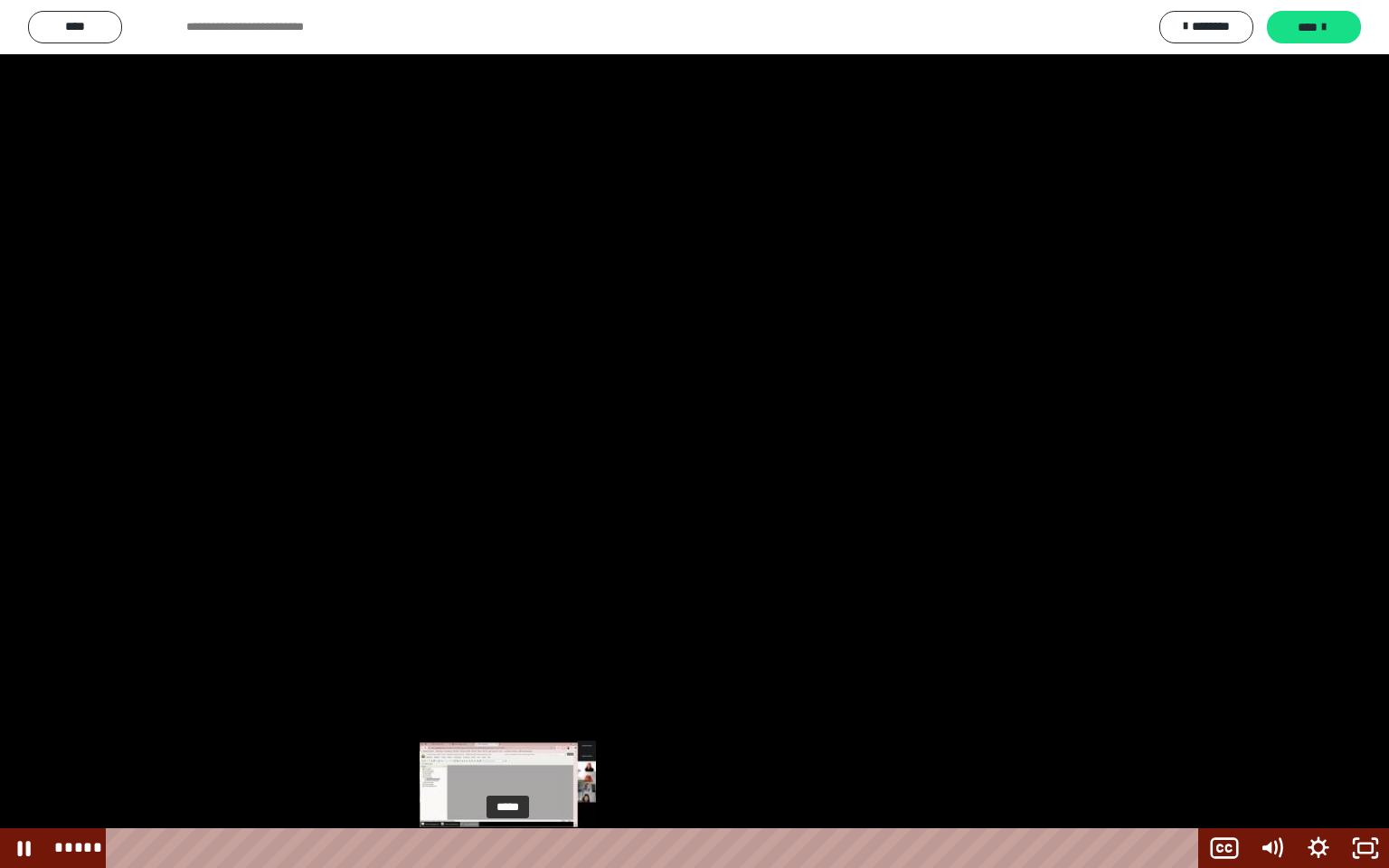 click on "*****" at bounding box center (656, 848) 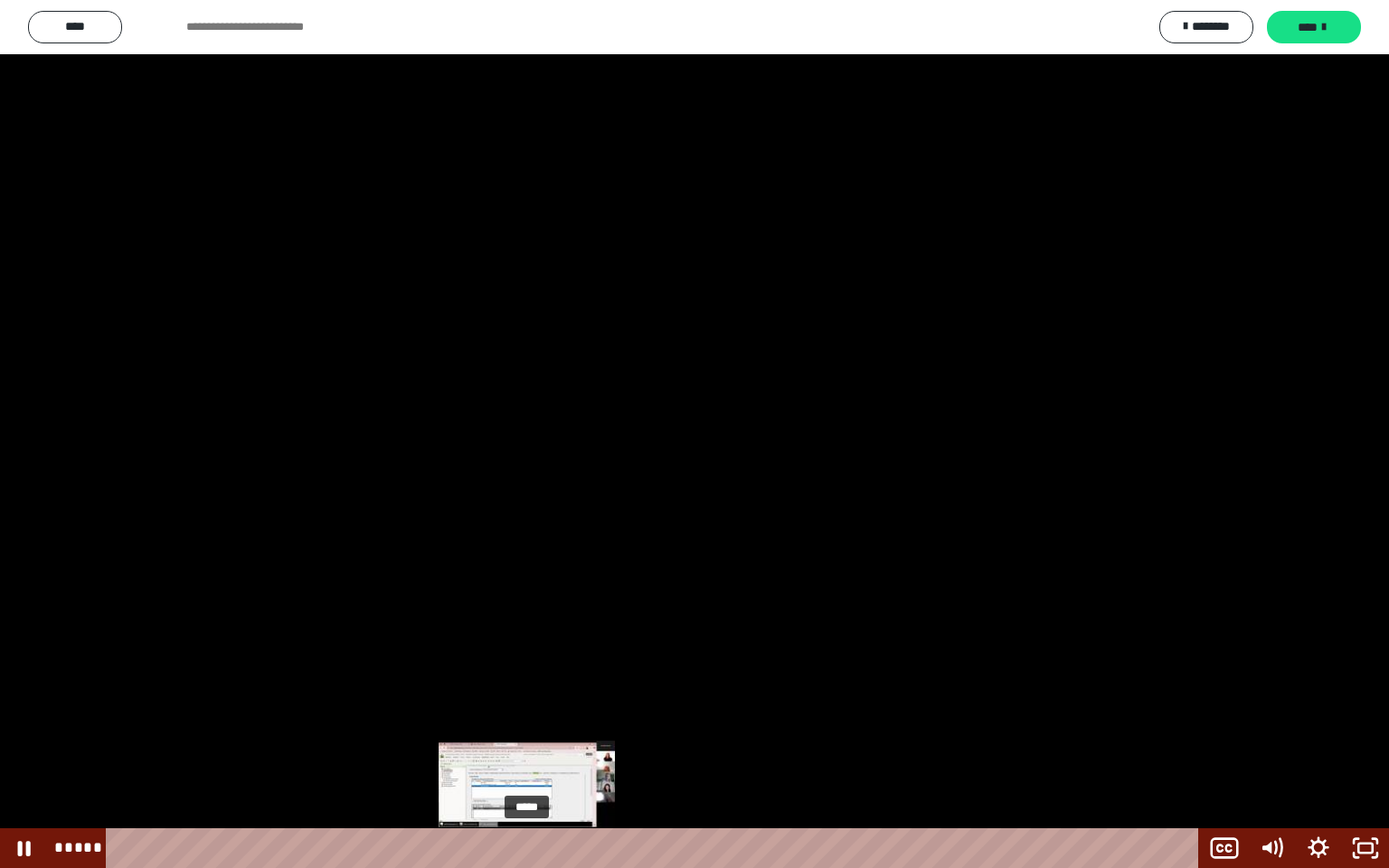 click on "*****" at bounding box center [656, 848] 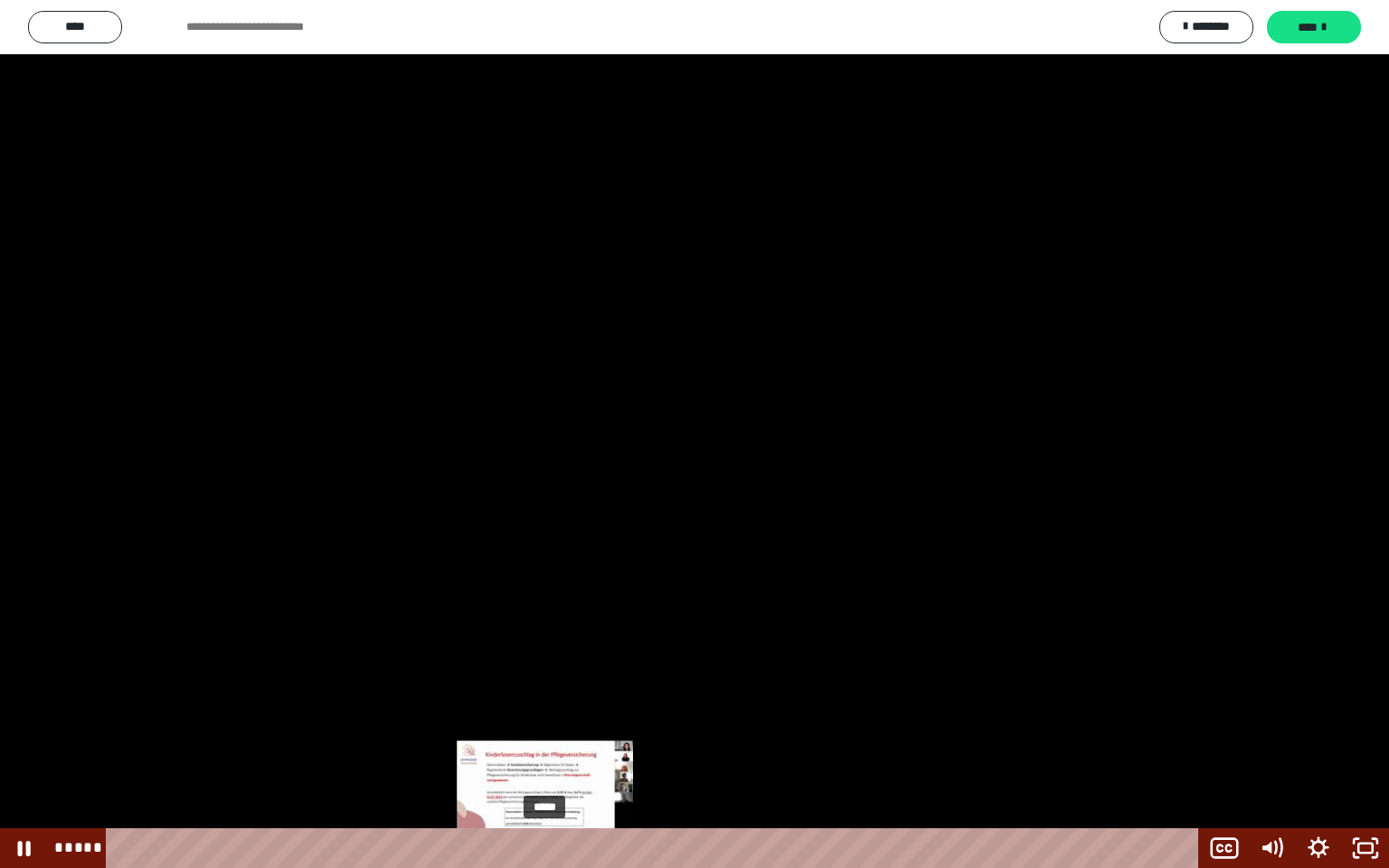 click on "*****" at bounding box center [656, 848] 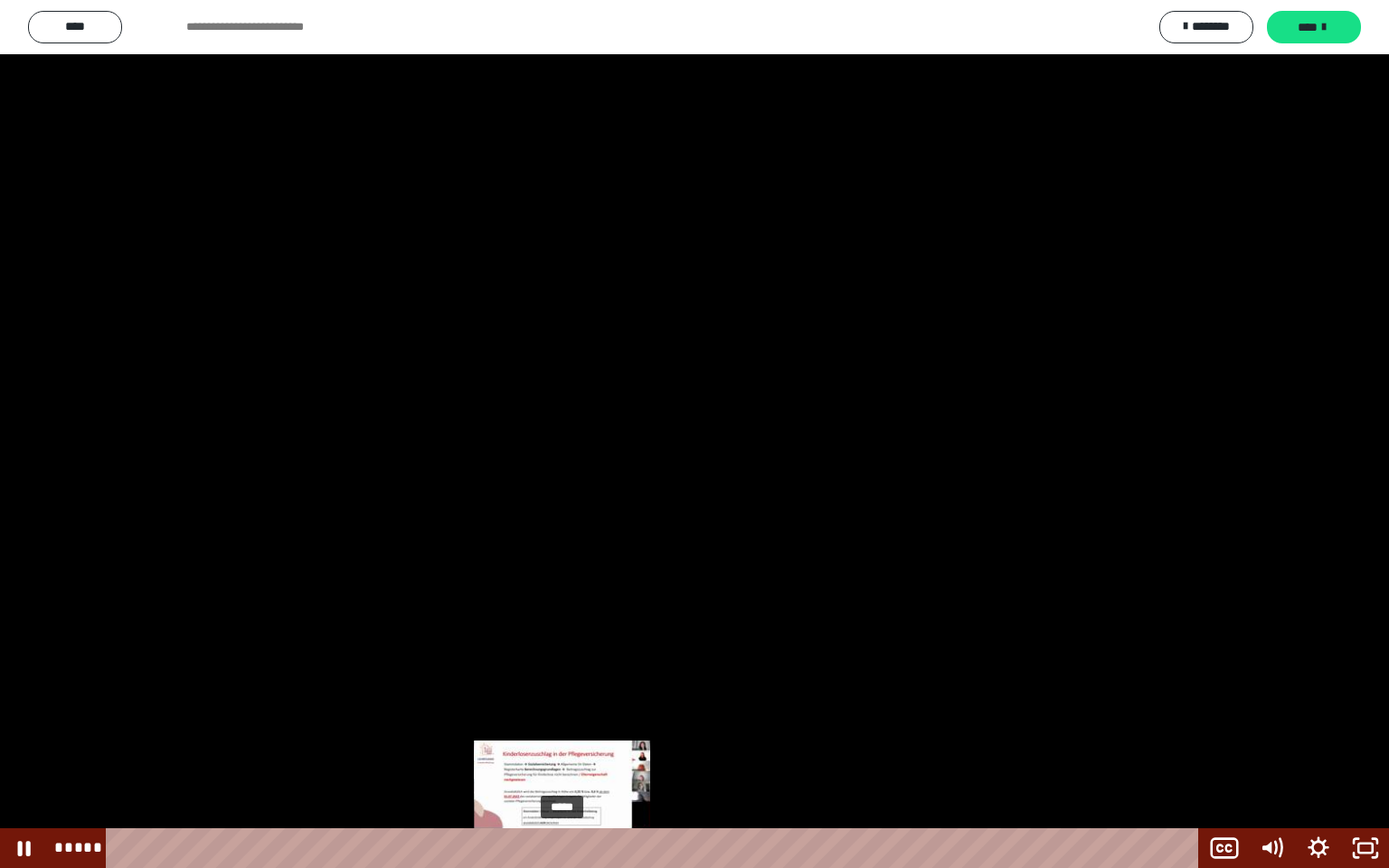 click on "*****" at bounding box center (656, 848) 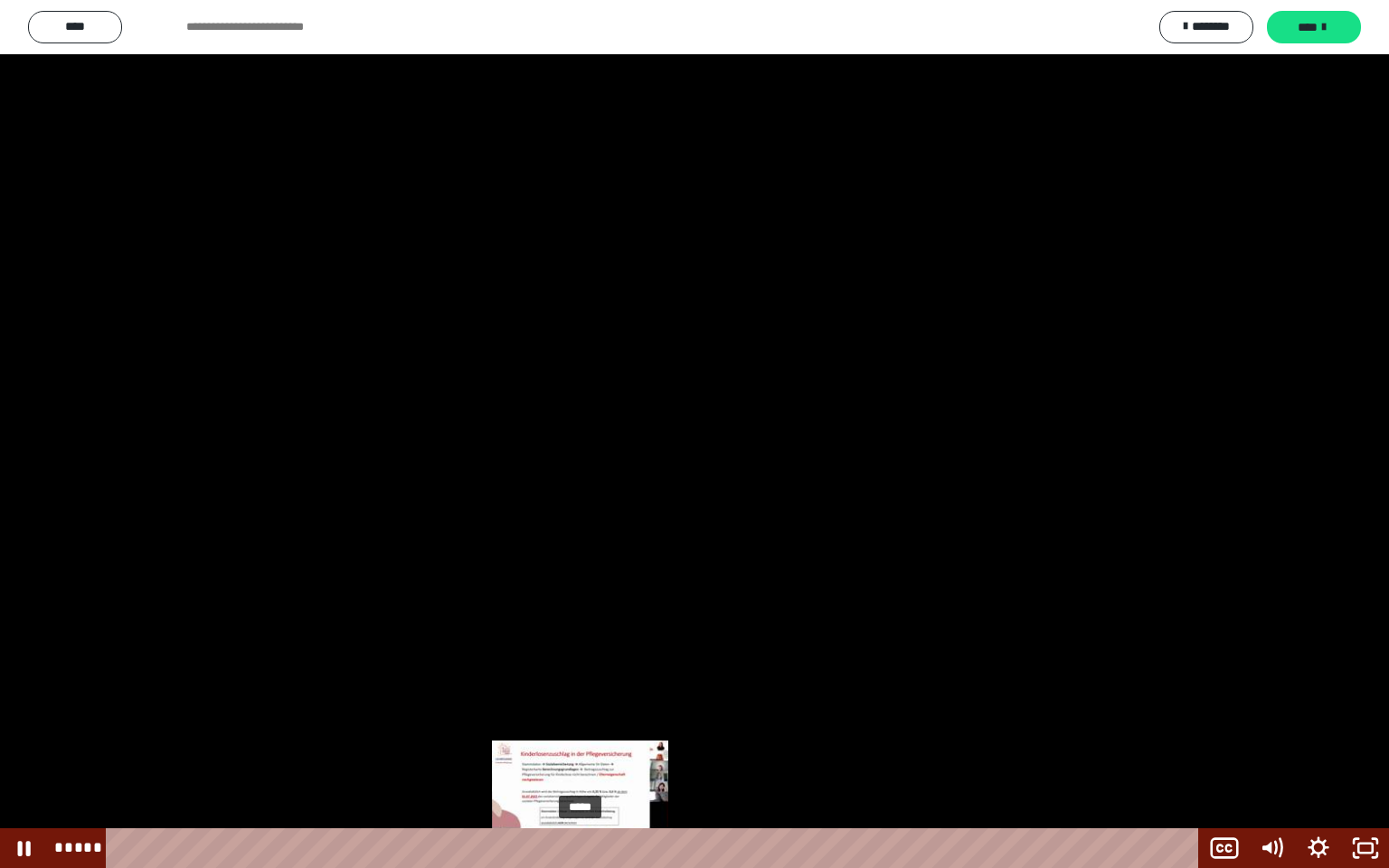 click on "*****" at bounding box center [656, 848] 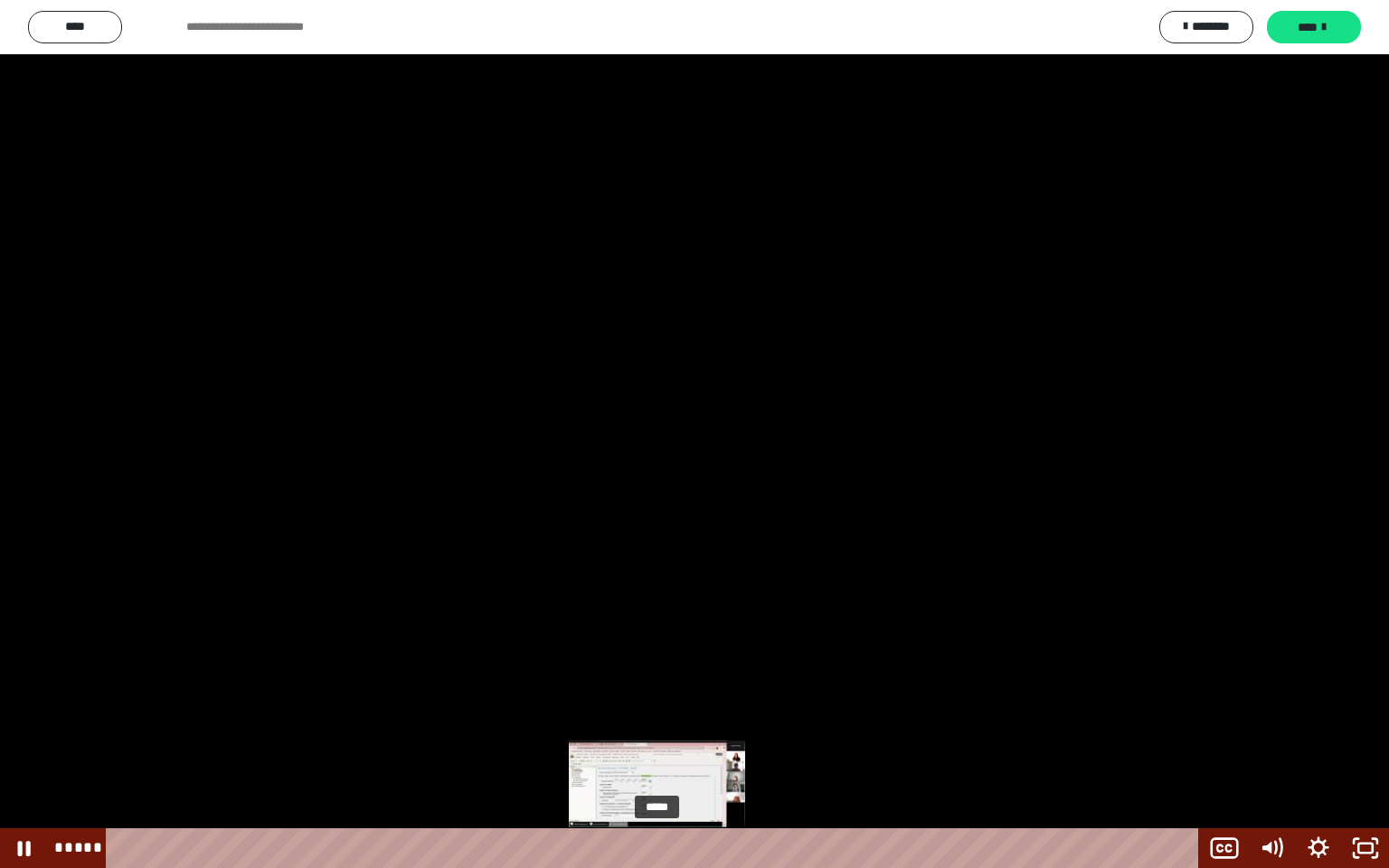 click on "*****" at bounding box center [656, 848] 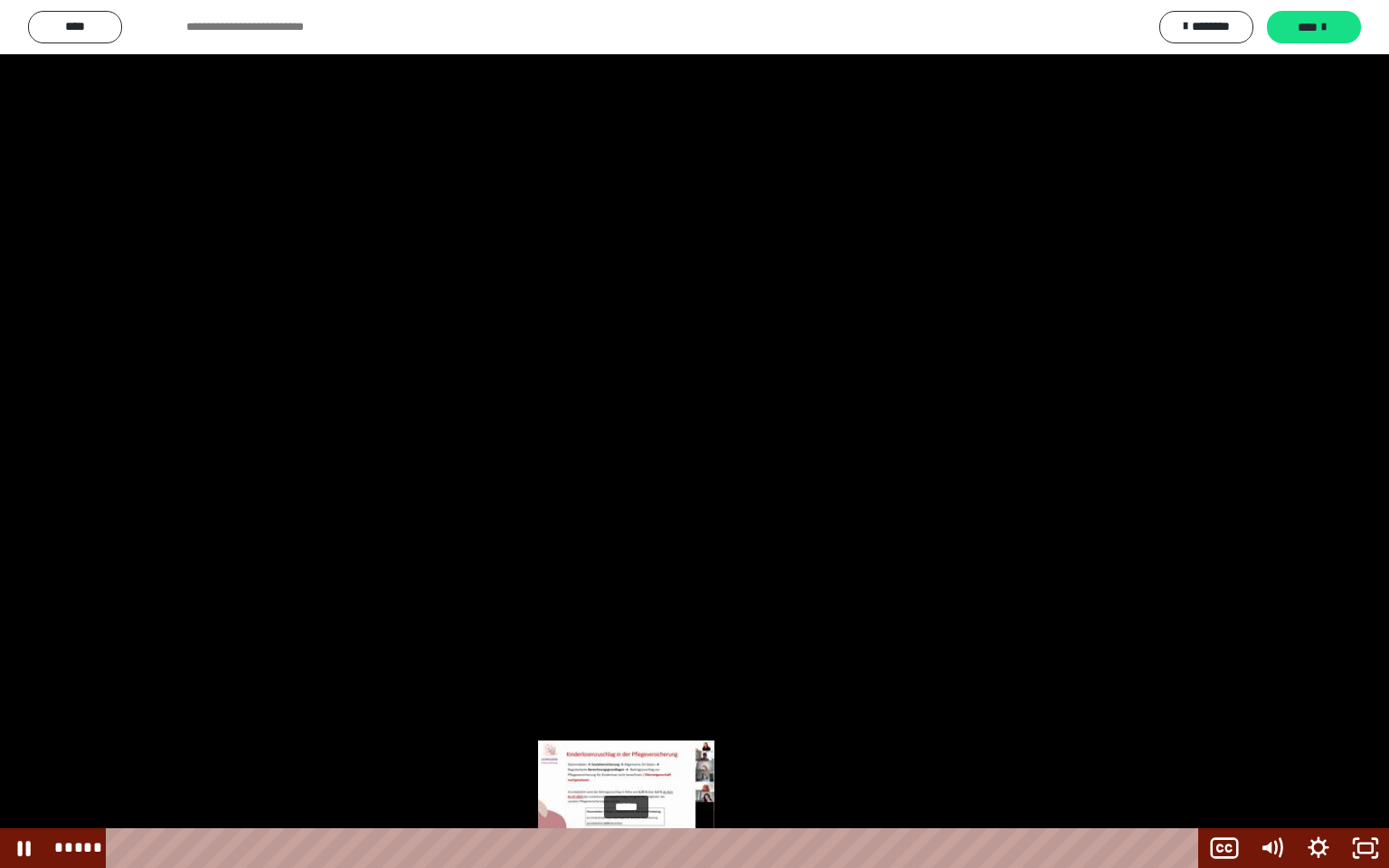 click on "*****" at bounding box center [656, 848] 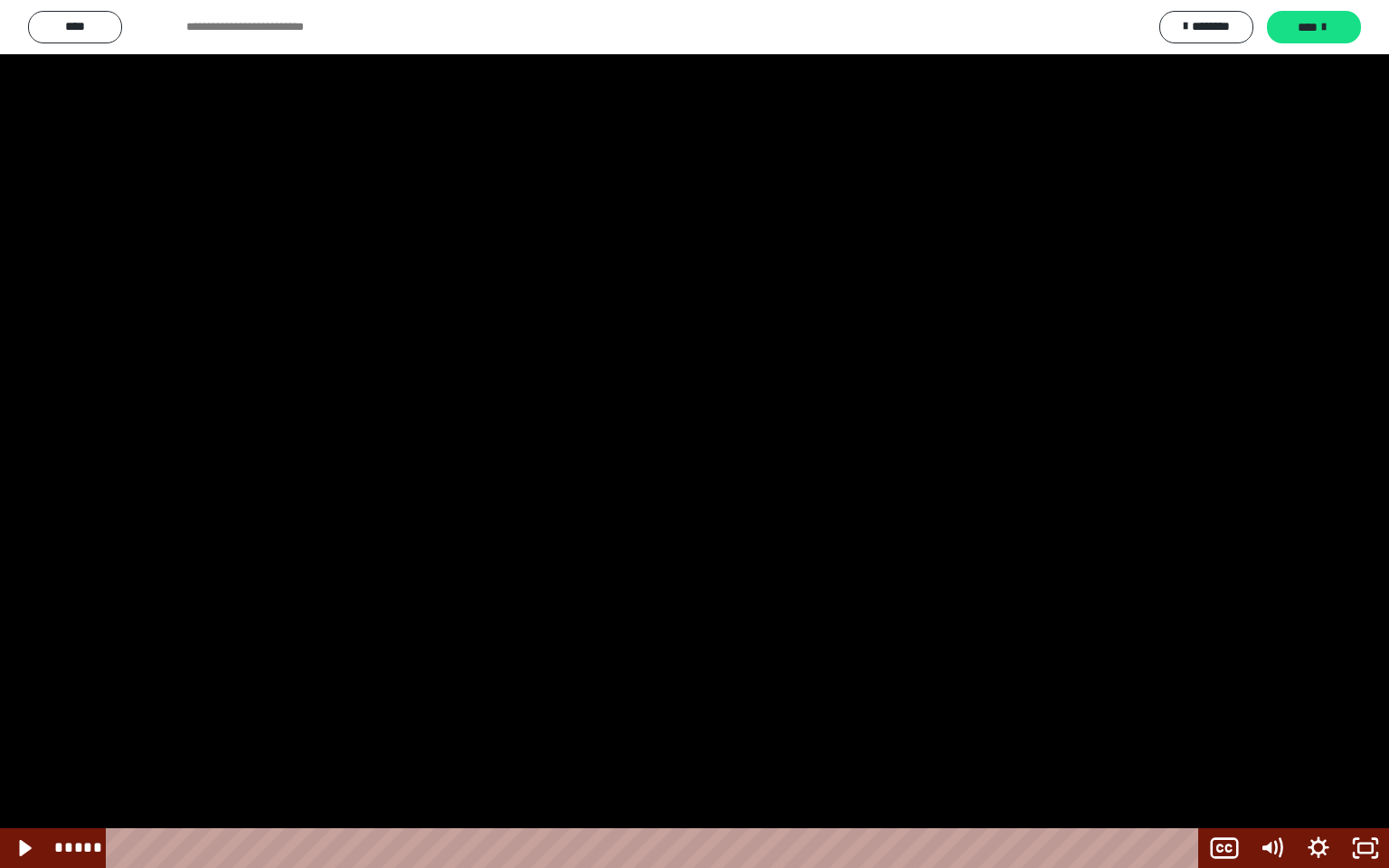 click at bounding box center (694, 434) 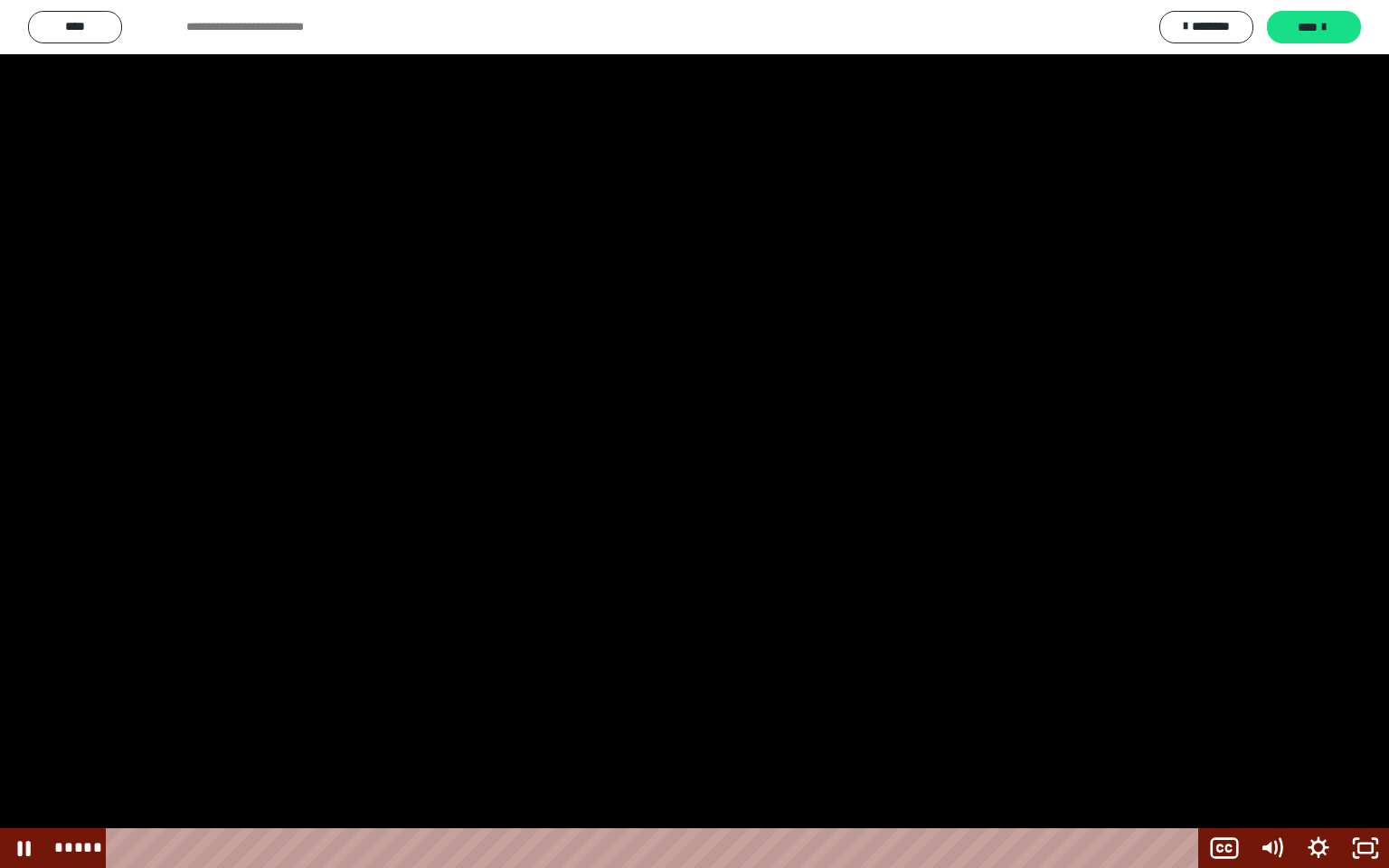 click at bounding box center [694, 434] 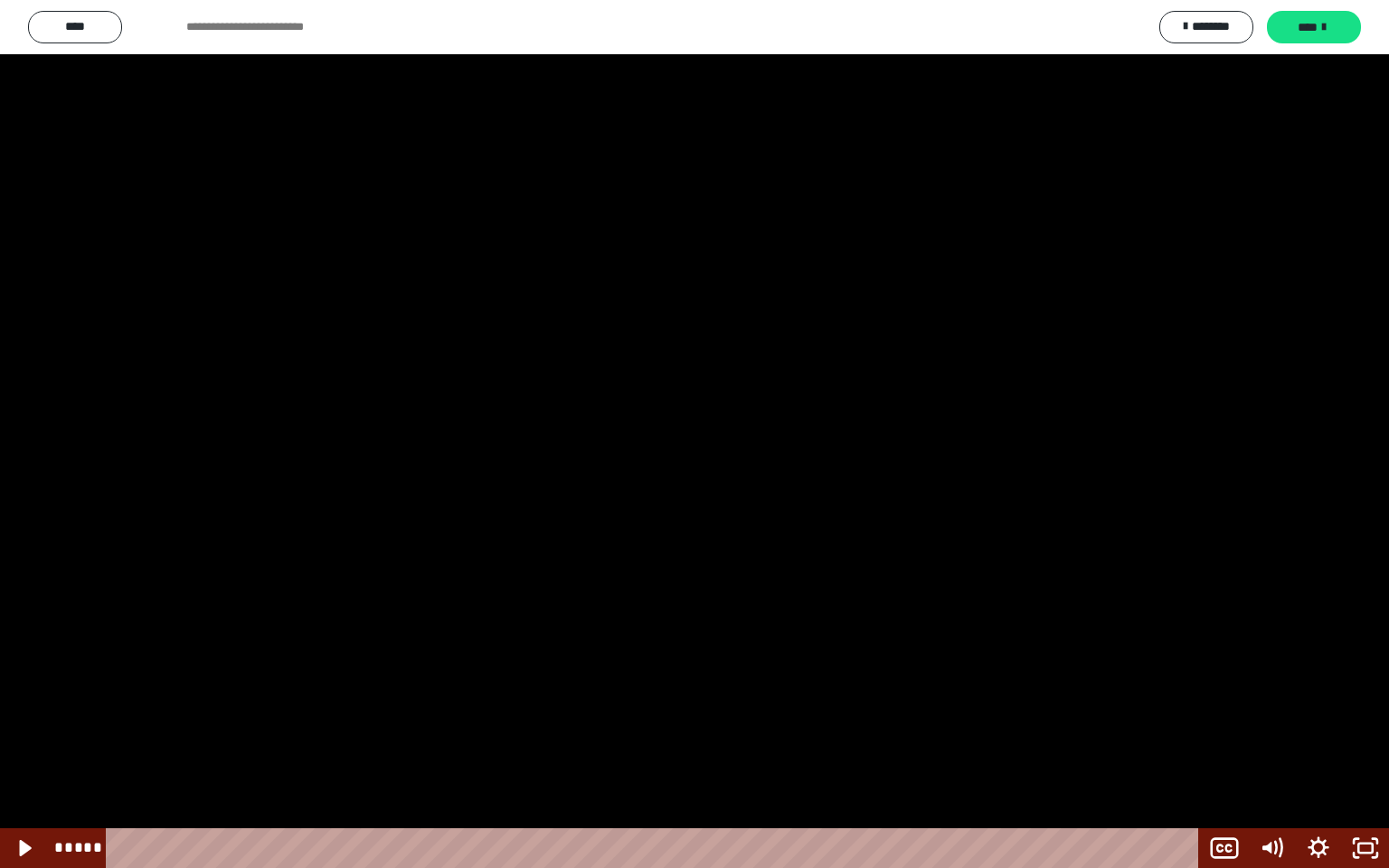 click at bounding box center [694, 434] 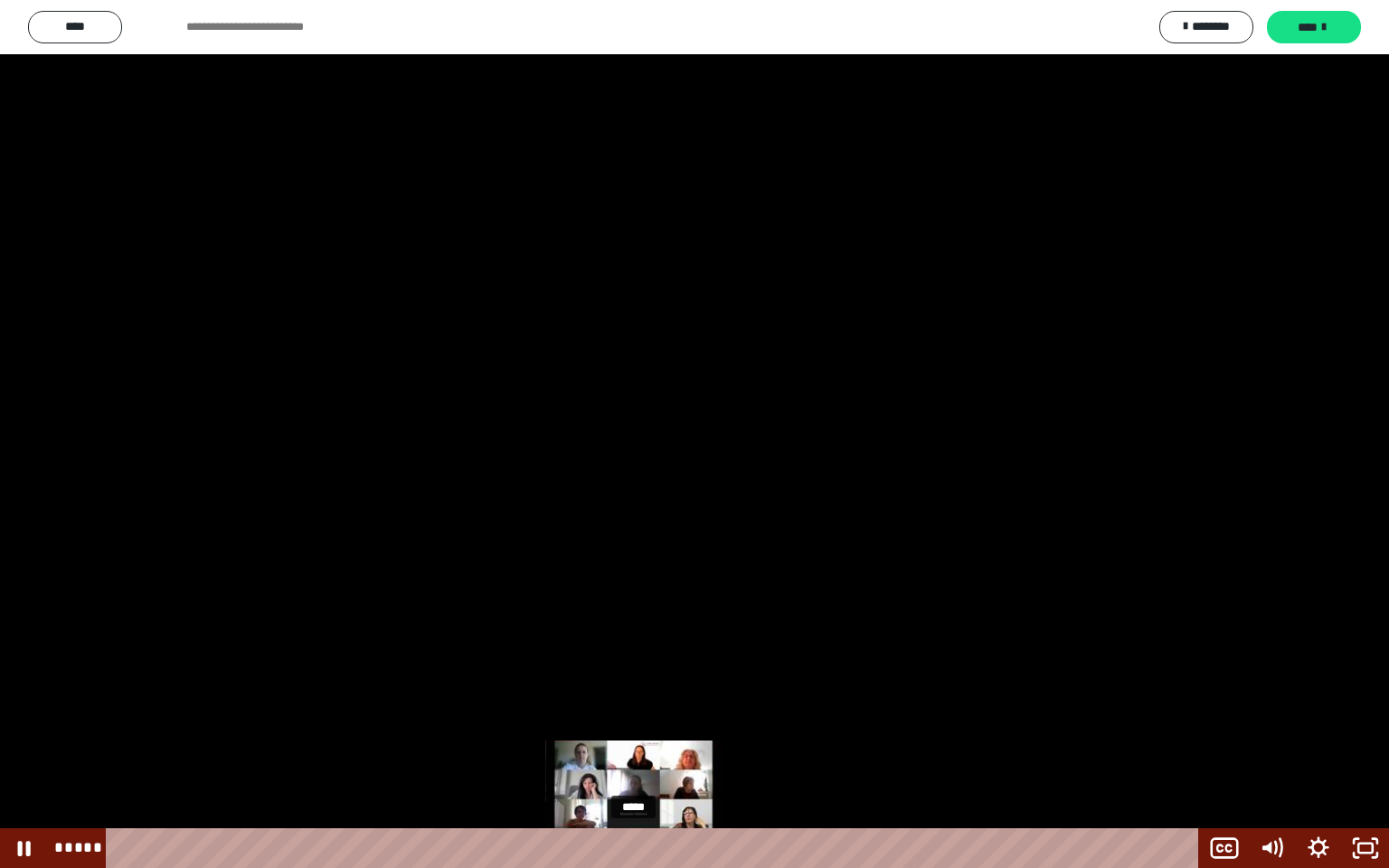 click at bounding box center (633, 848) 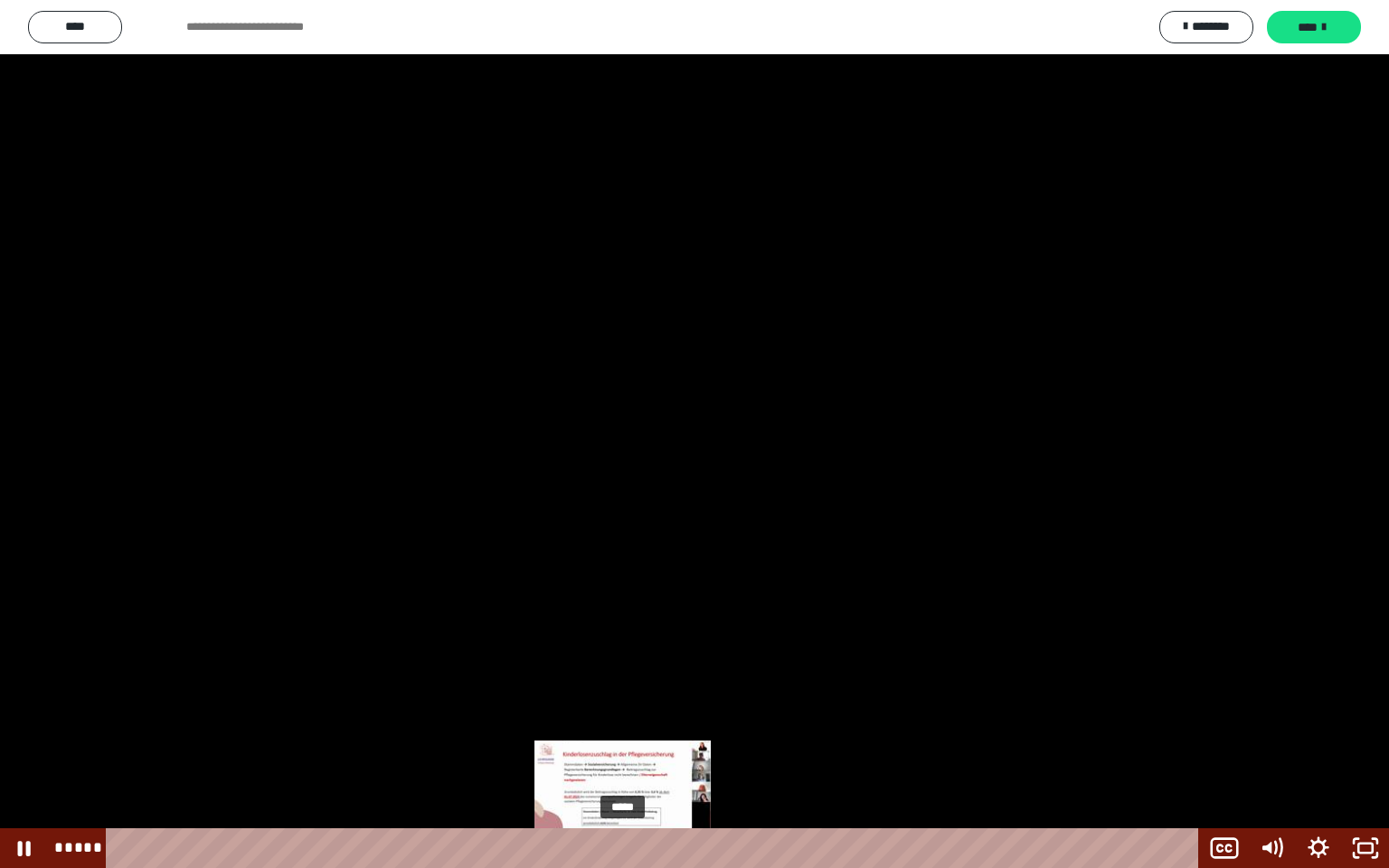 click on "*****" at bounding box center (656, 848) 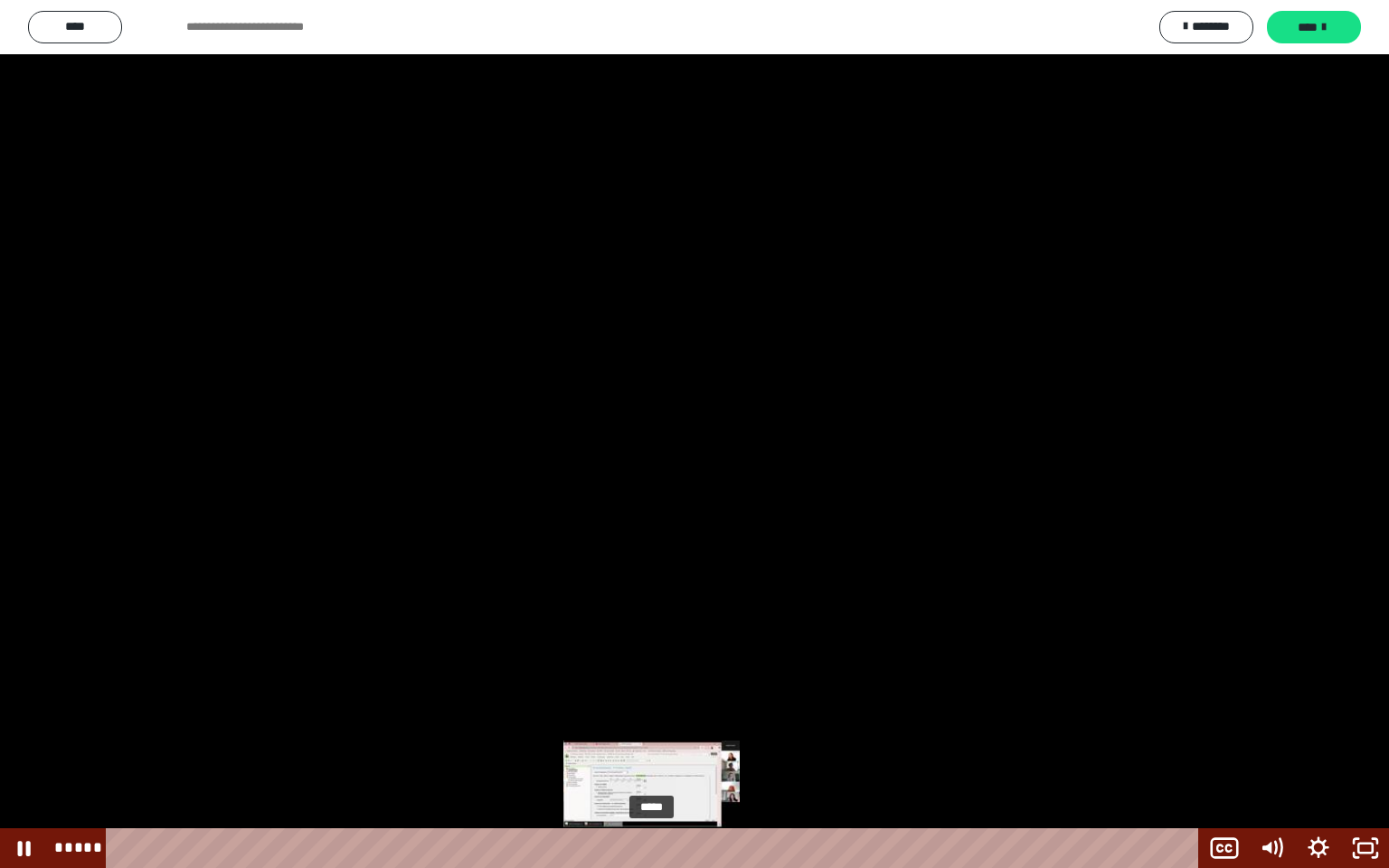 click on "*****" at bounding box center (656, 848) 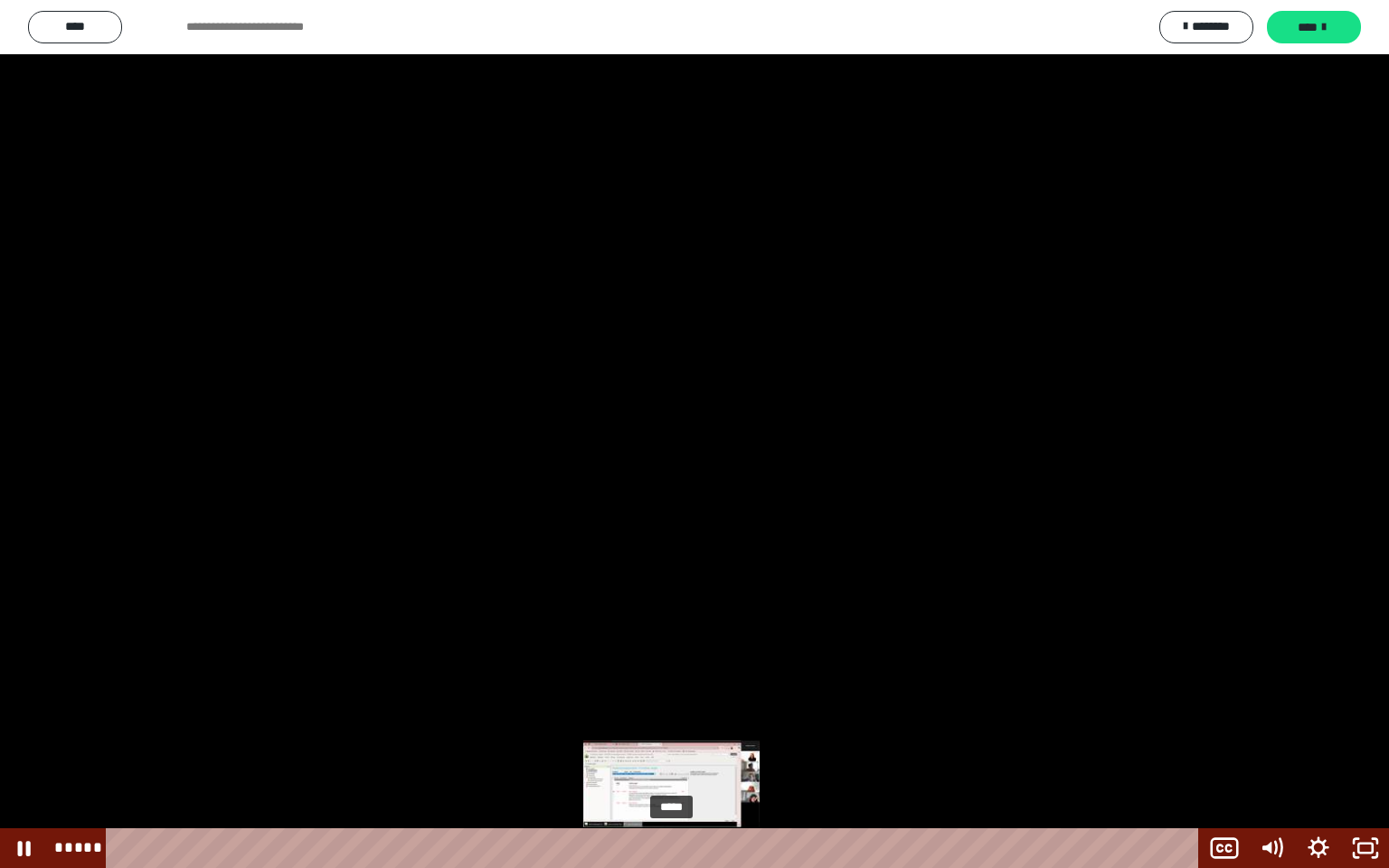 click on "*****" at bounding box center [656, 848] 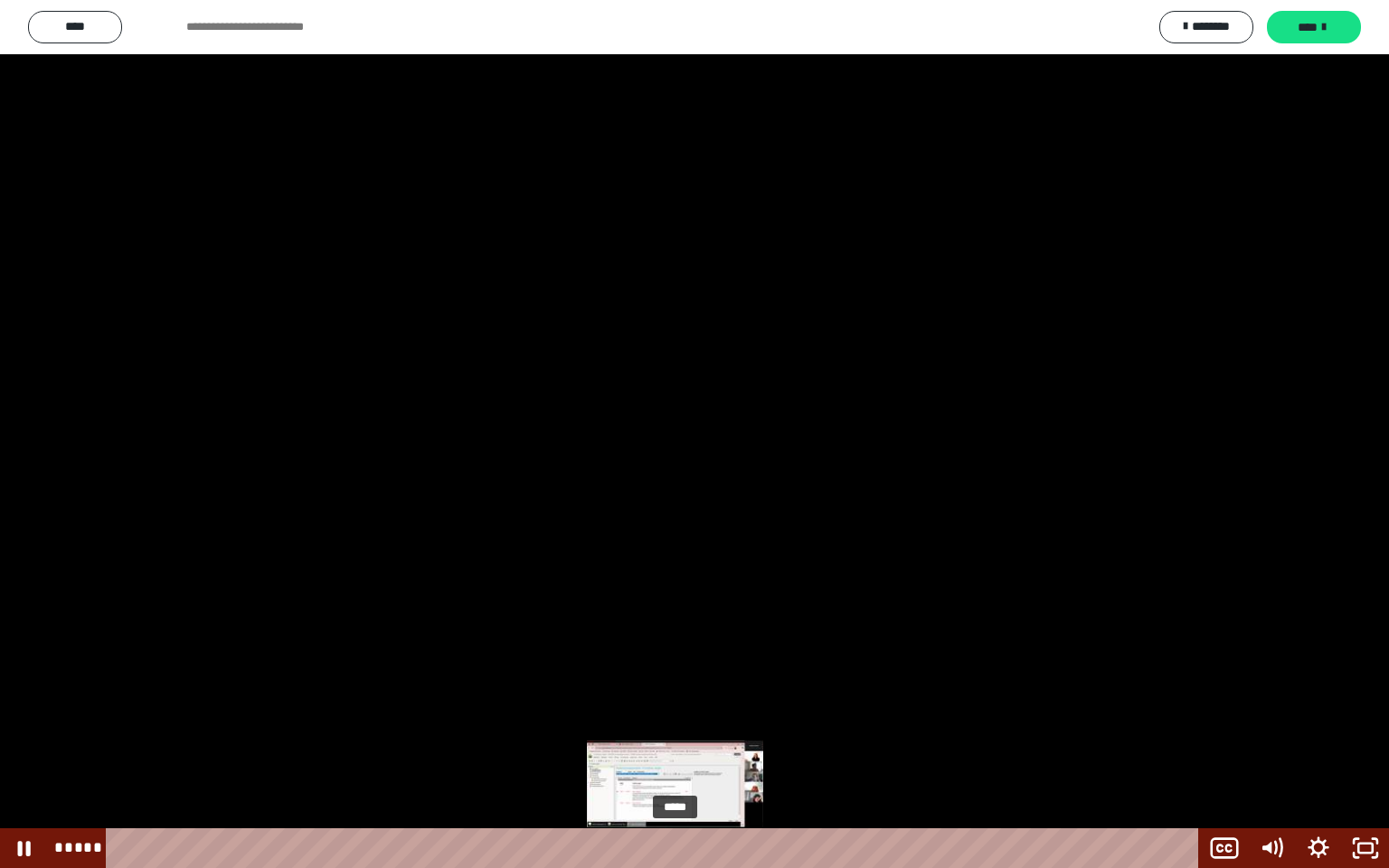 click at bounding box center [671, 848] 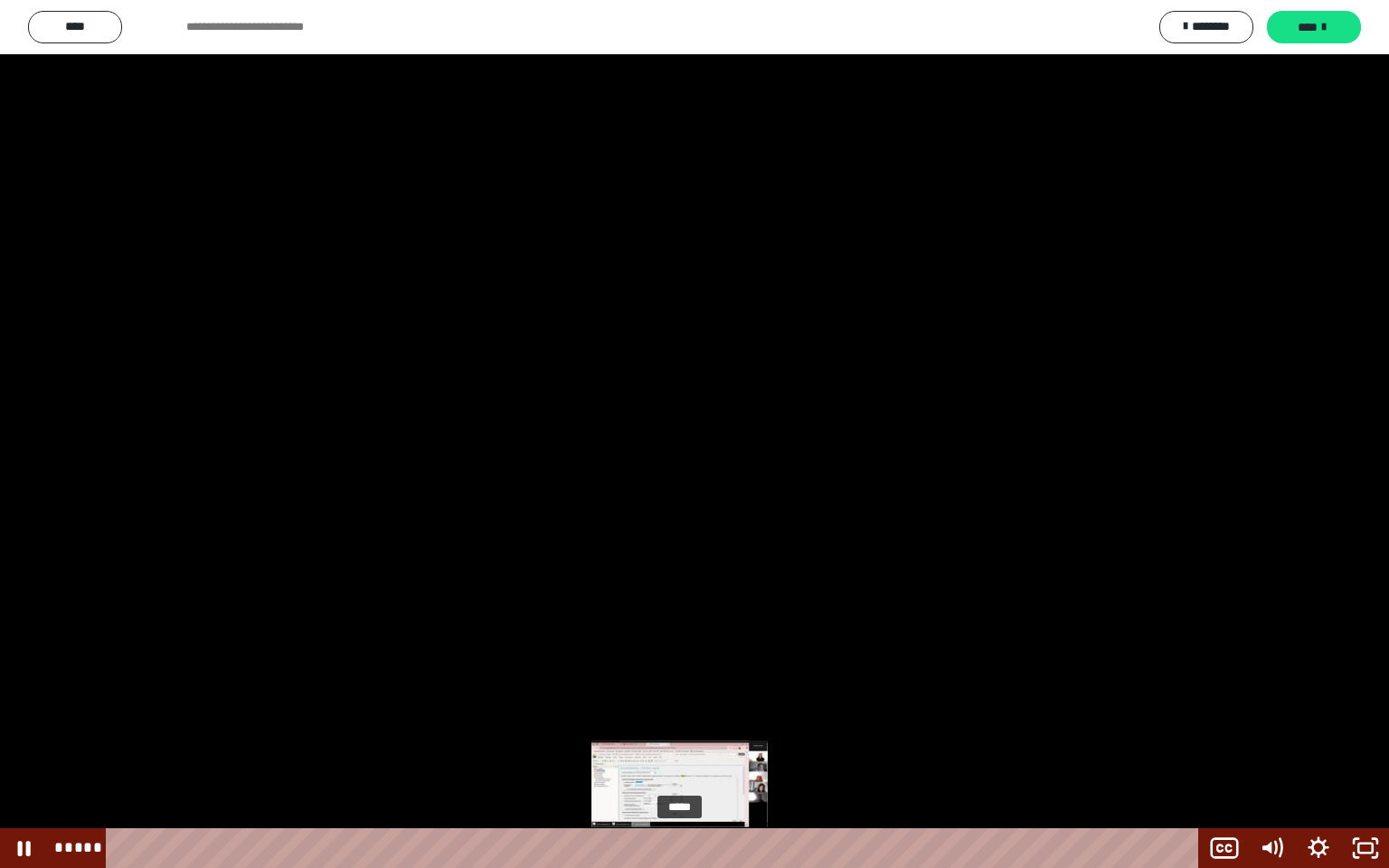 click on "*****" at bounding box center [656, 848] 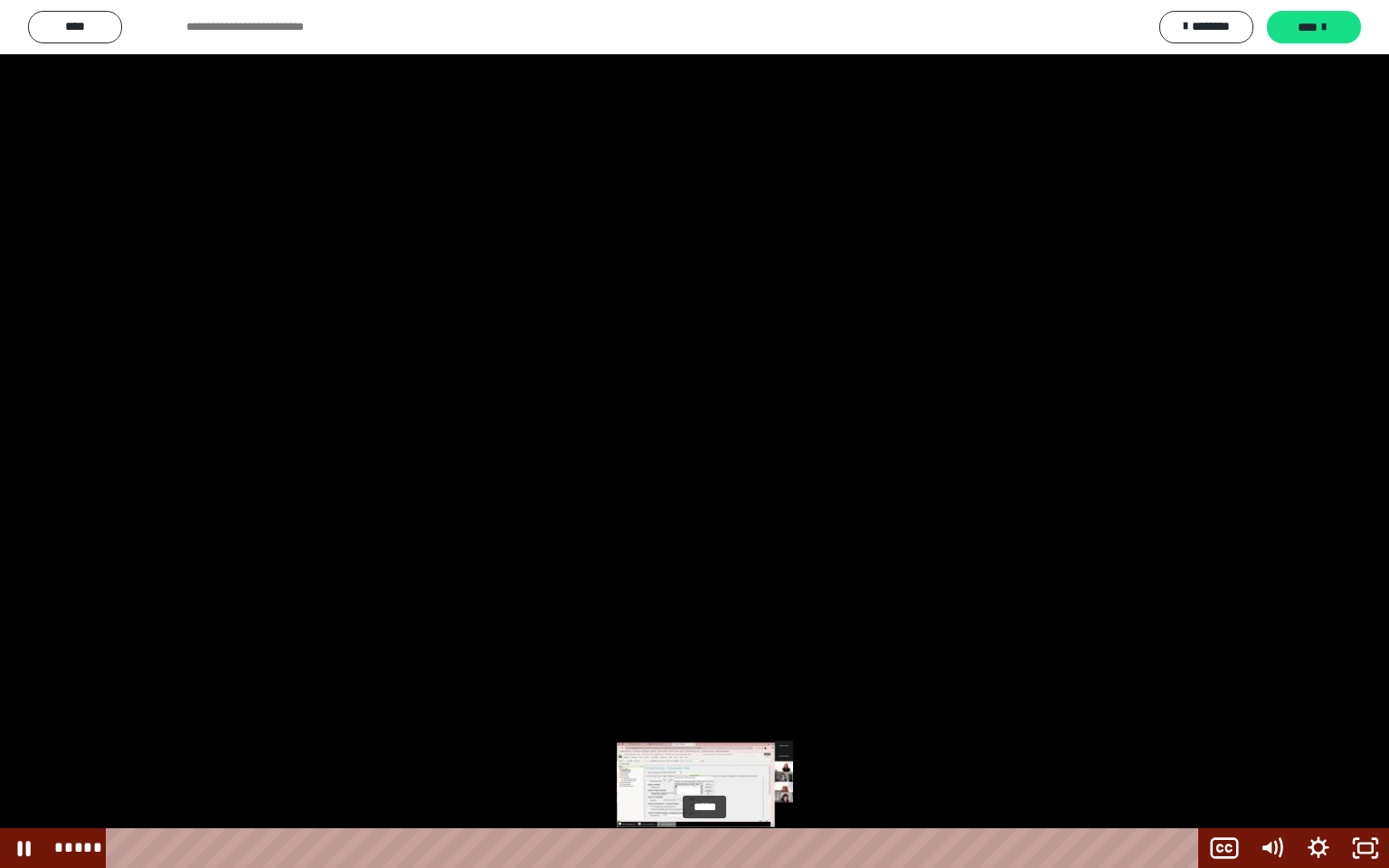 click on "*****" at bounding box center (656, 848) 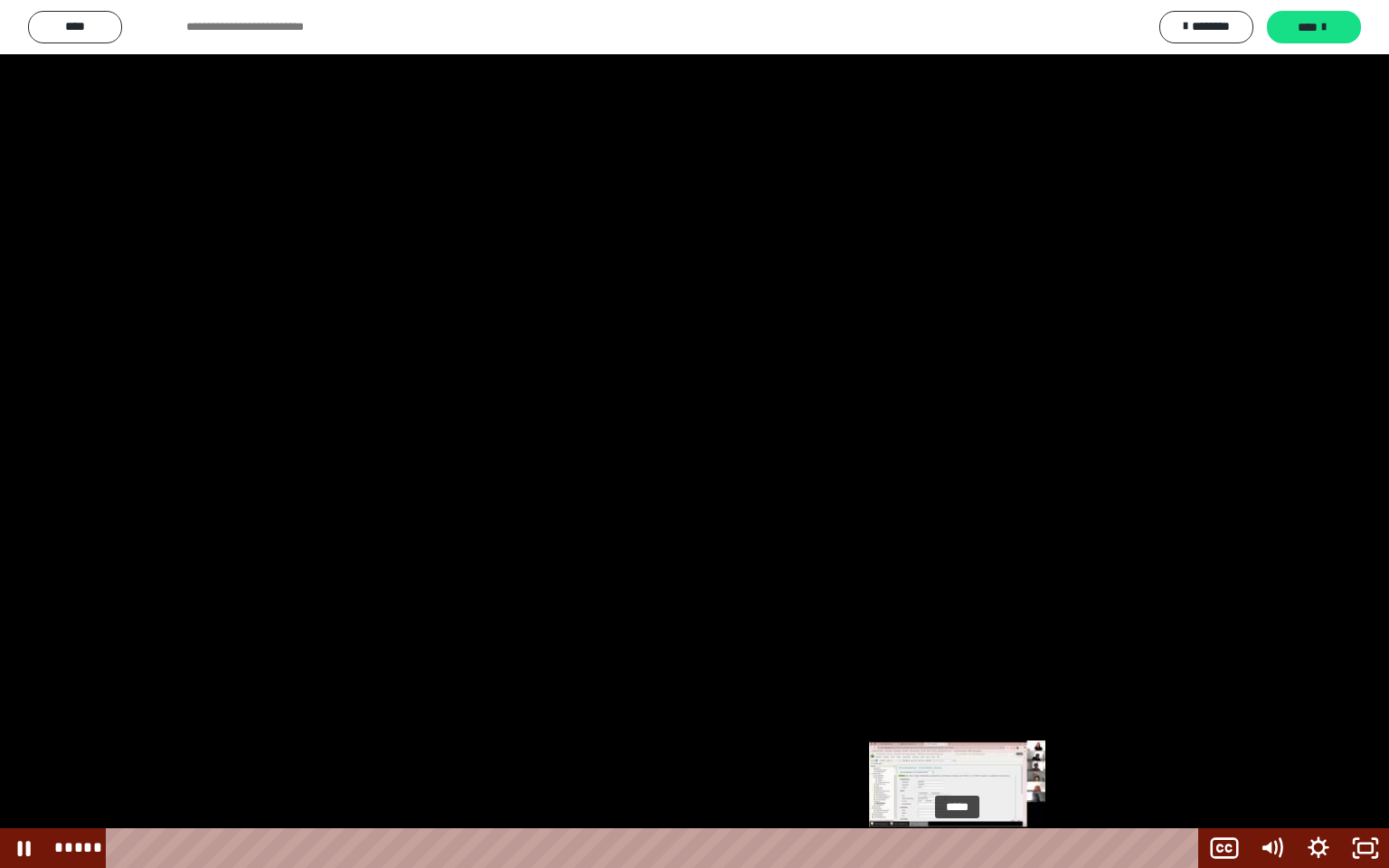click on "*****" at bounding box center [656, 848] 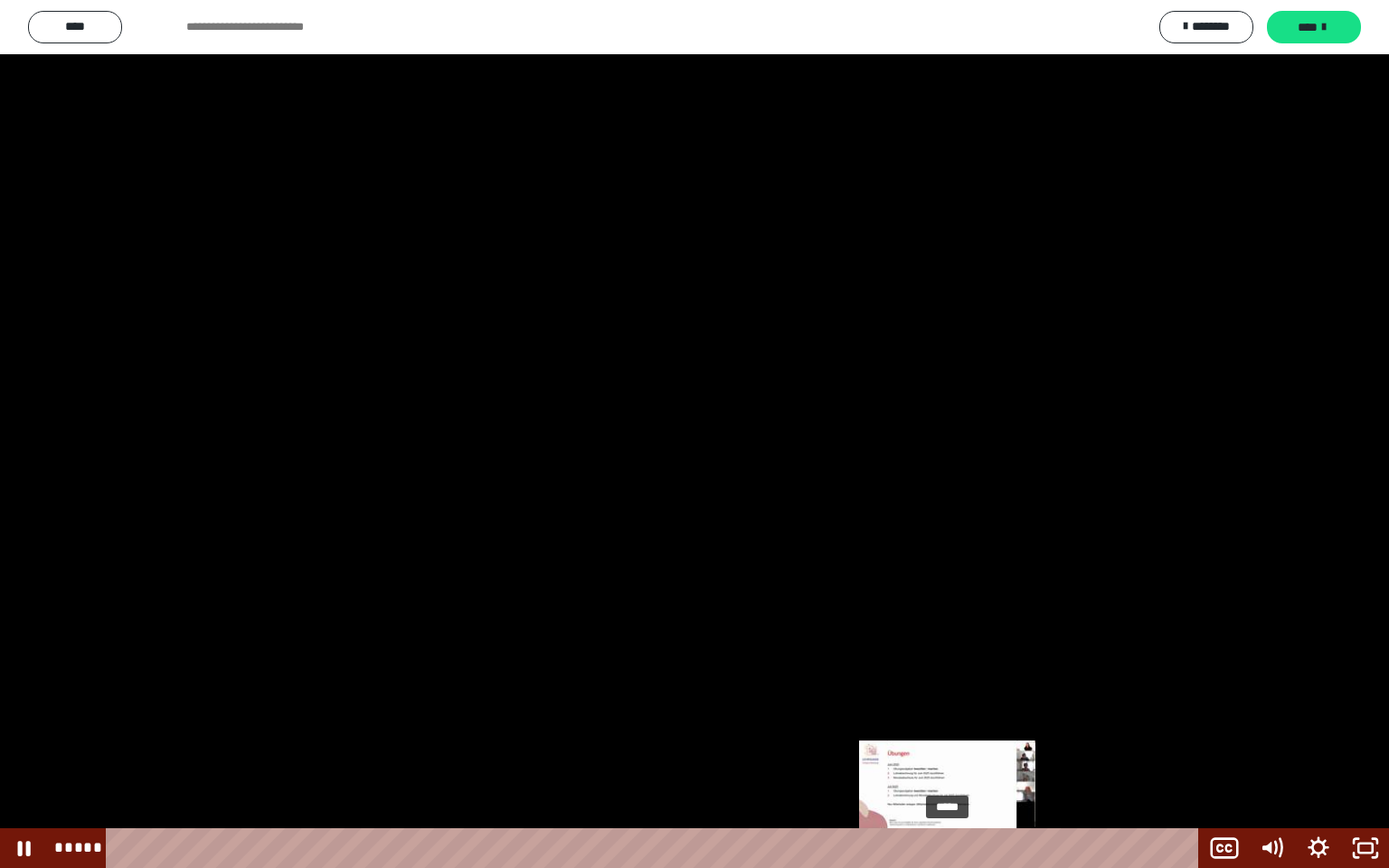 click on "*****" at bounding box center (656, 848) 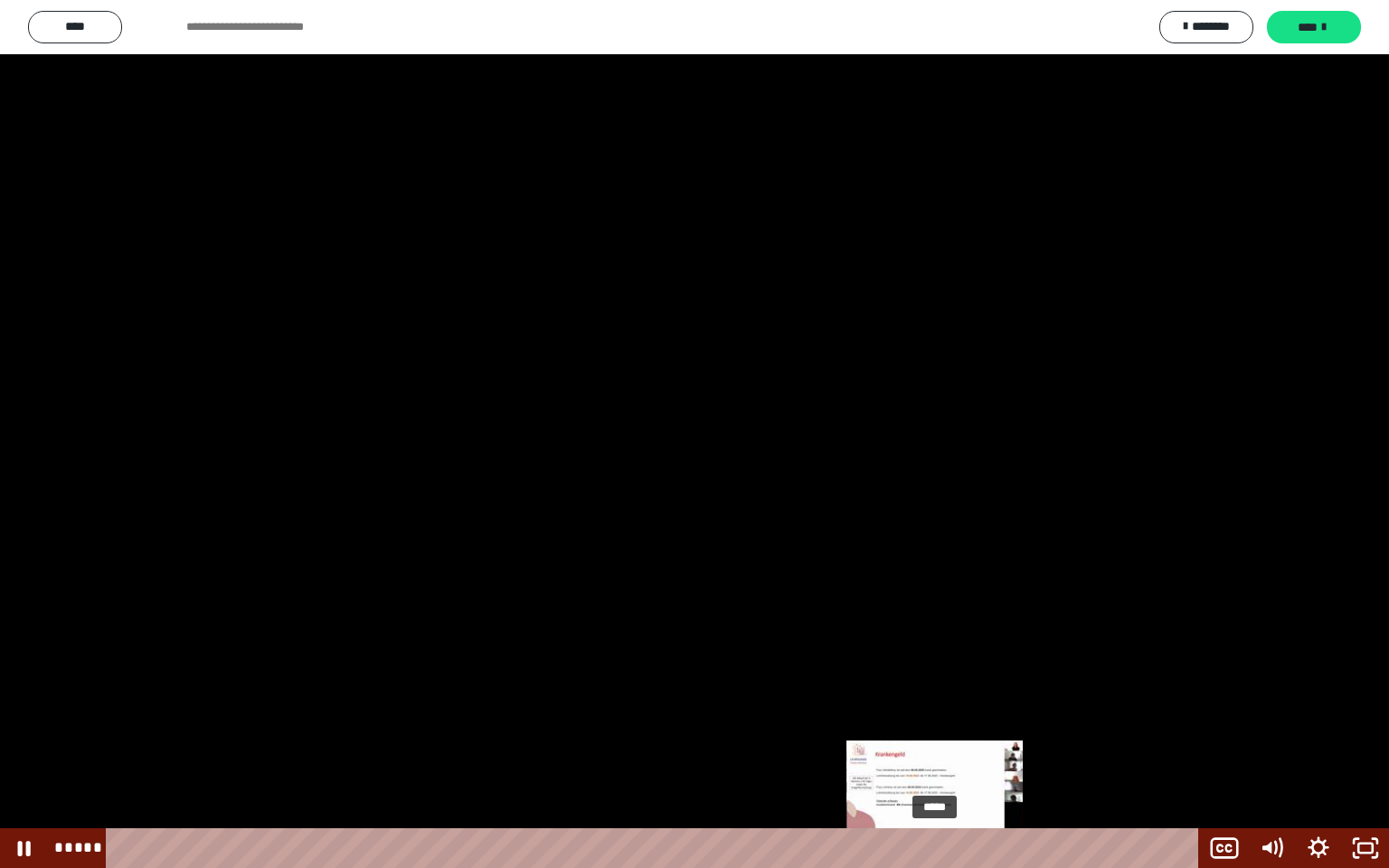 click on "*****" at bounding box center (656, 848) 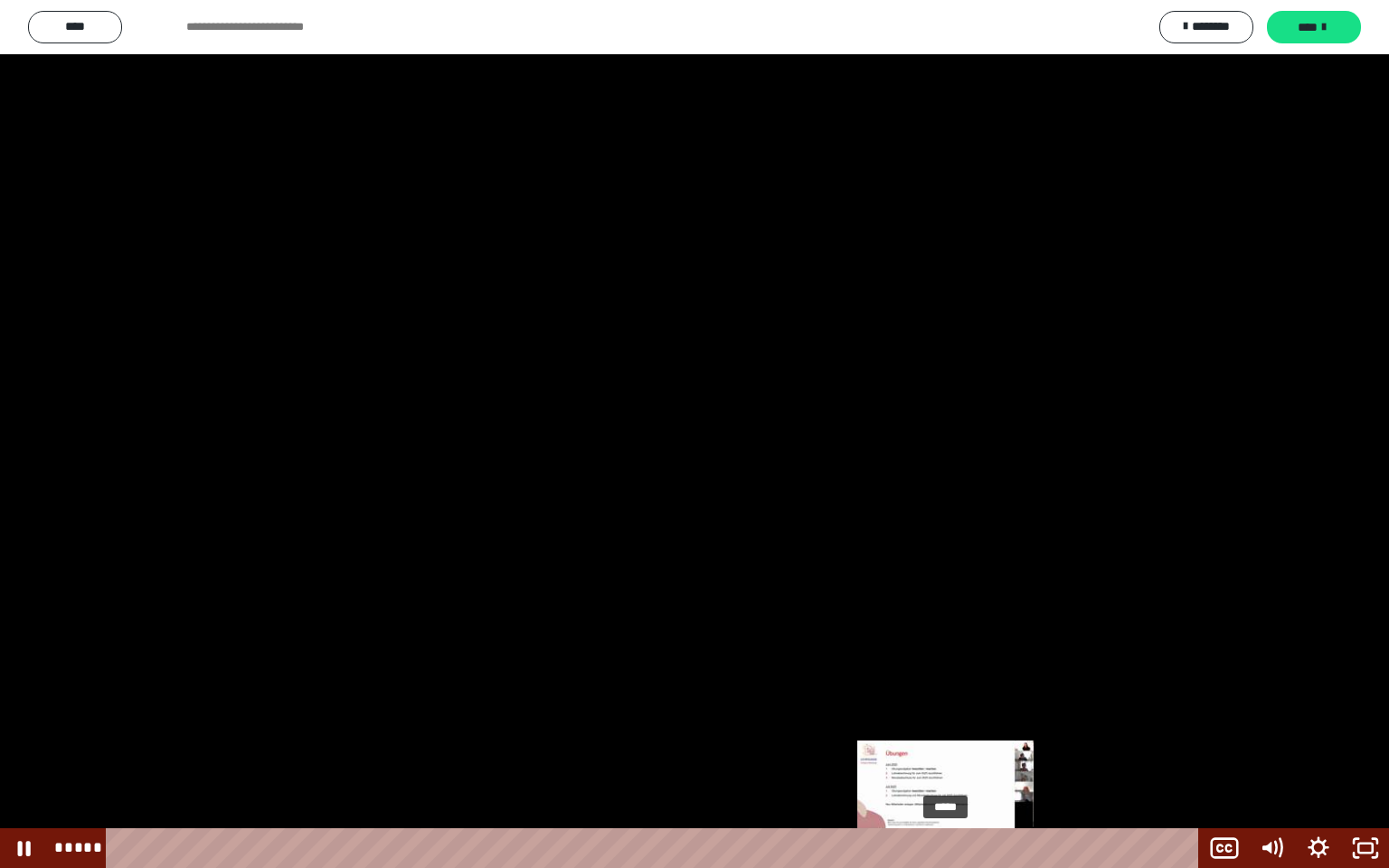 click on "*****" at bounding box center [656, 848] 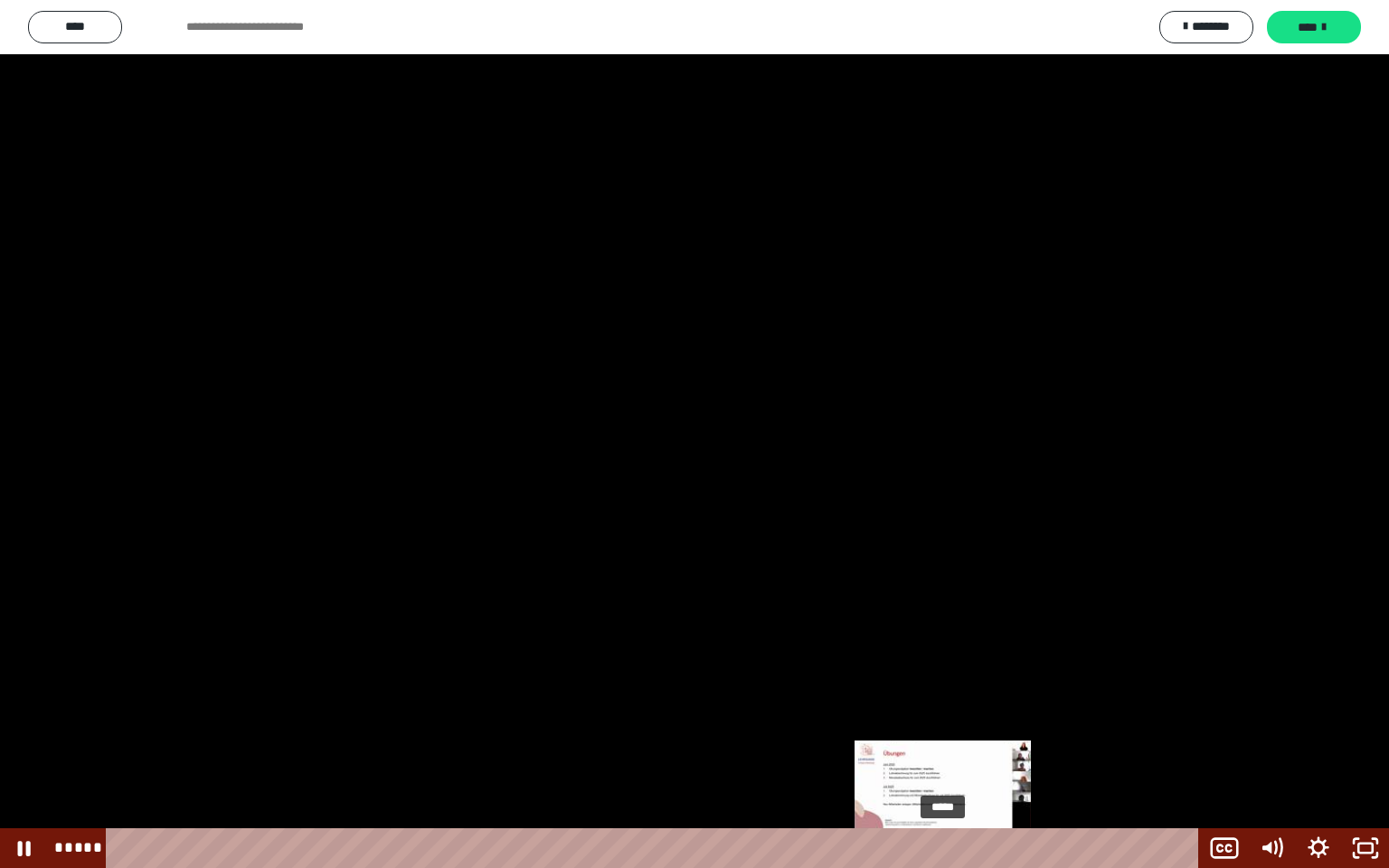 click at bounding box center (946, 848) 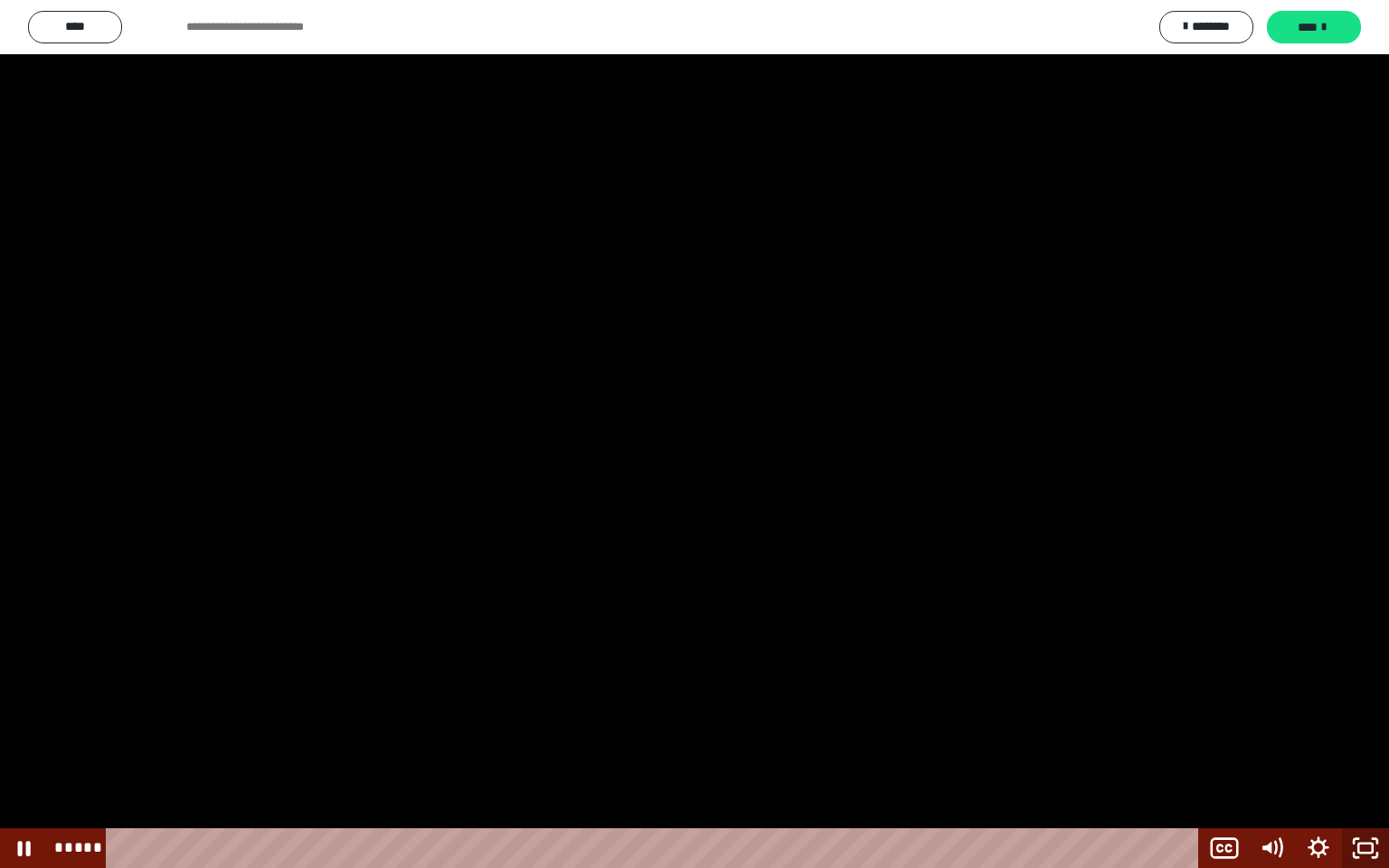 click 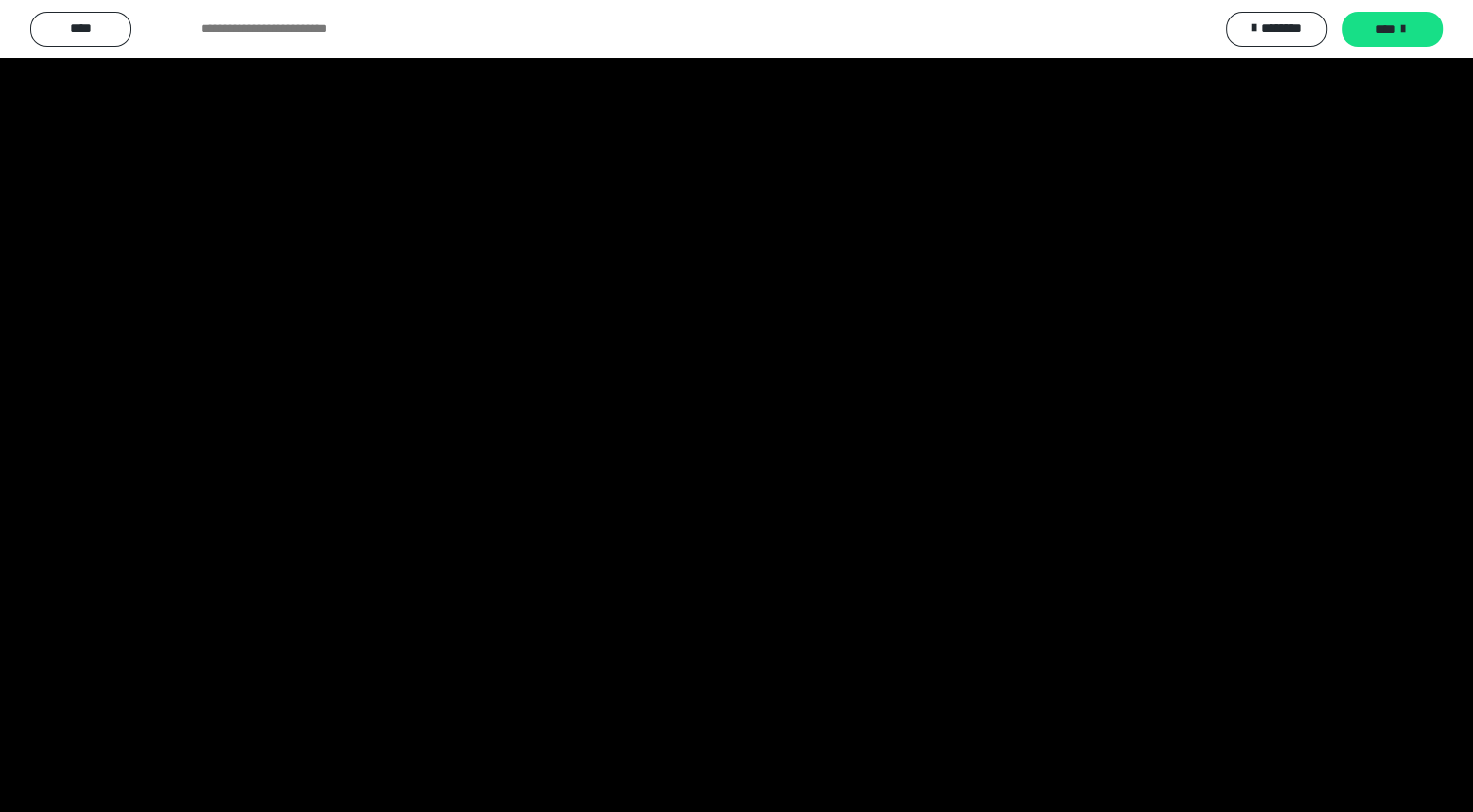 scroll, scrollTop: 2443, scrollLeft: 0, axis: vertical 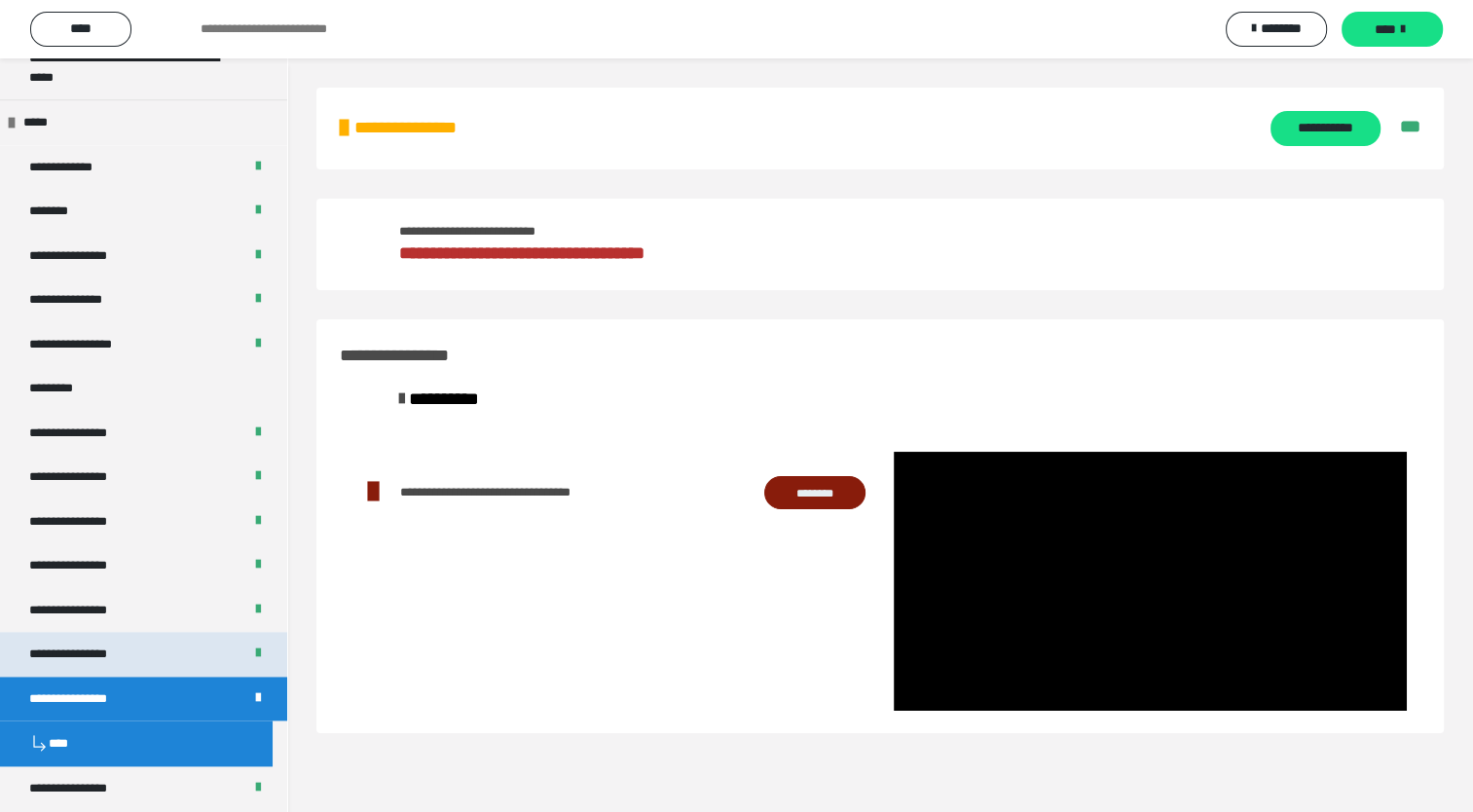 click on "**********" at bounding box center [85, 654] 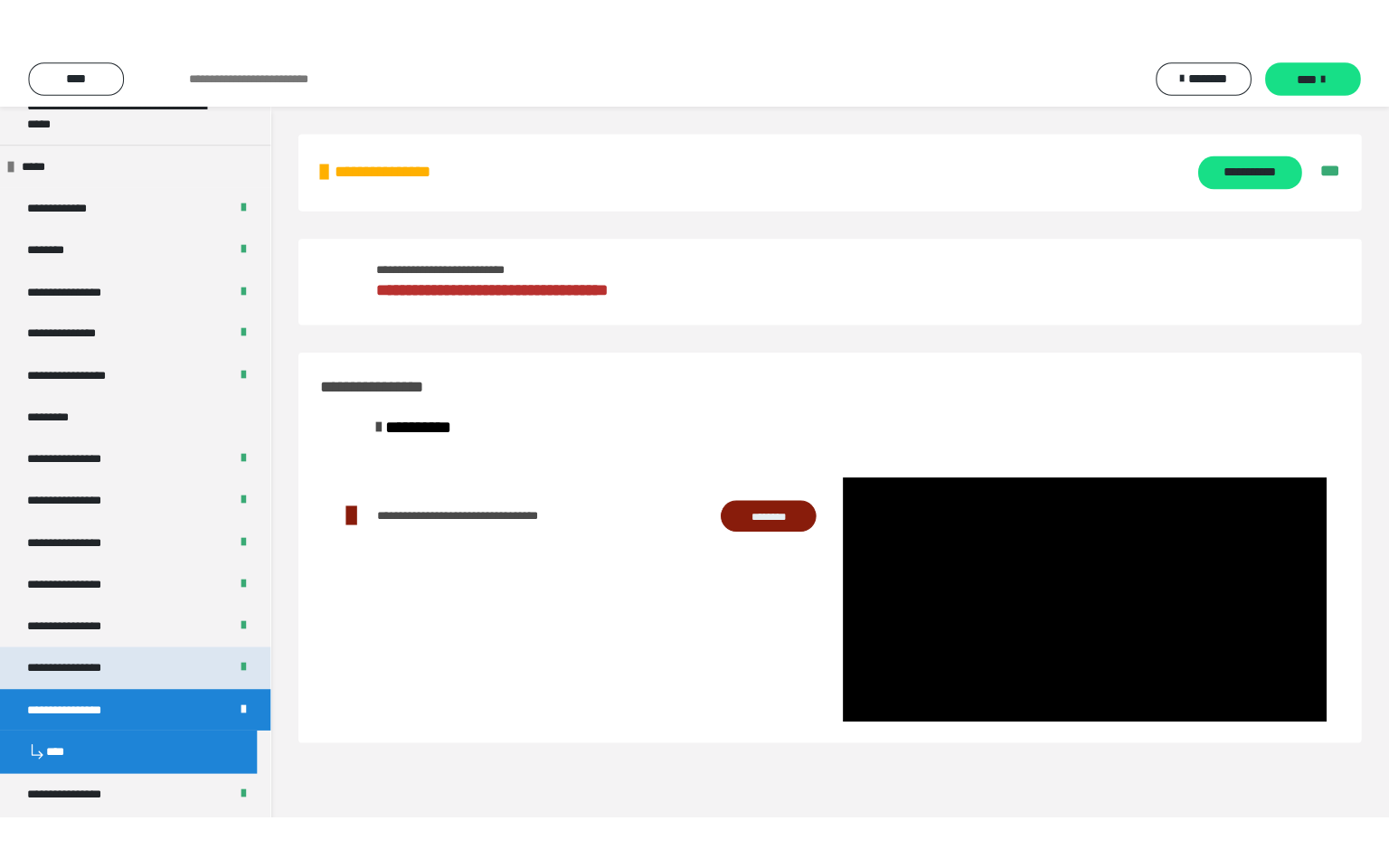 scroll, scrollTop: 2268, scrollLeft: 0, axis: vertical 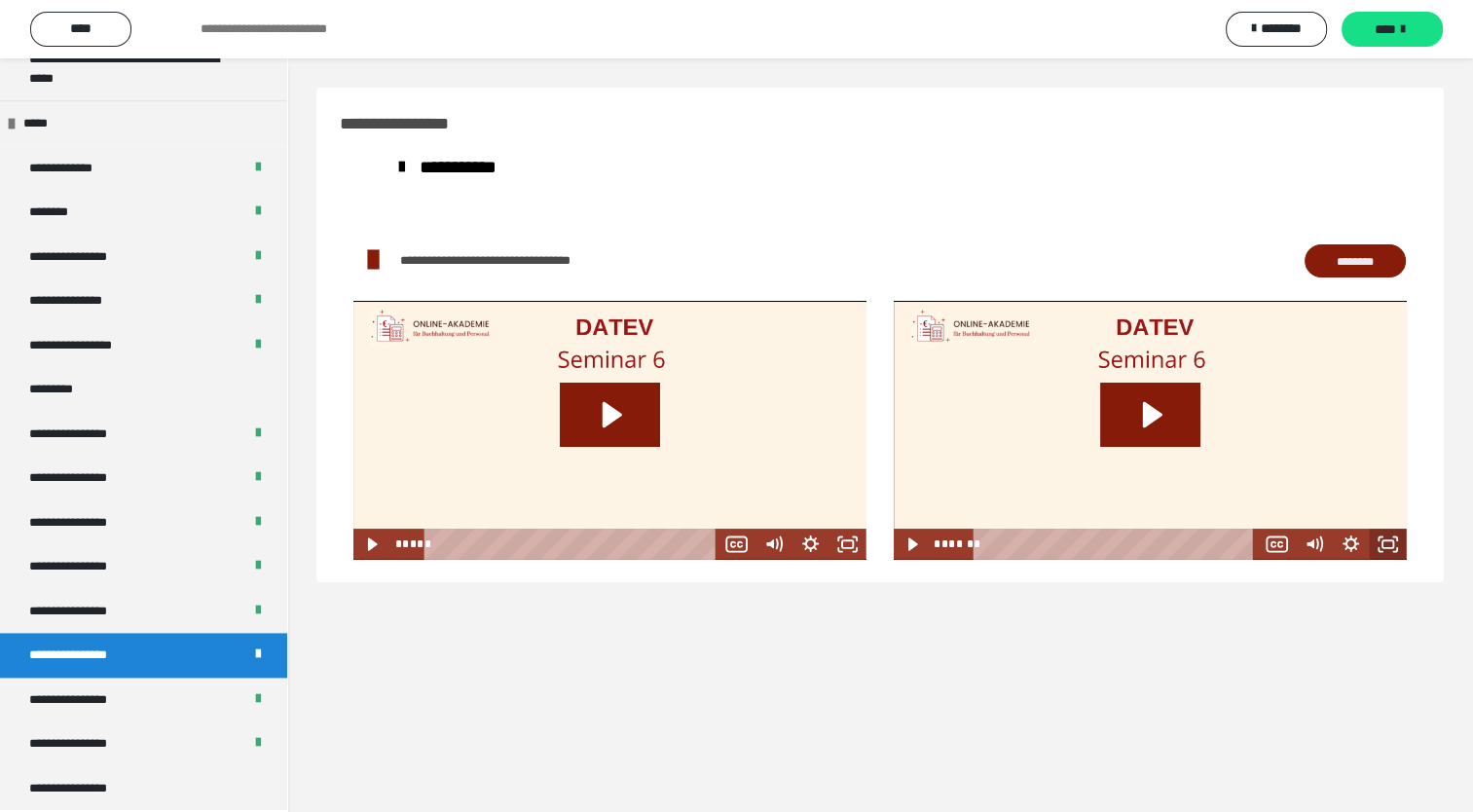 click 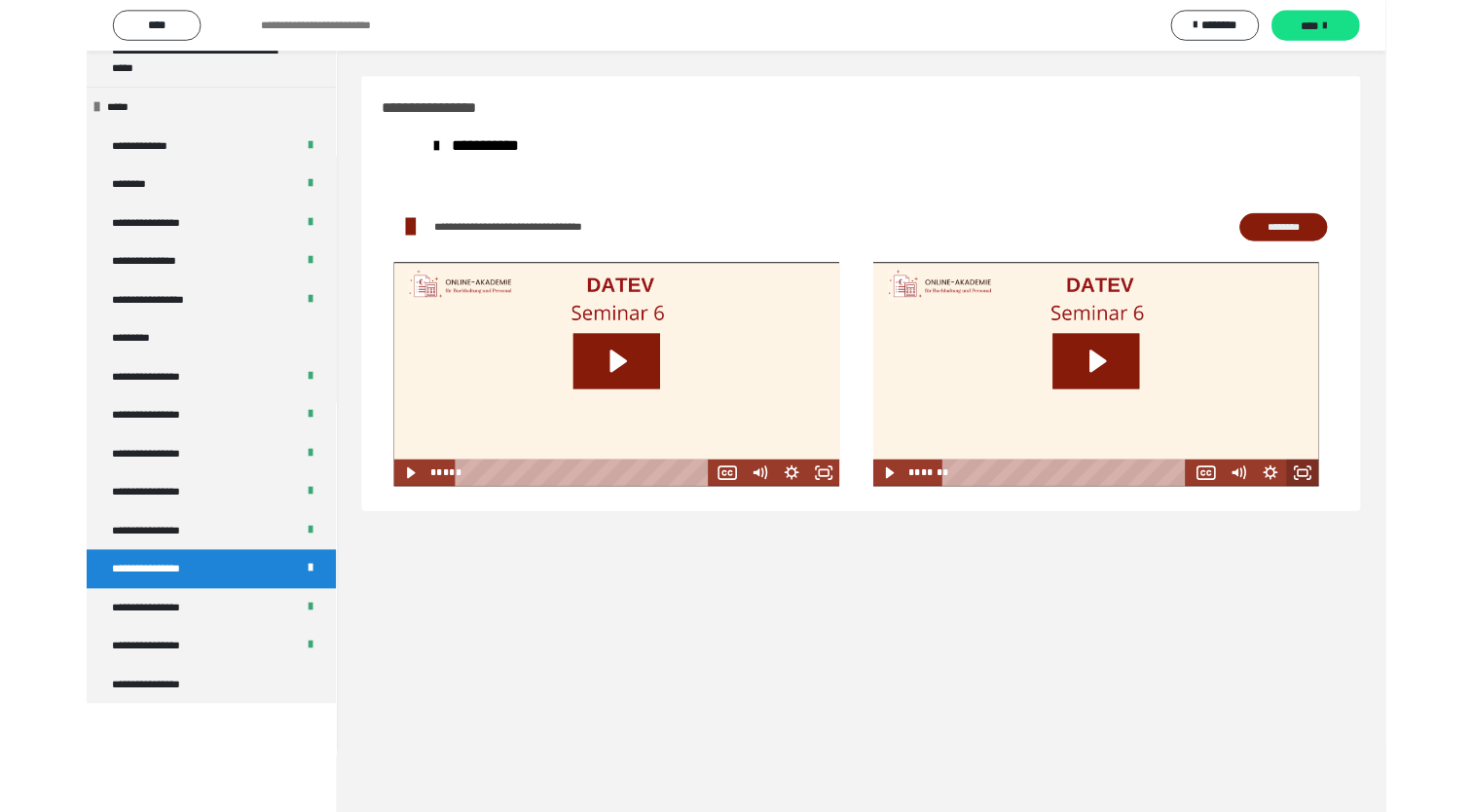scroll, scrollTop: 2320, scrollLeft: 0, axis: vertical 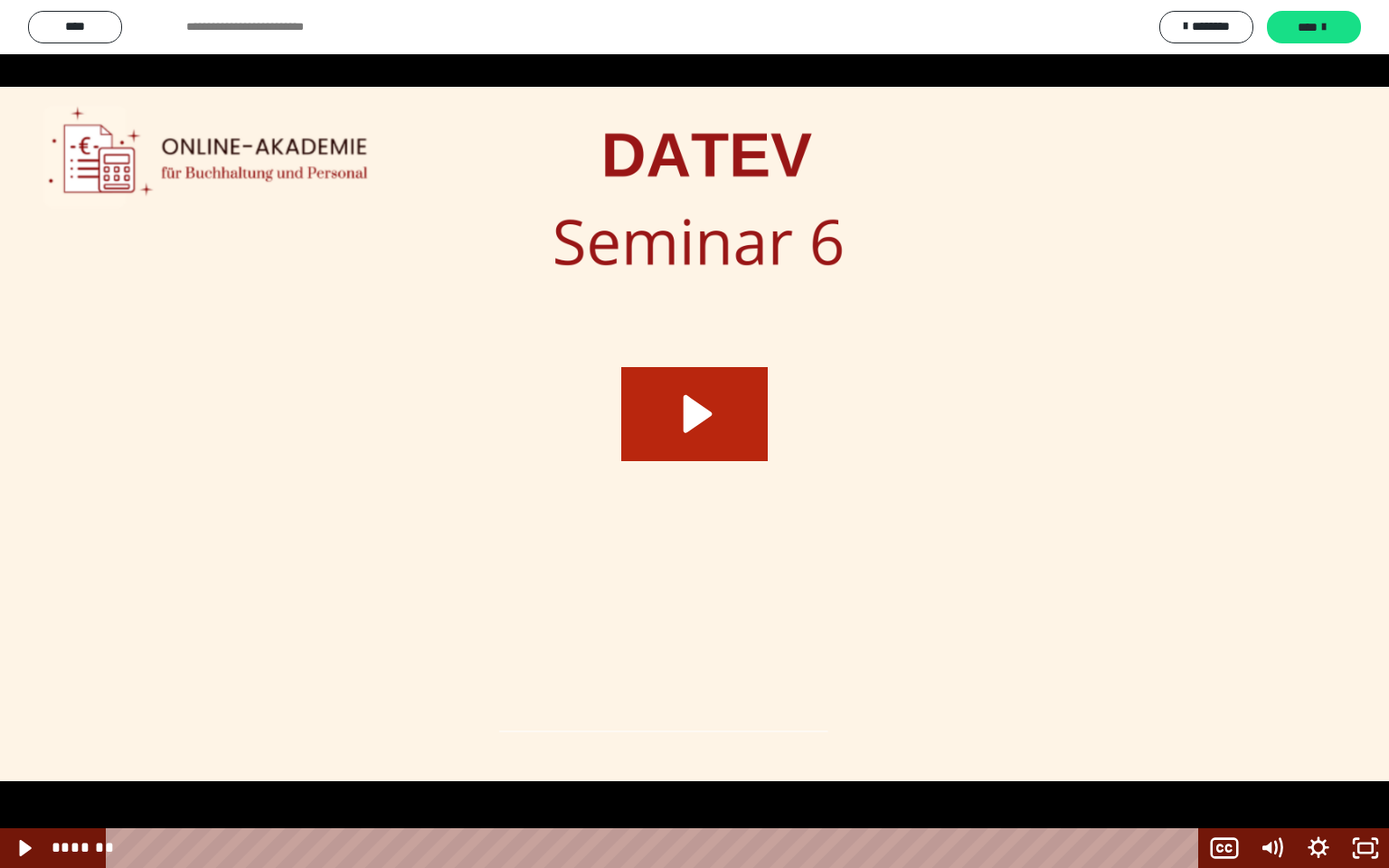 click 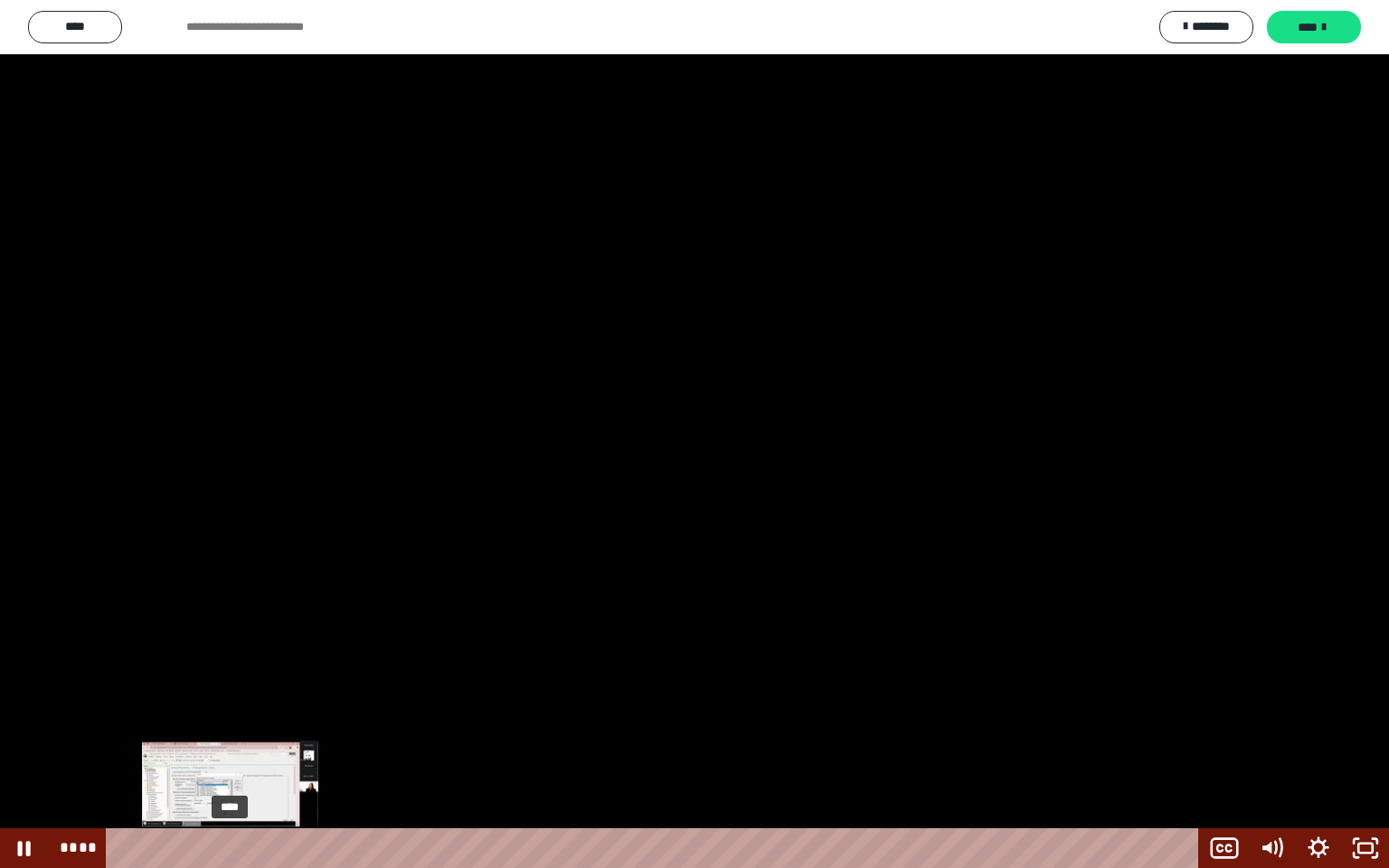click on "****" at bounding box center [656, 848] 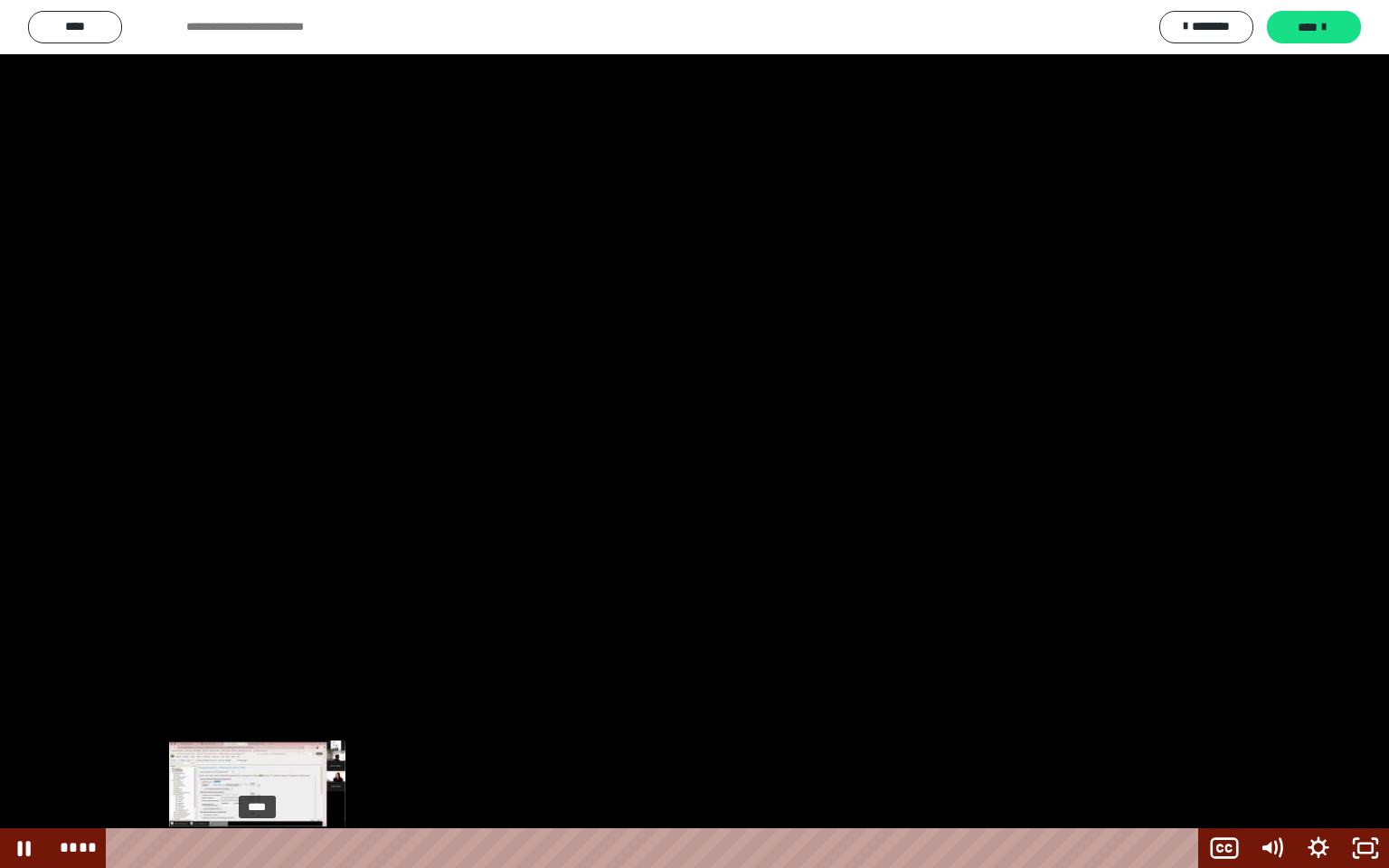 click on "****" at bounding box center (656, 848) 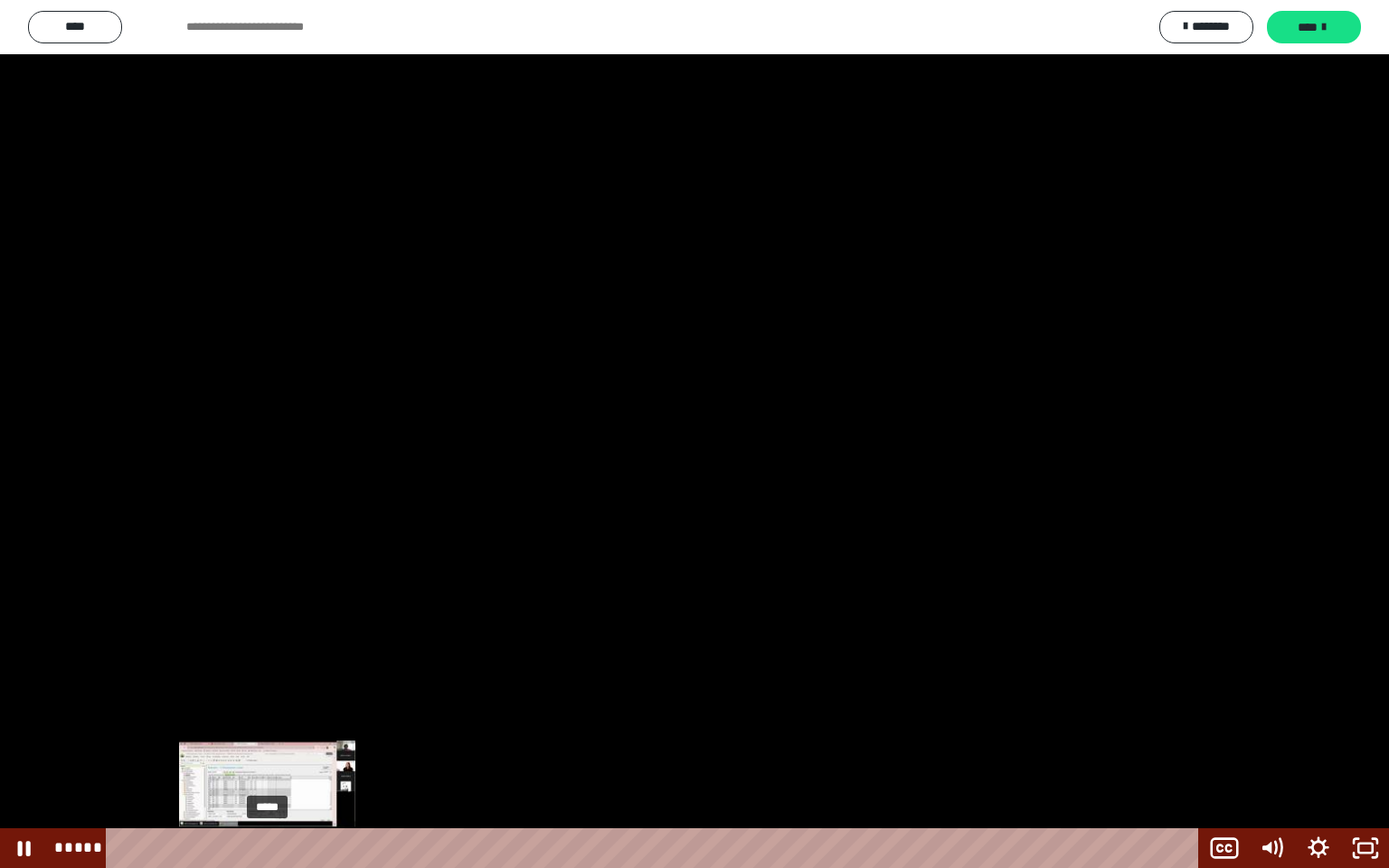 click on "*****" at bounding box center (656, 848) 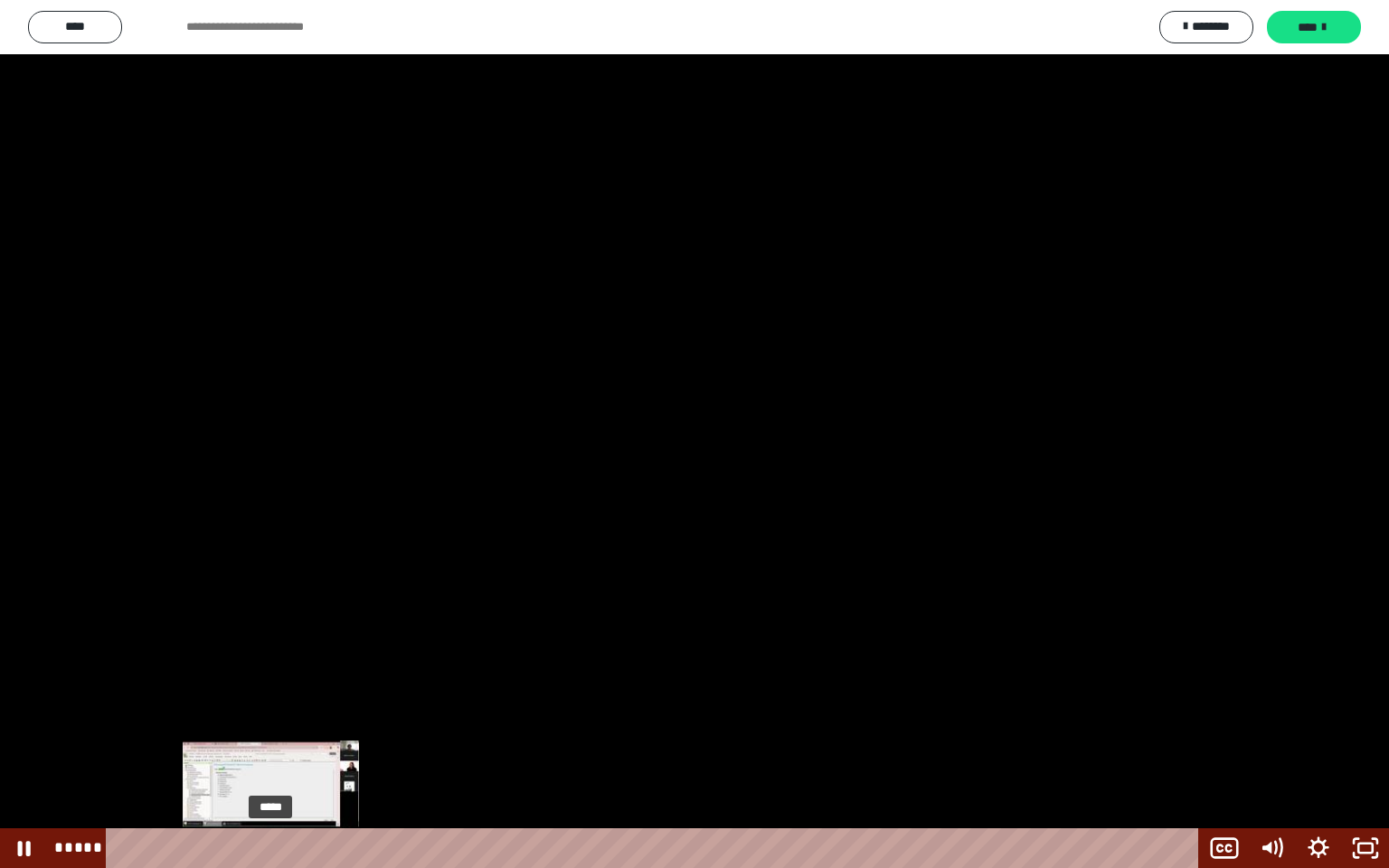 click at bounding box center (270, 848) 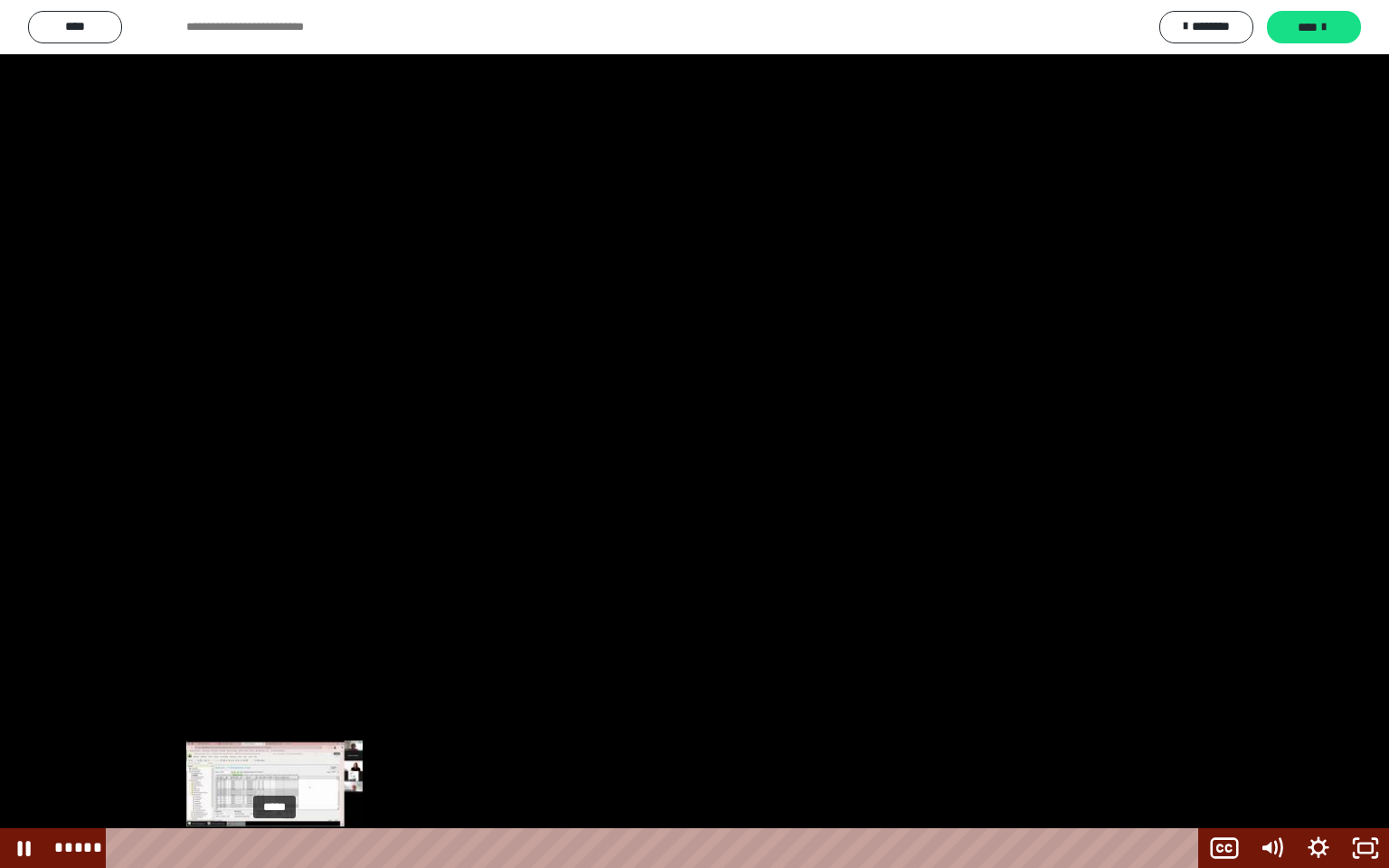 click at bounding box center (271, 848) 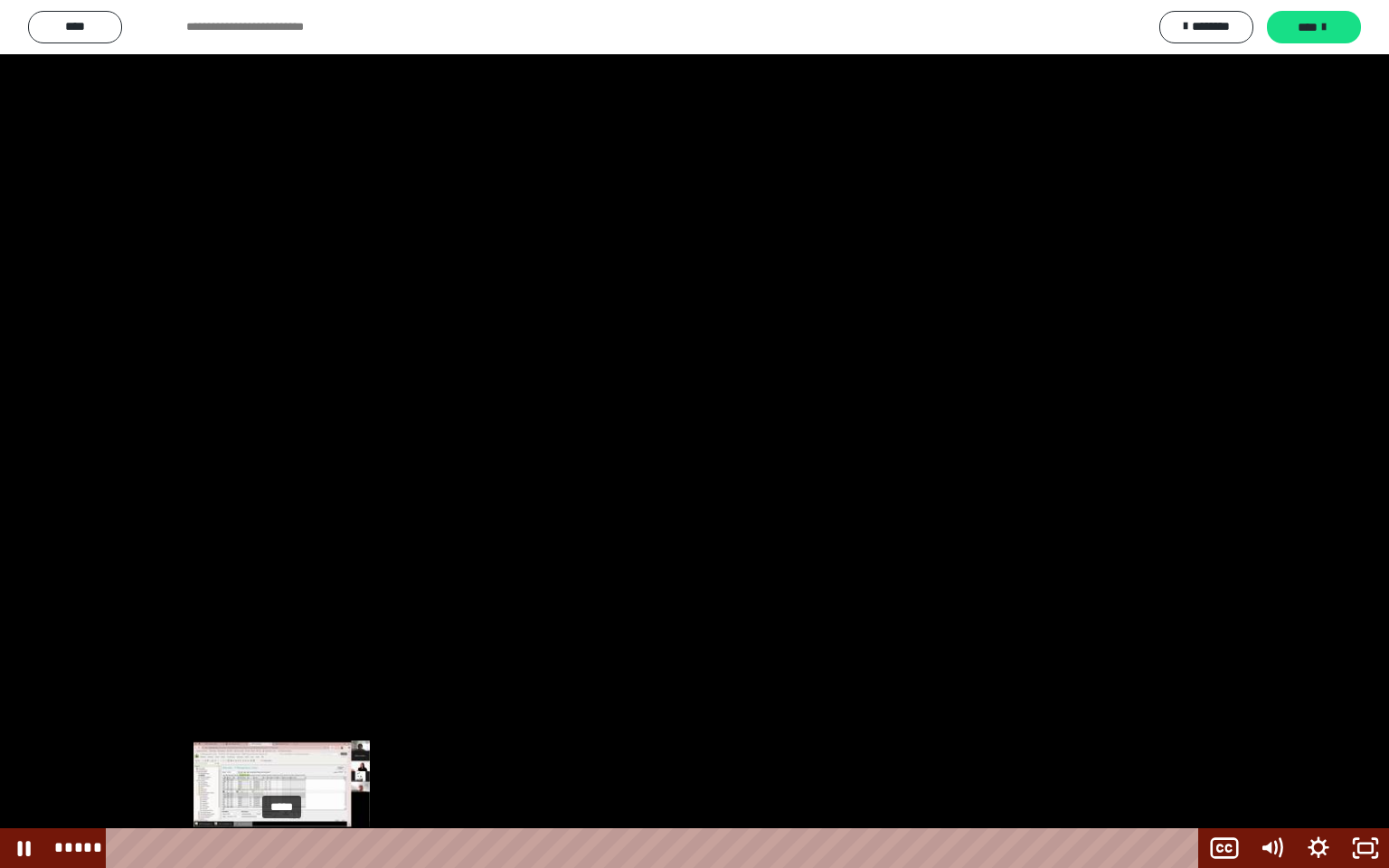 click on "*****" at bounding box center (656, 848) 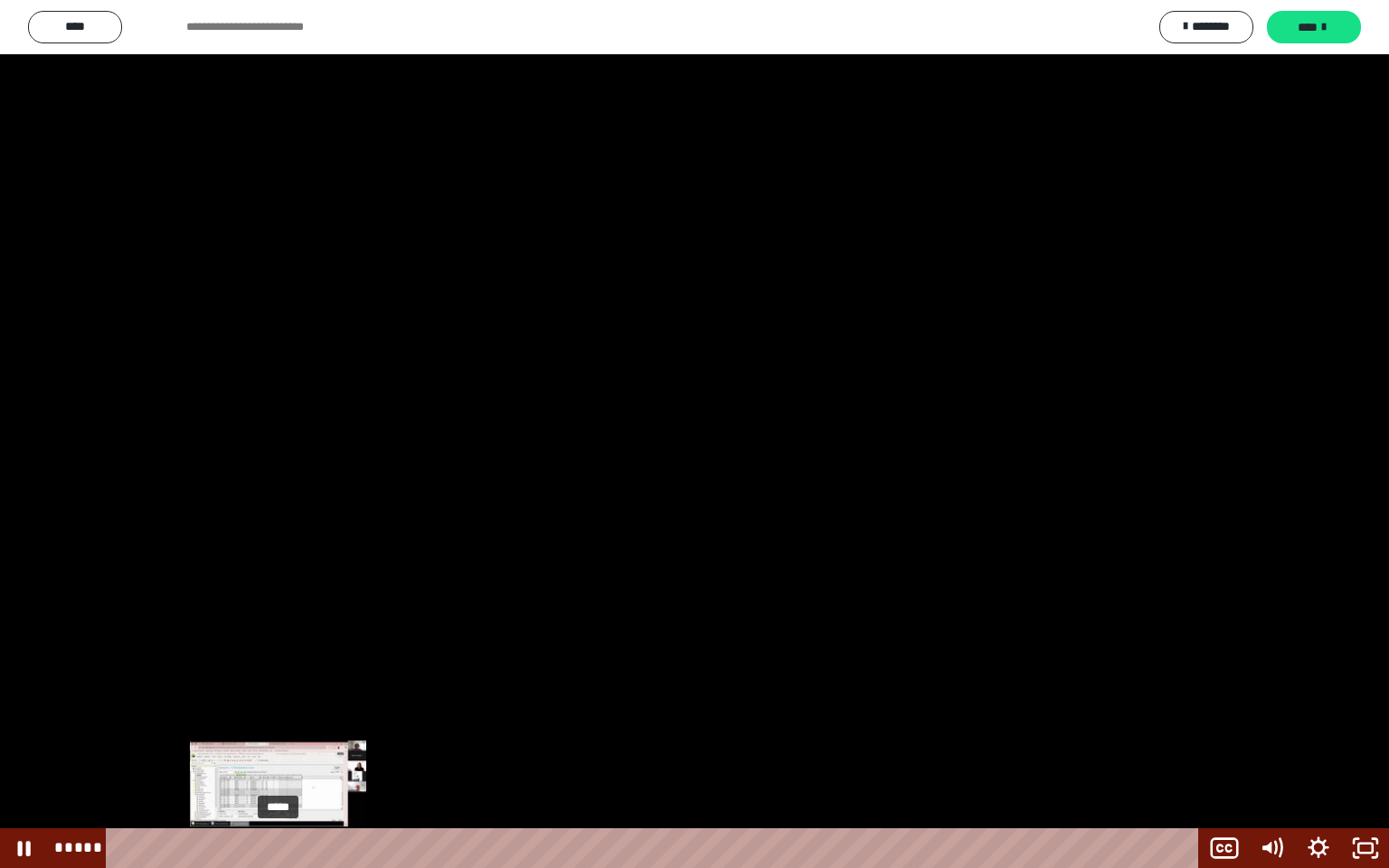 click on "*****" at bounding box center [656, 848] 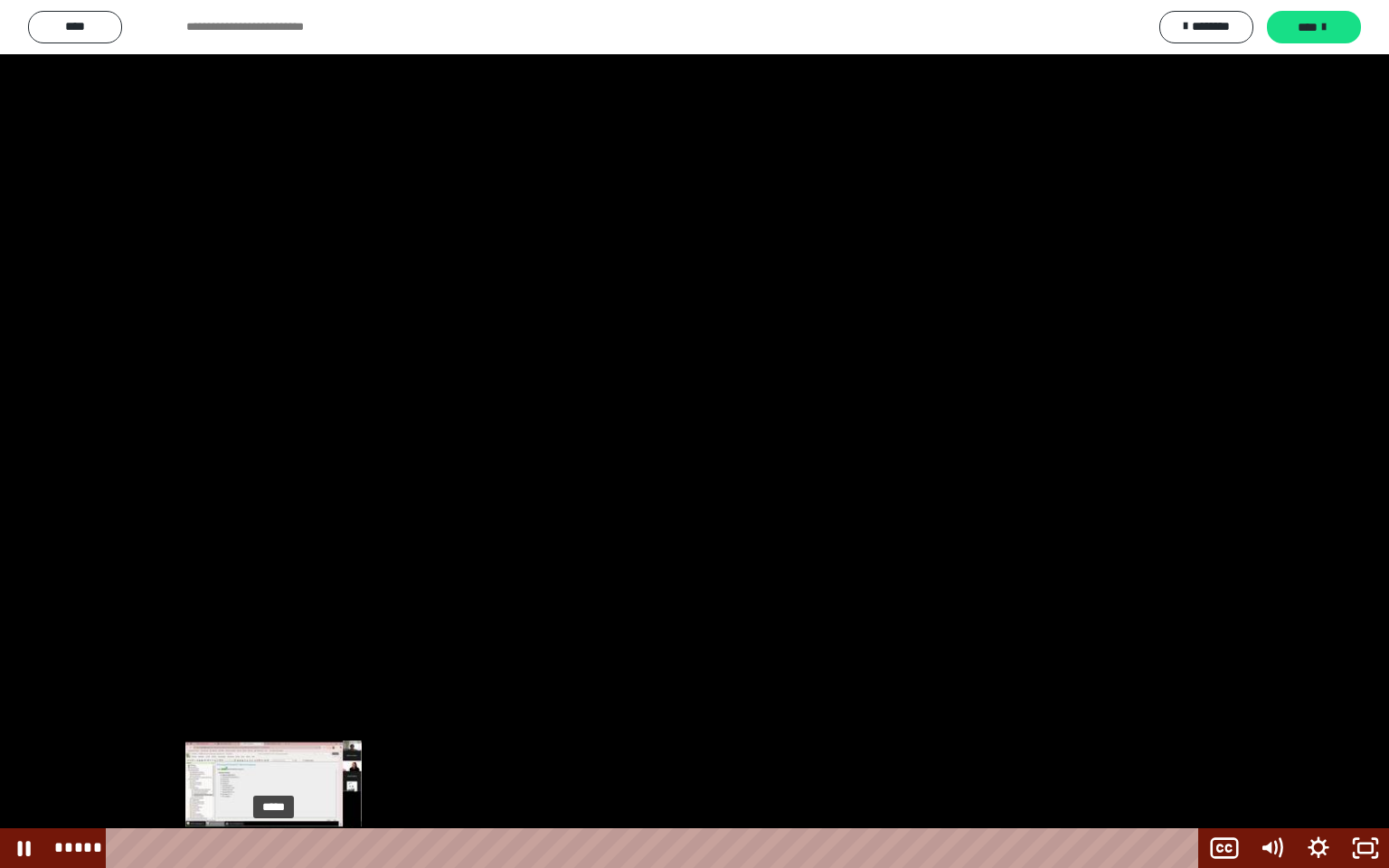 click at bounding box center (279, 848) 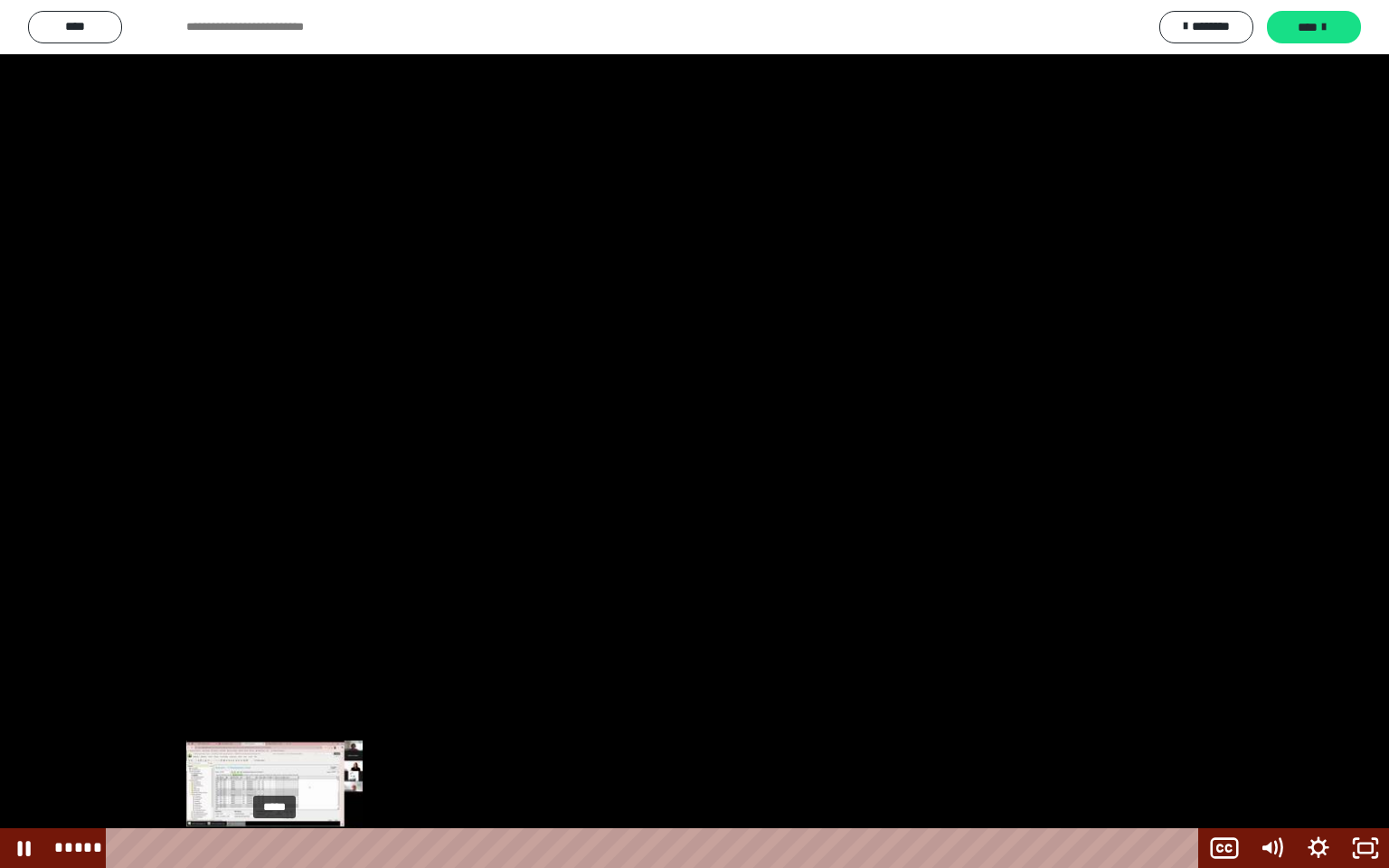 click at bounding box center (274, 848) 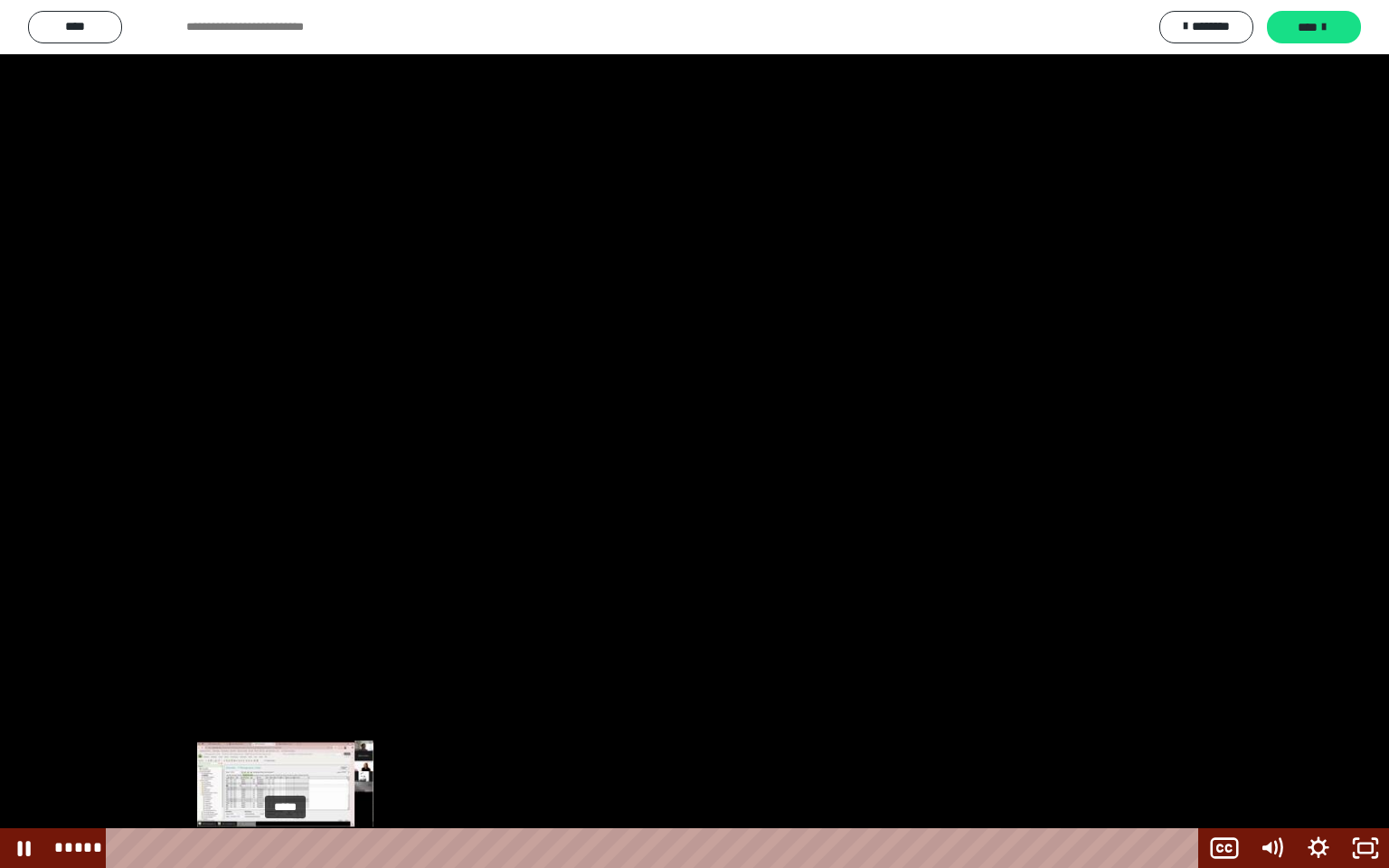 click on "*****" at bounding box center (656, 848) 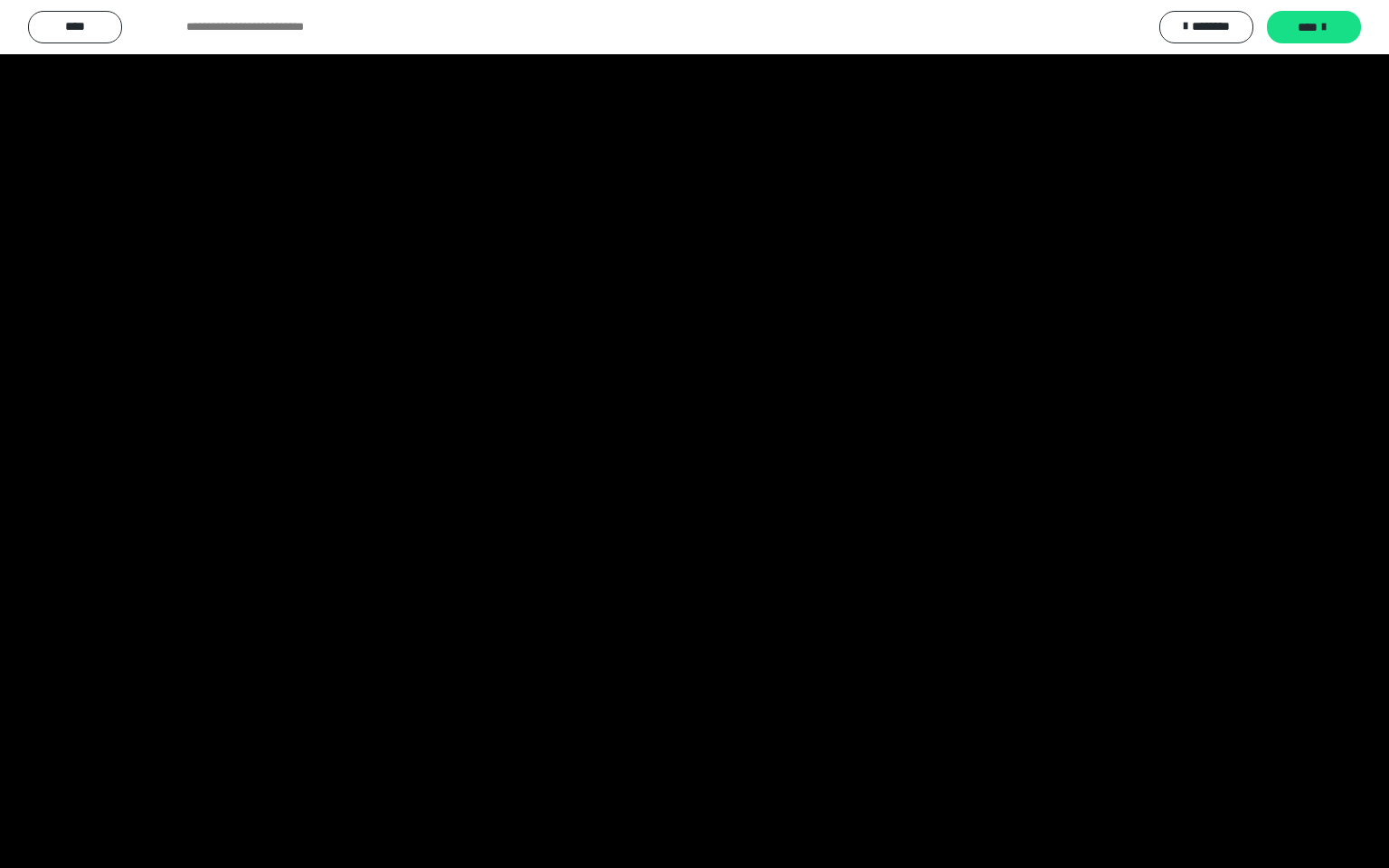 click at bounding box center [694, 434] 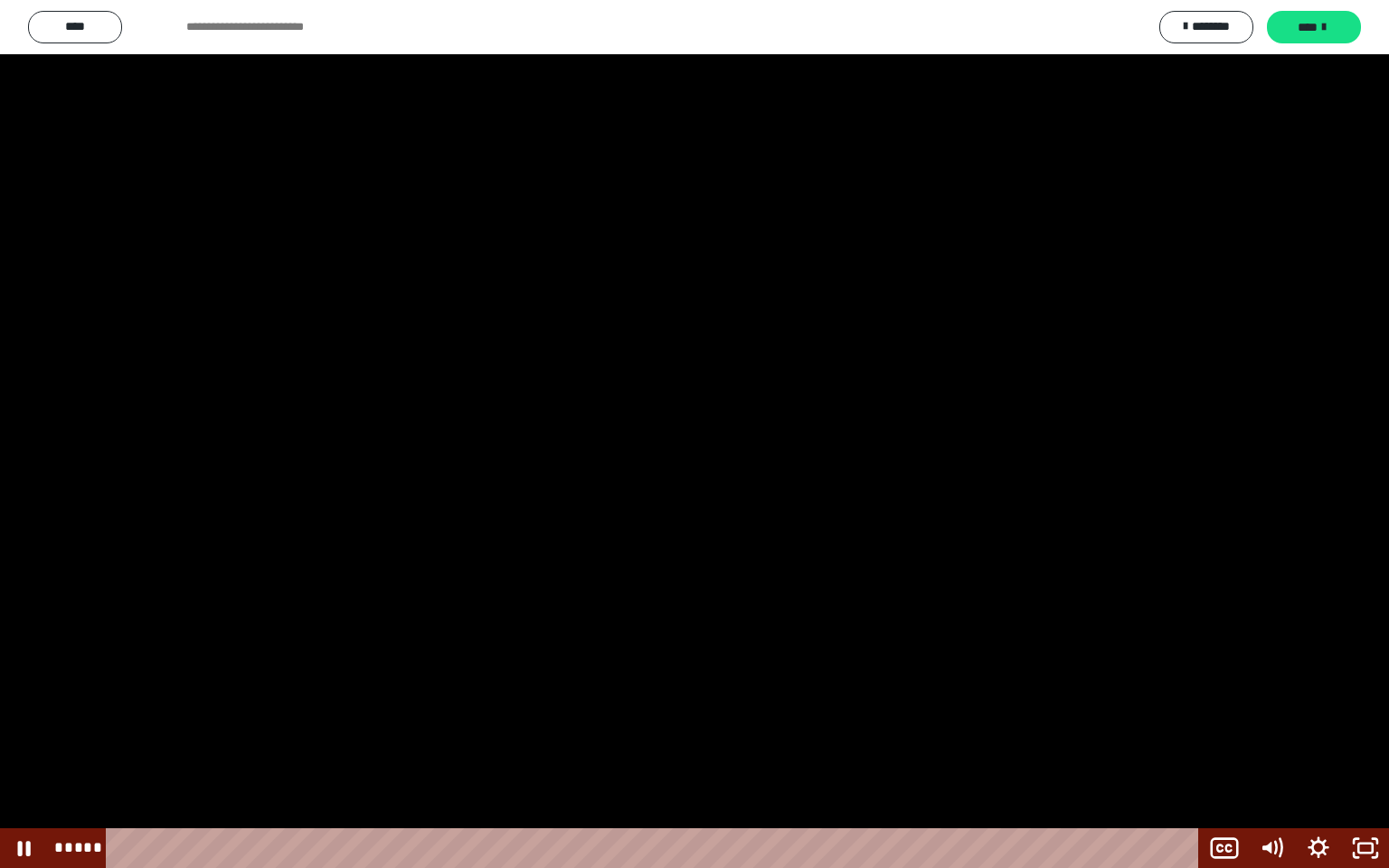 click at bounding box center (694, 434) 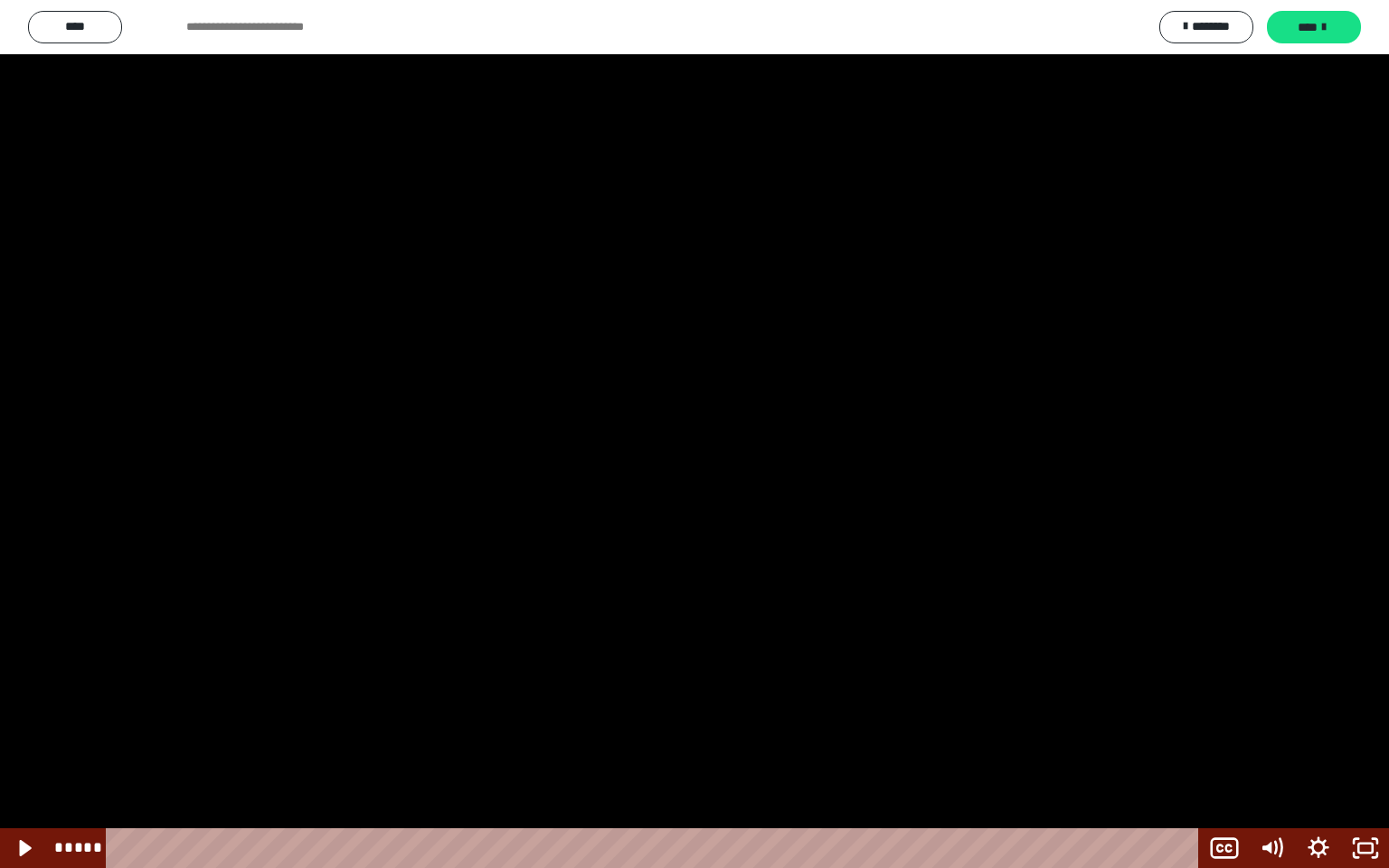 click at bounding box center [694, 434] 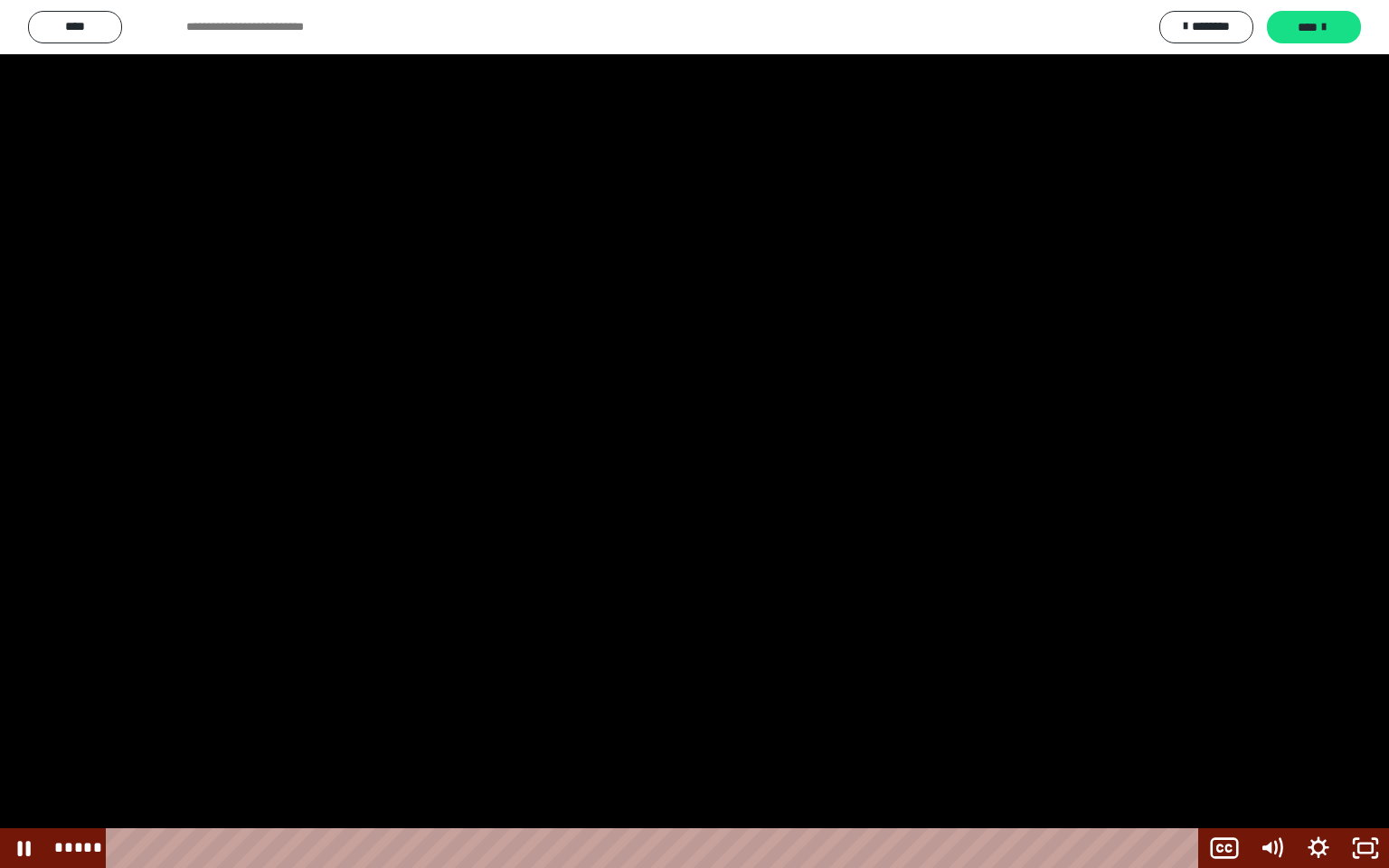 click at bounding box center (694, 434) 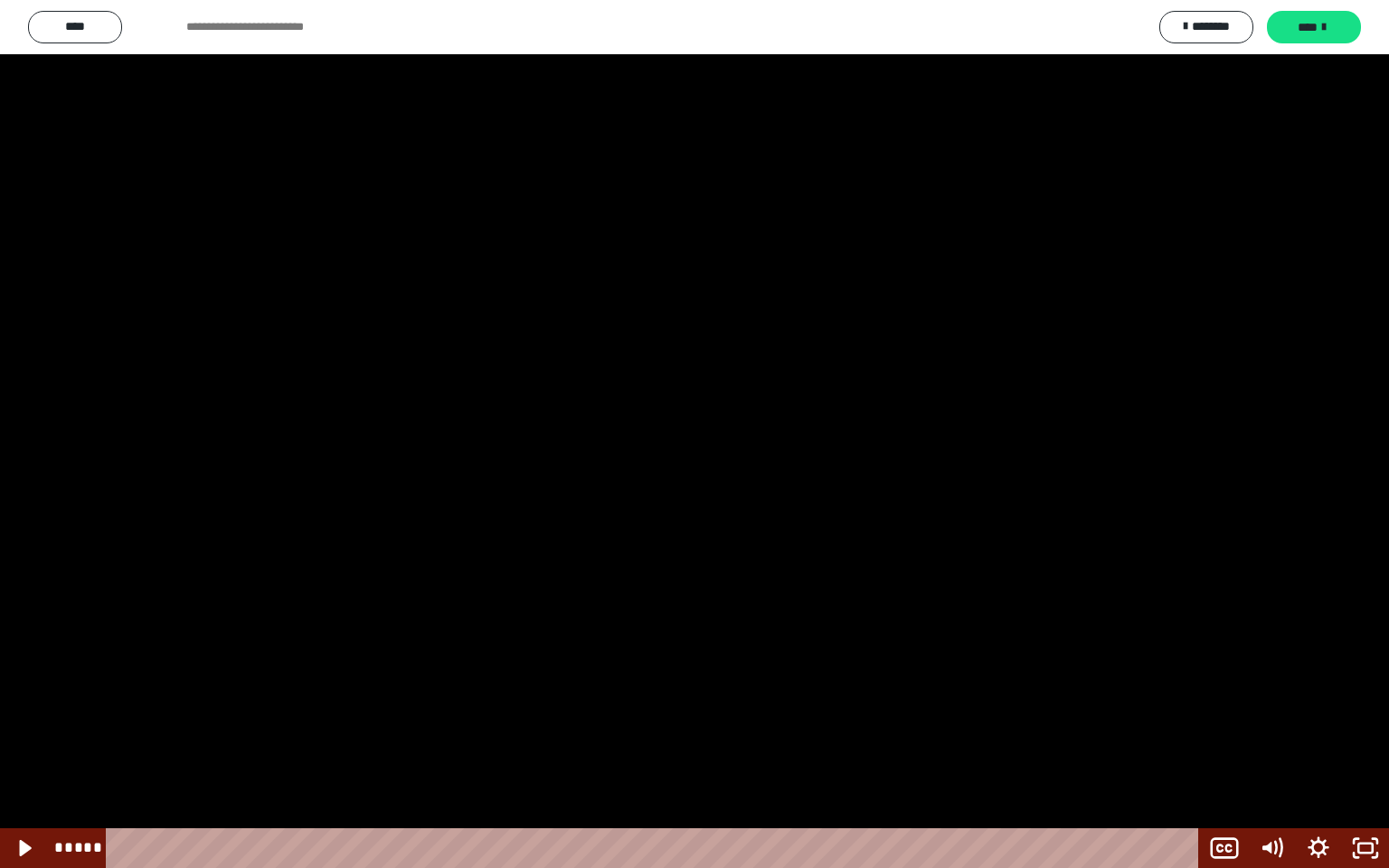 click at bounding box center (694, 434) 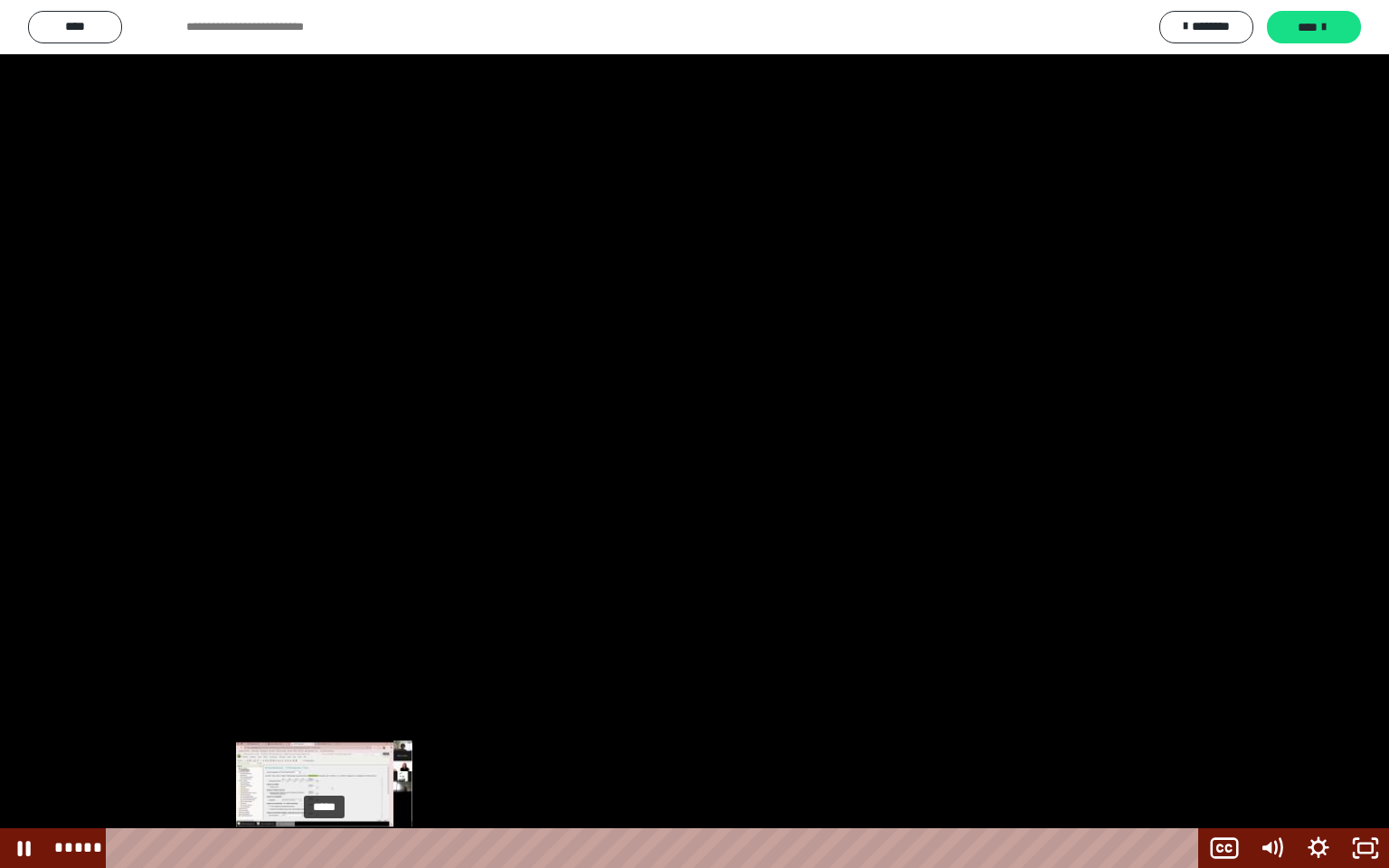 click on "*****" at bounding box center [656, 848] 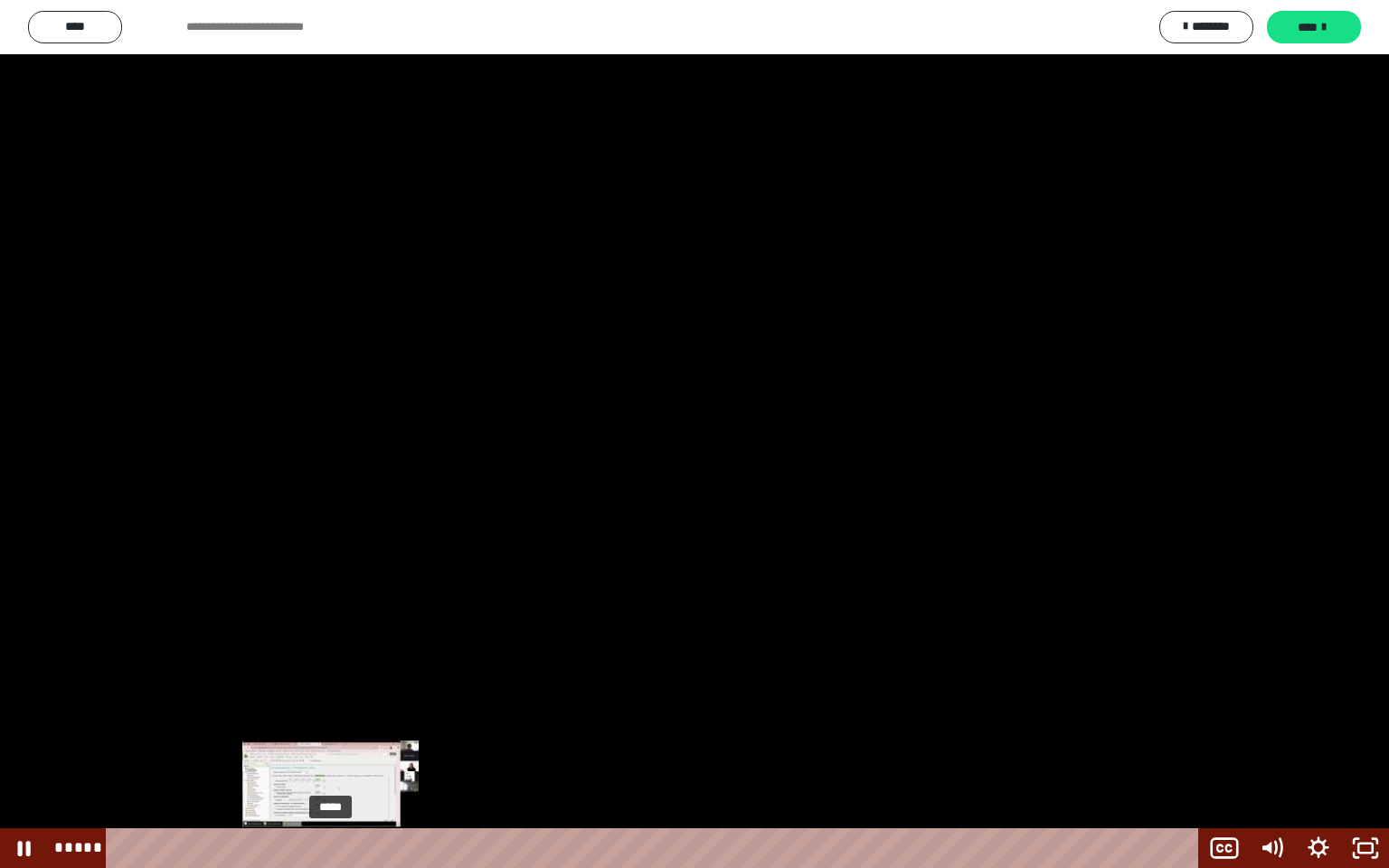 click on "*****" at bounding box center (656, 848) 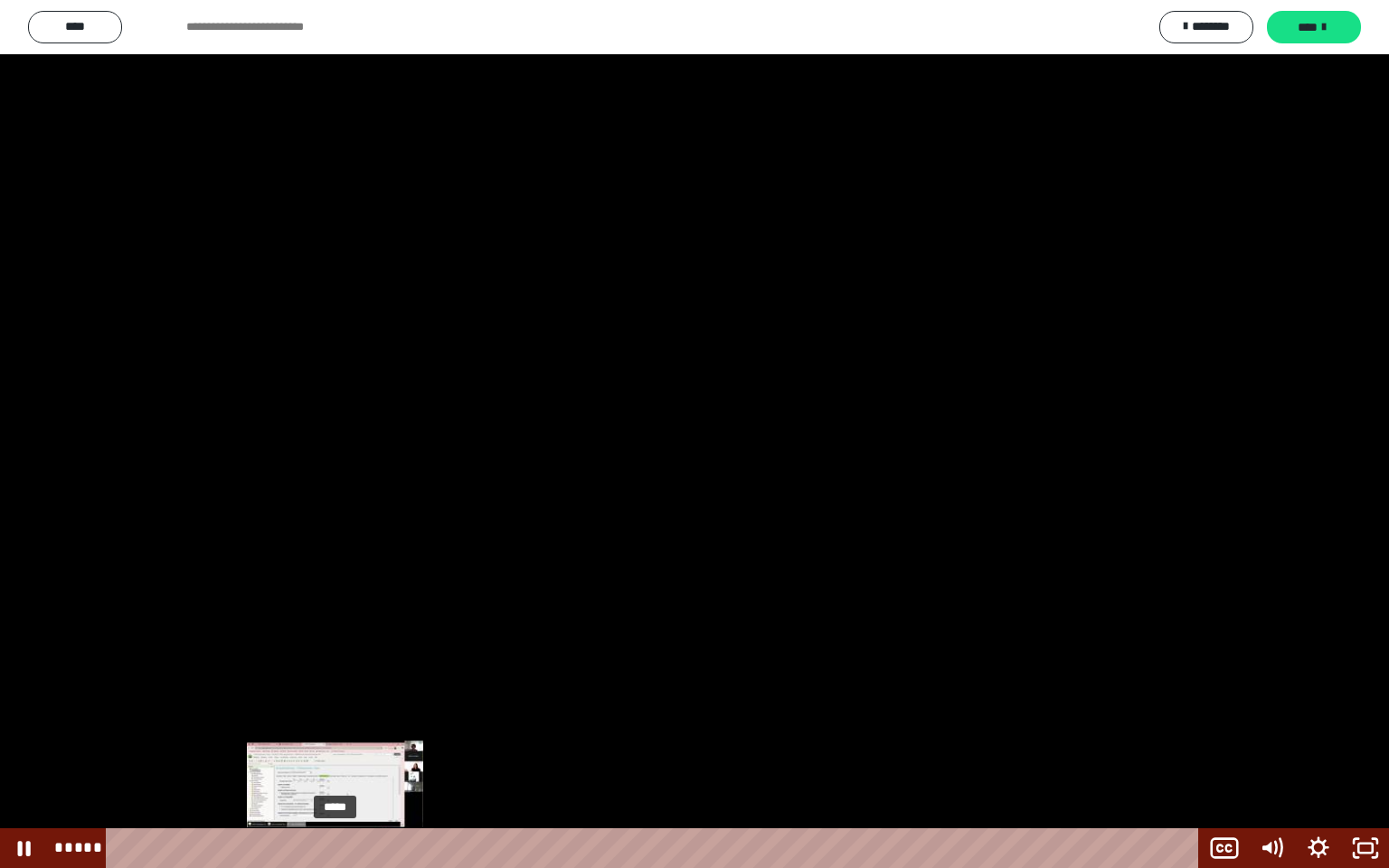 click at bounding box center (330, 848) 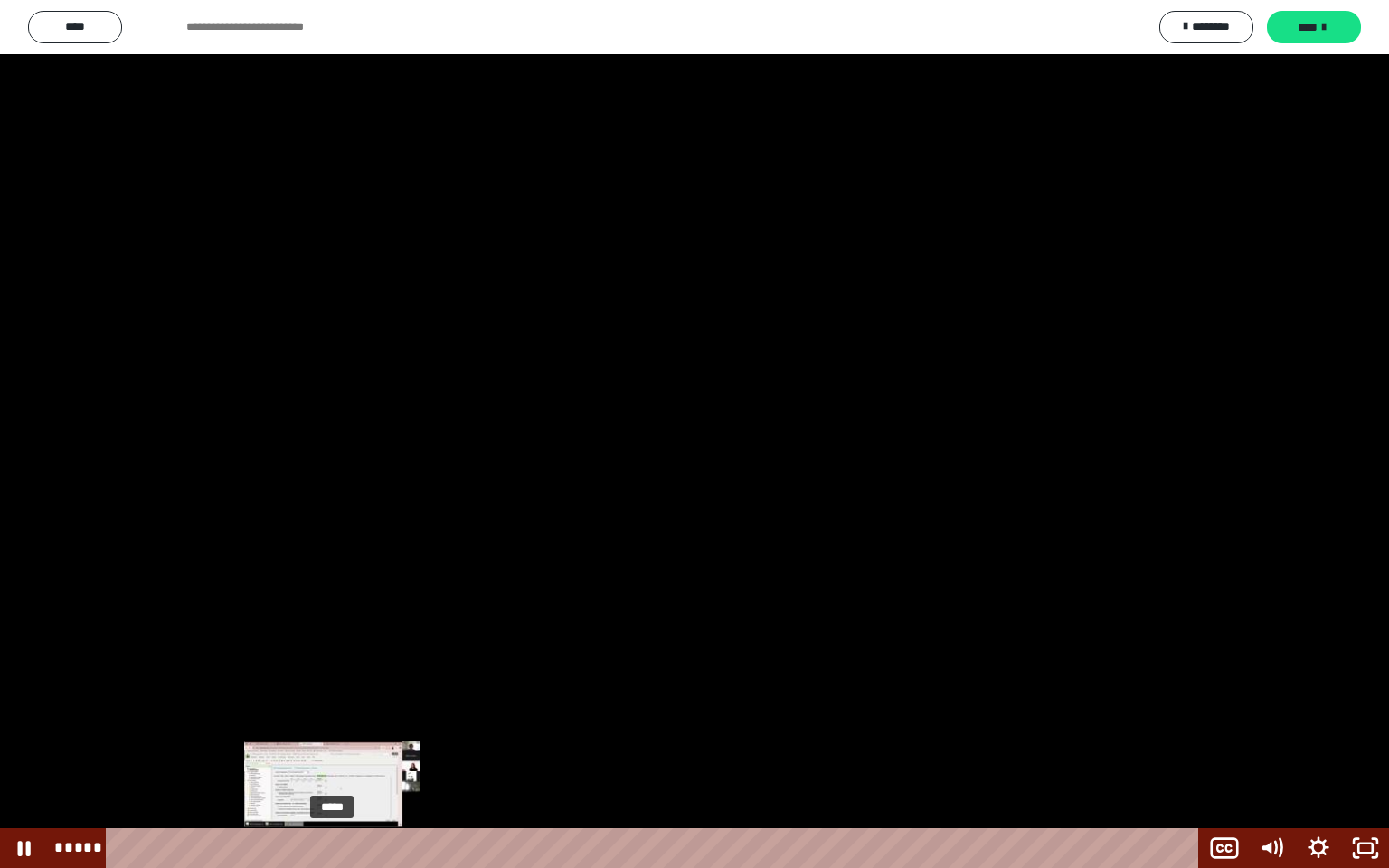 click at bounding box center [332, 848] 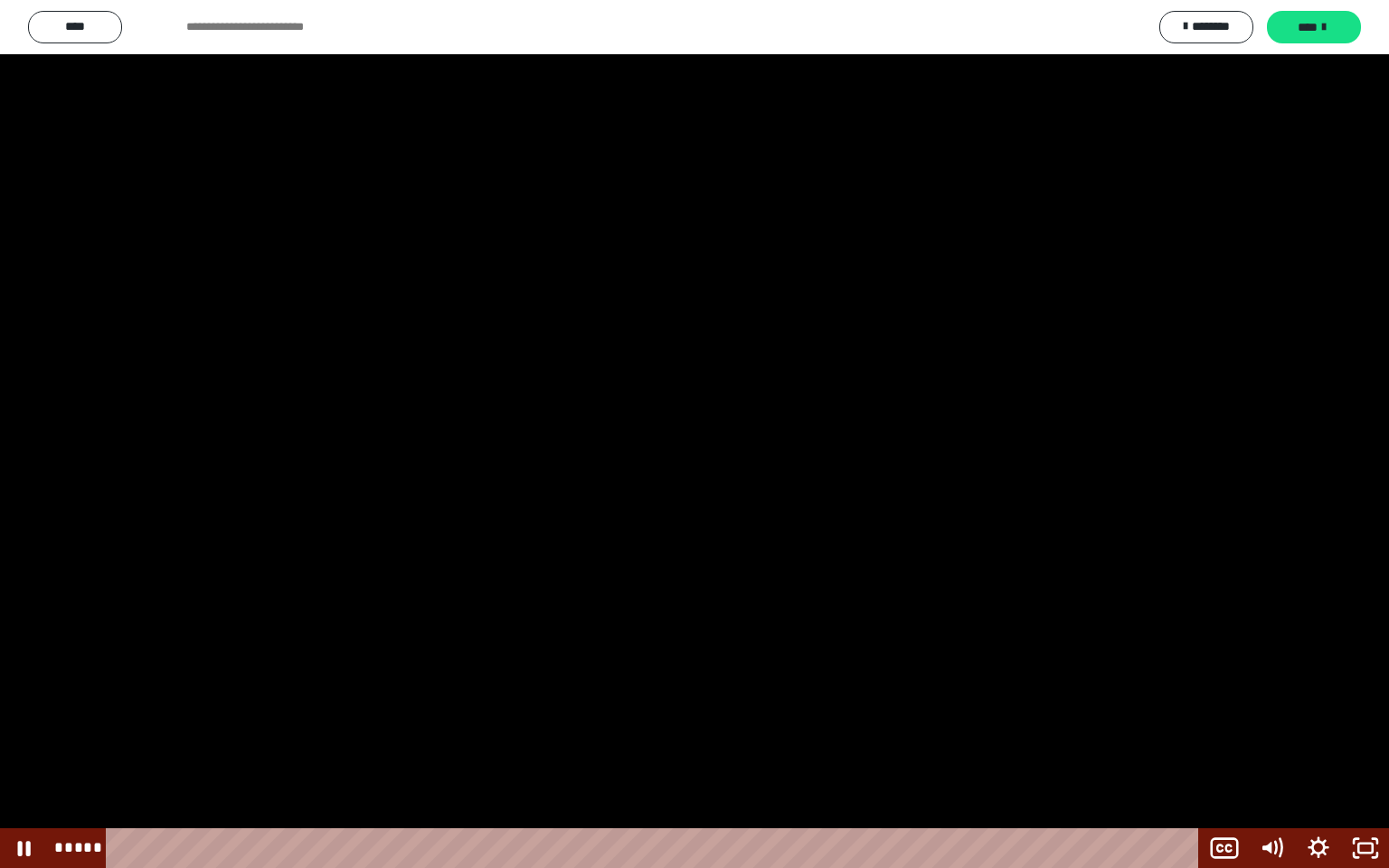 click at bounding box center [694, 434] 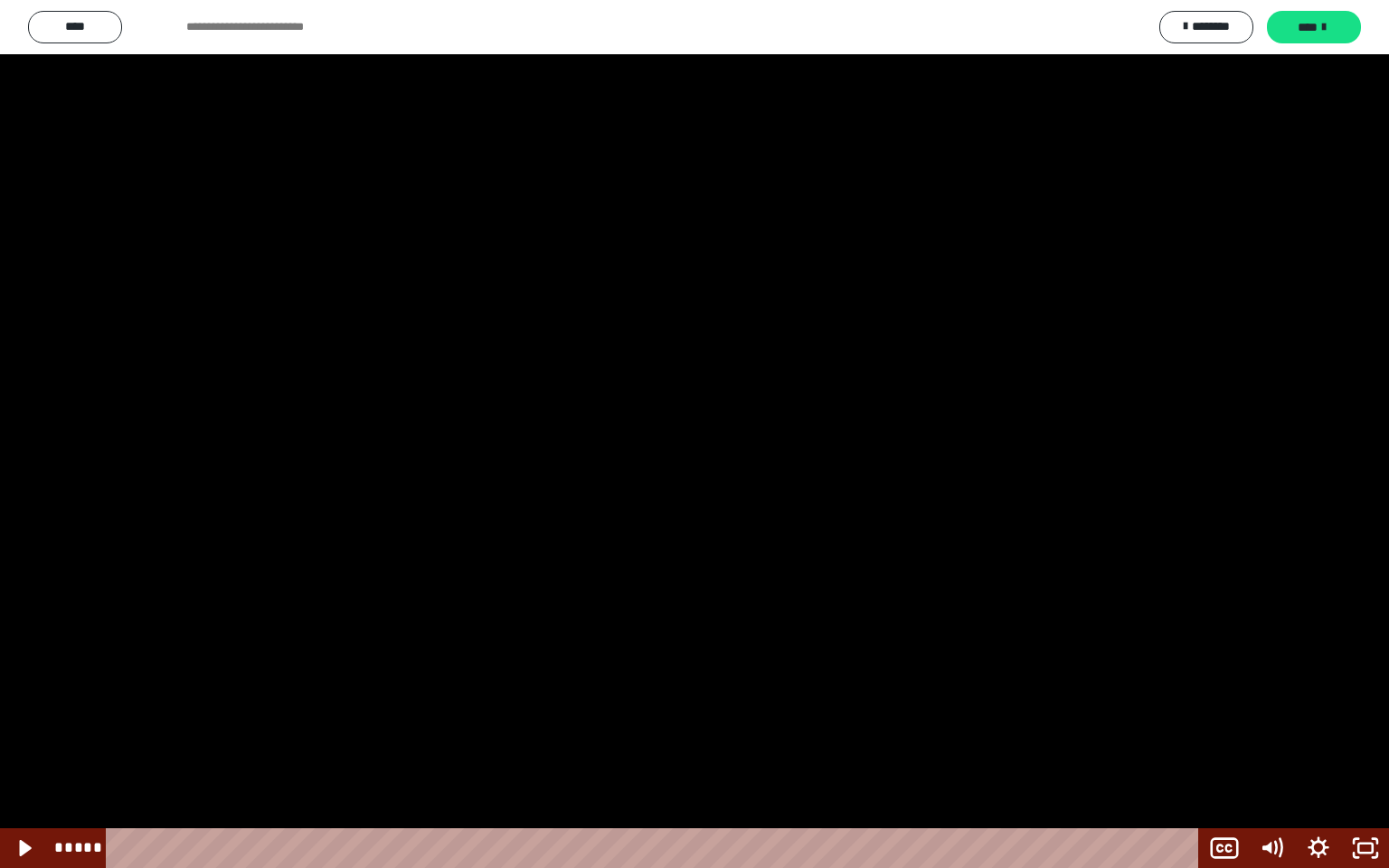 click at bounding box center (694, 434) 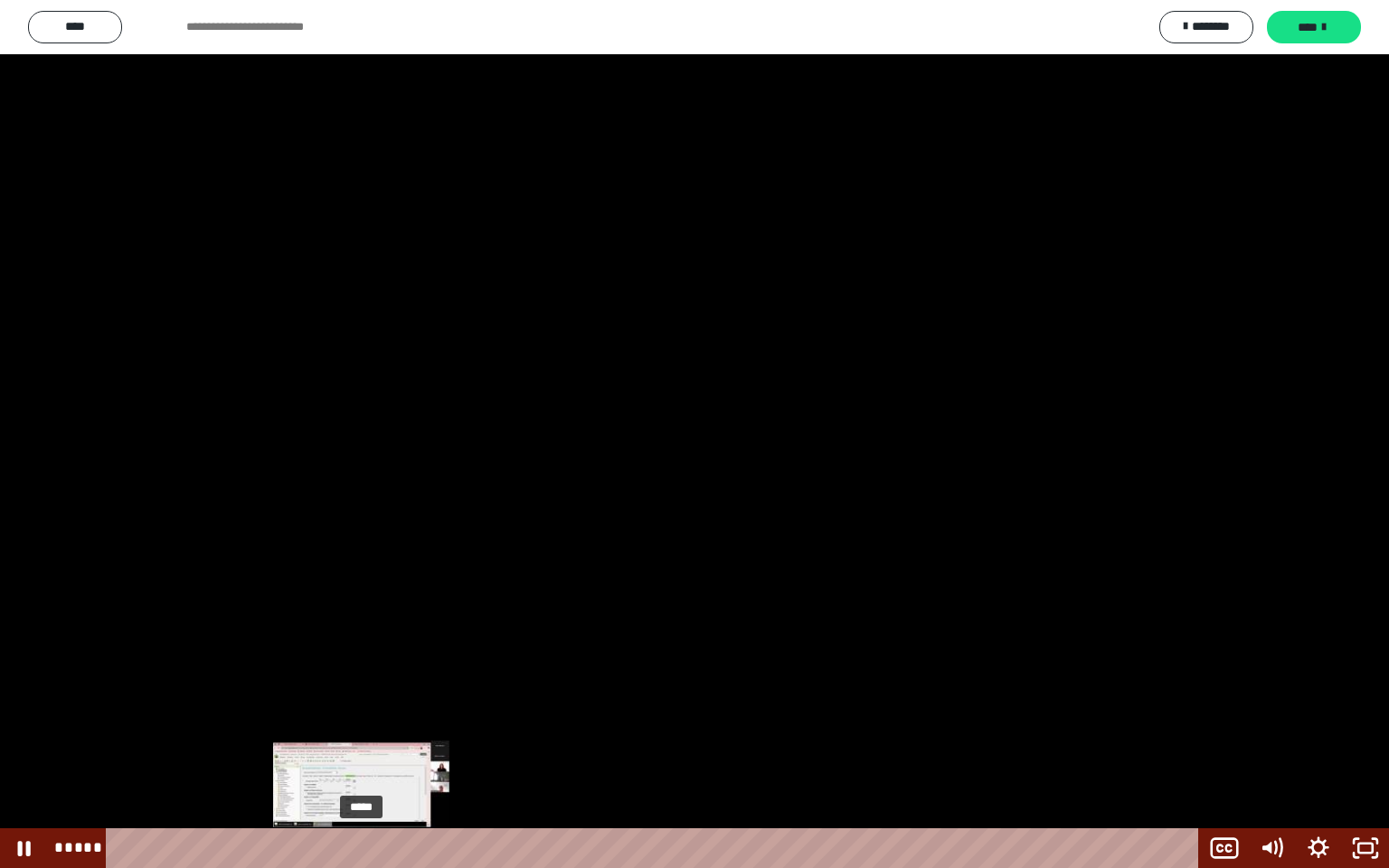 click at bounding box center (361, 848) 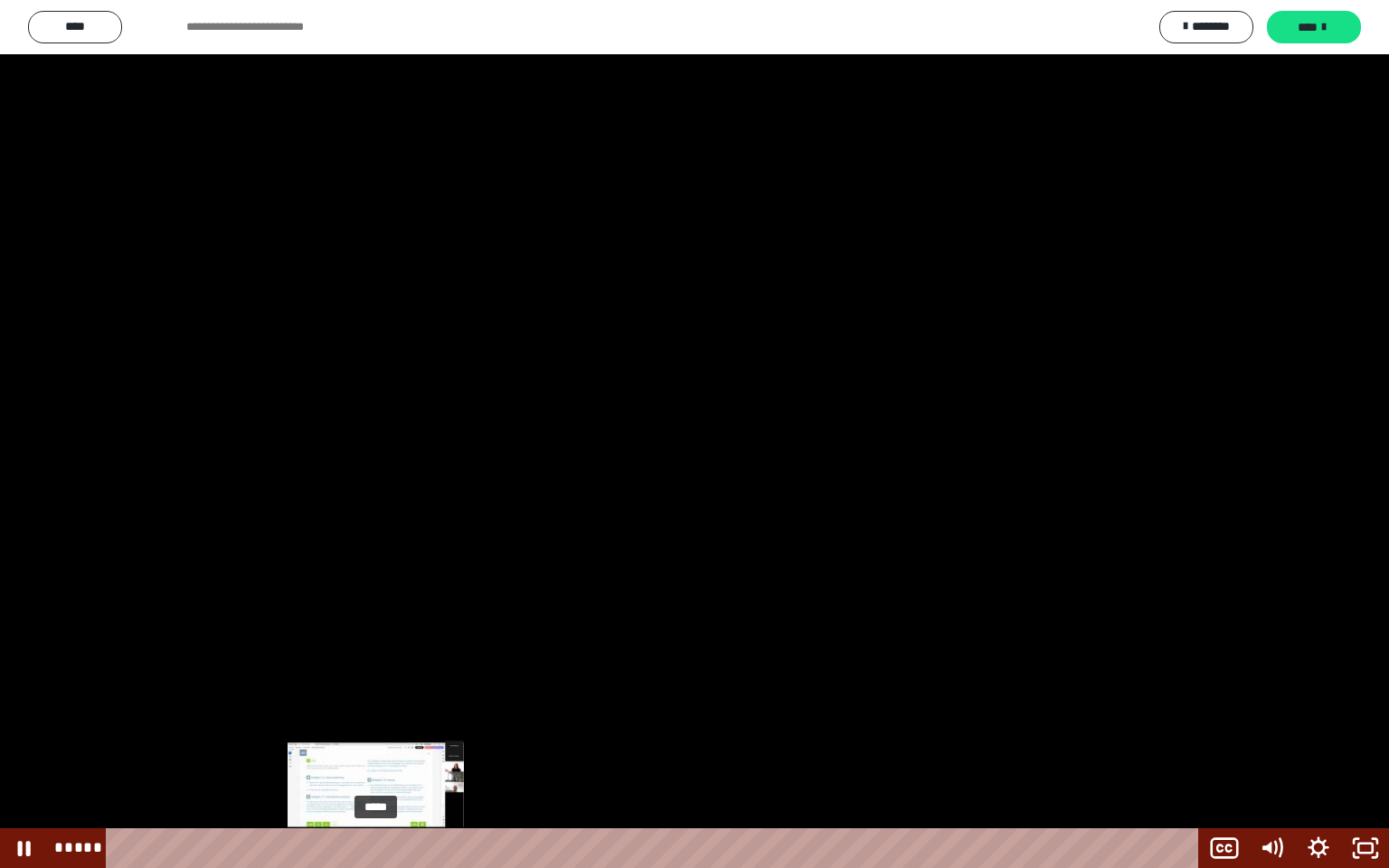 click on "*****" at bounding box center [656, 848] 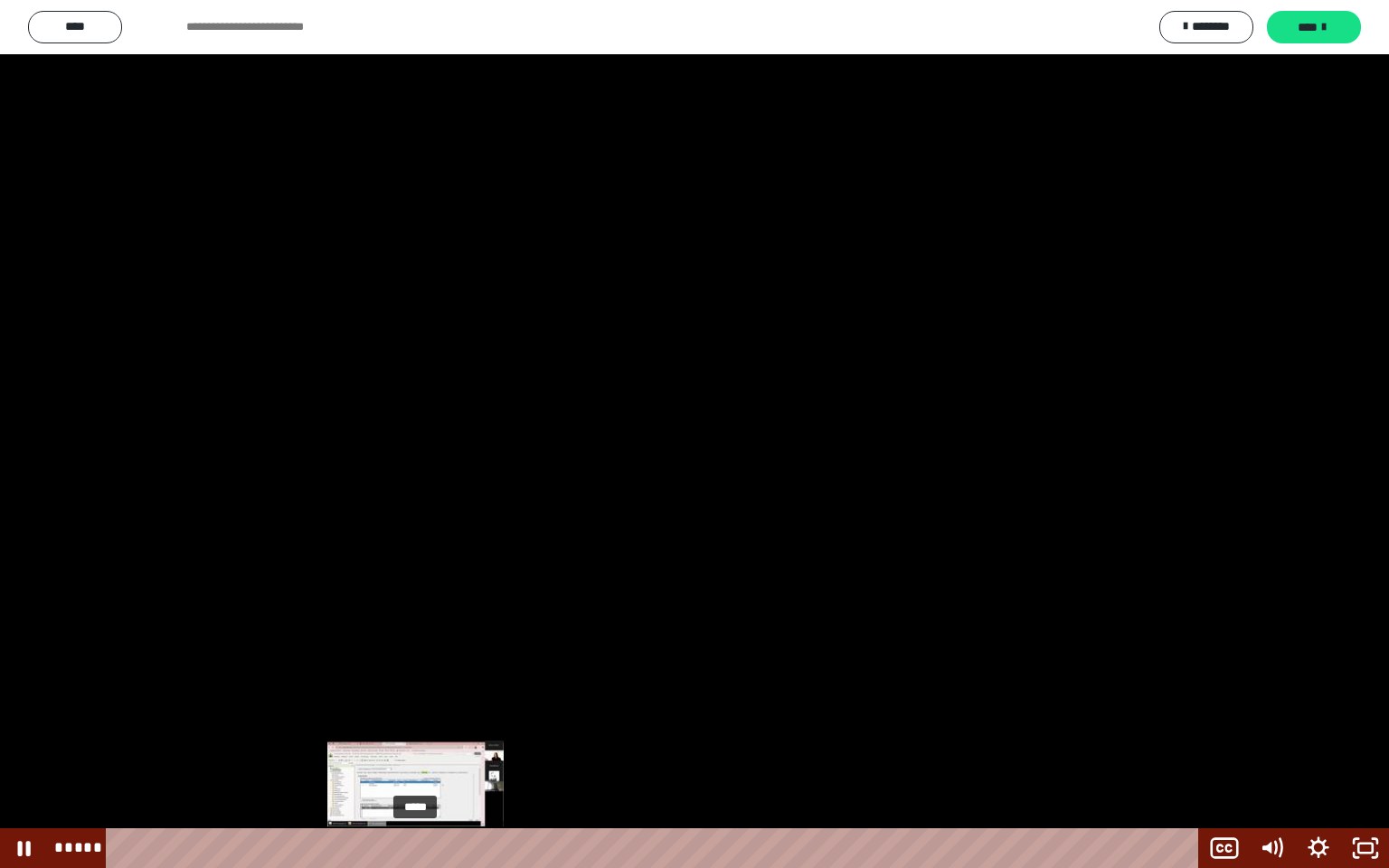 click on "*****" at bounding box center (656, 848) 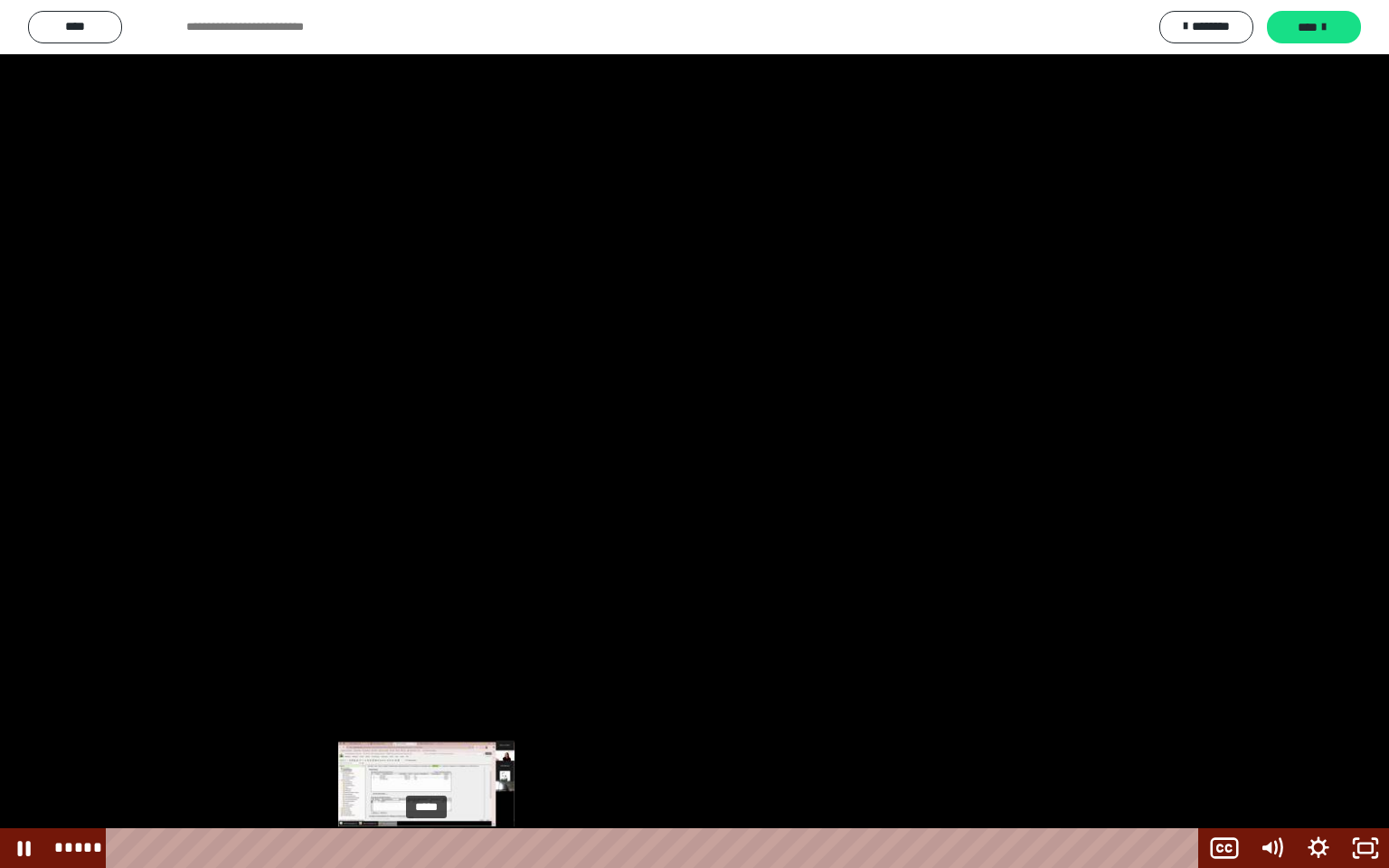 click on "*****" at bounding box center [656, 848] 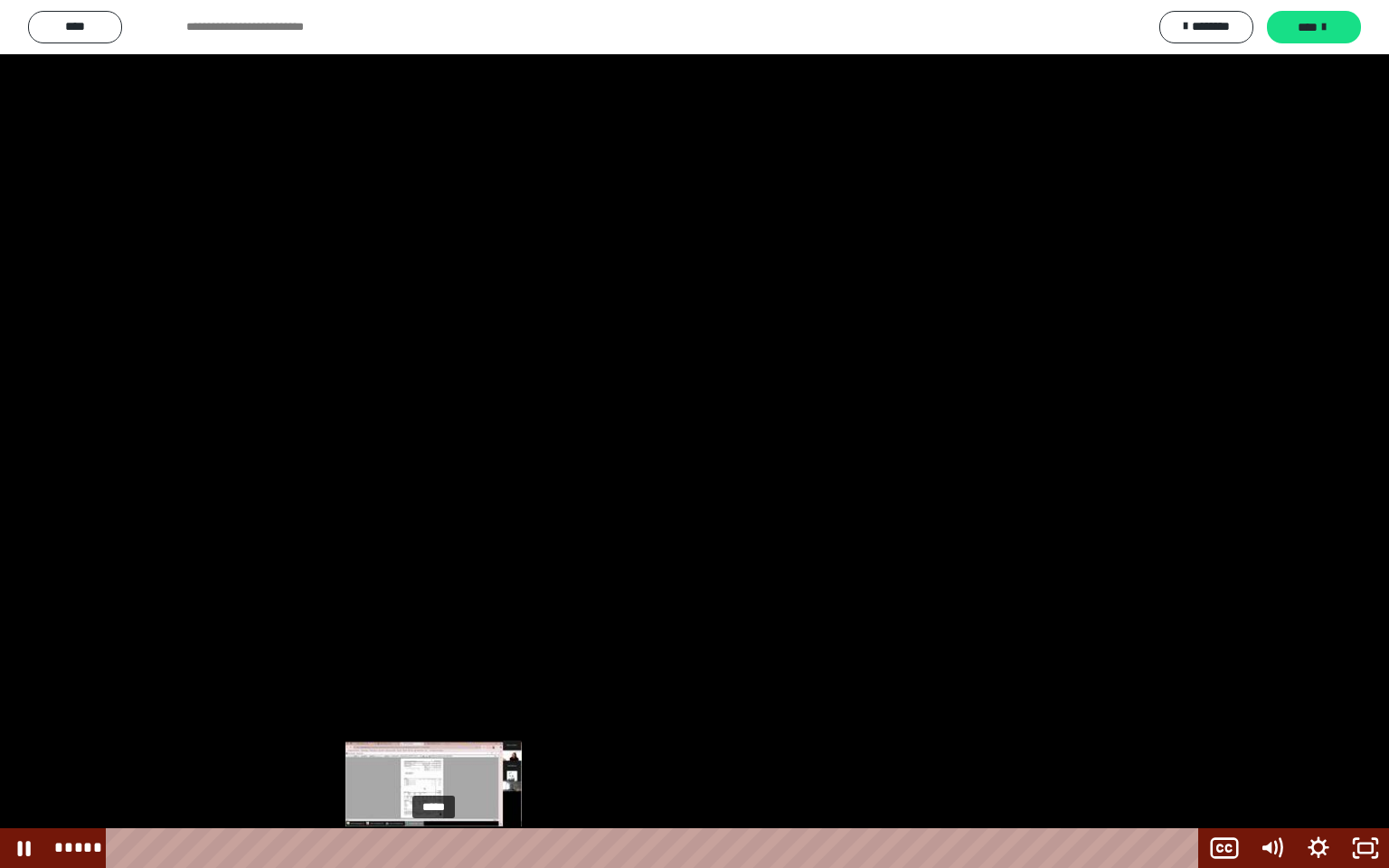 click on "*****" at bounding box center [656, 848] 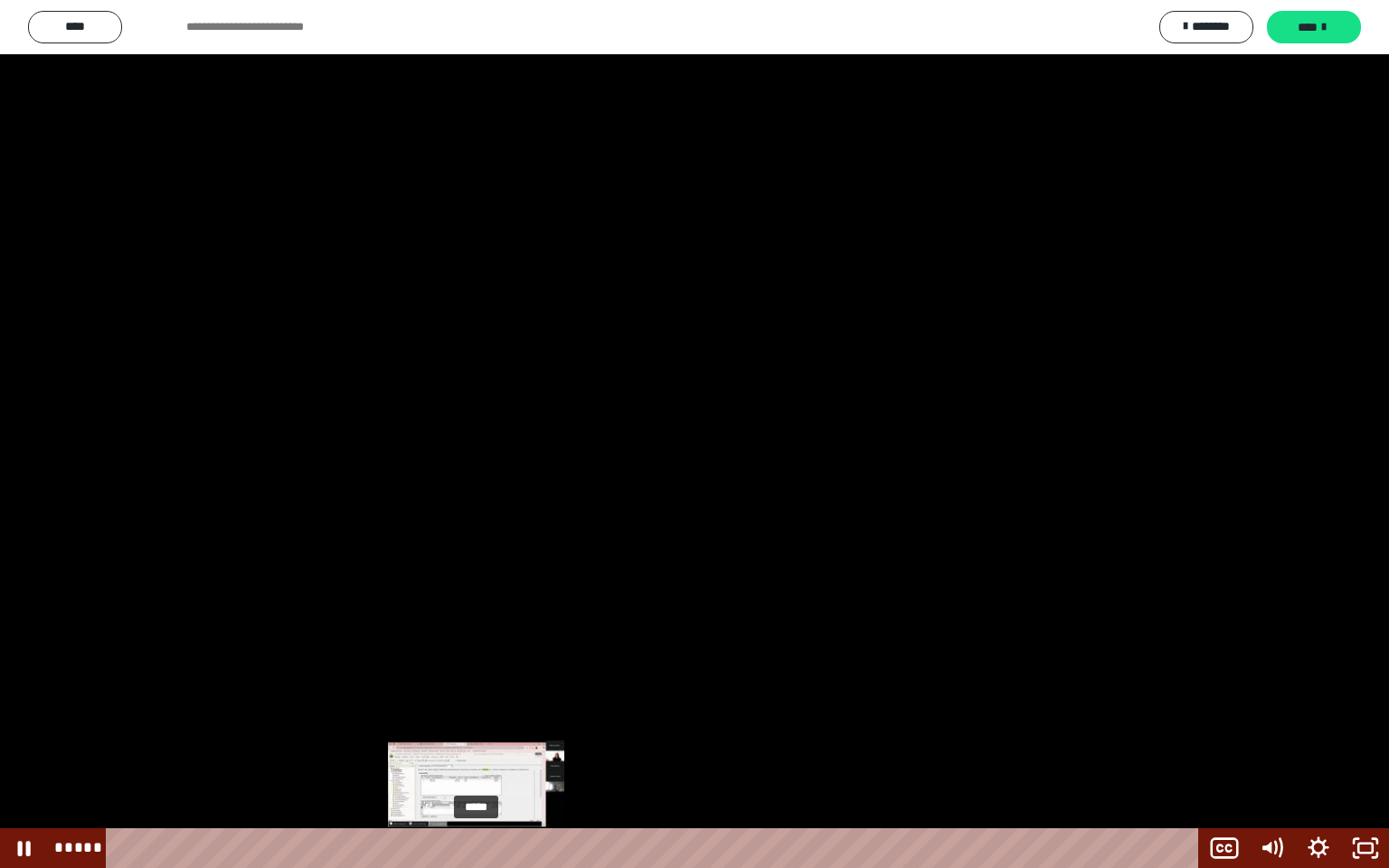 click on "*****" at bounding box center (656, 848) 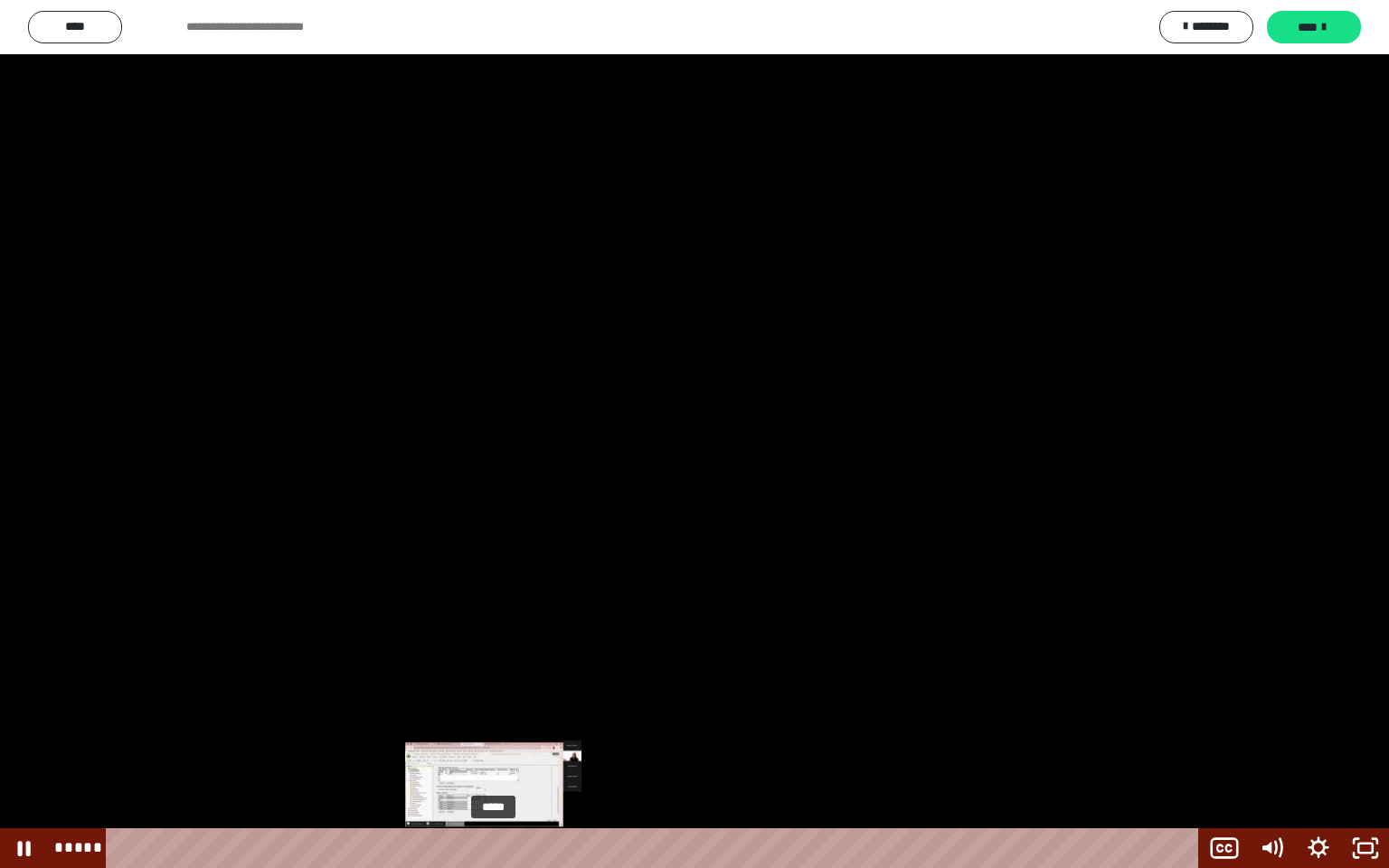 click on "*****" at bounding box center (656, 848) 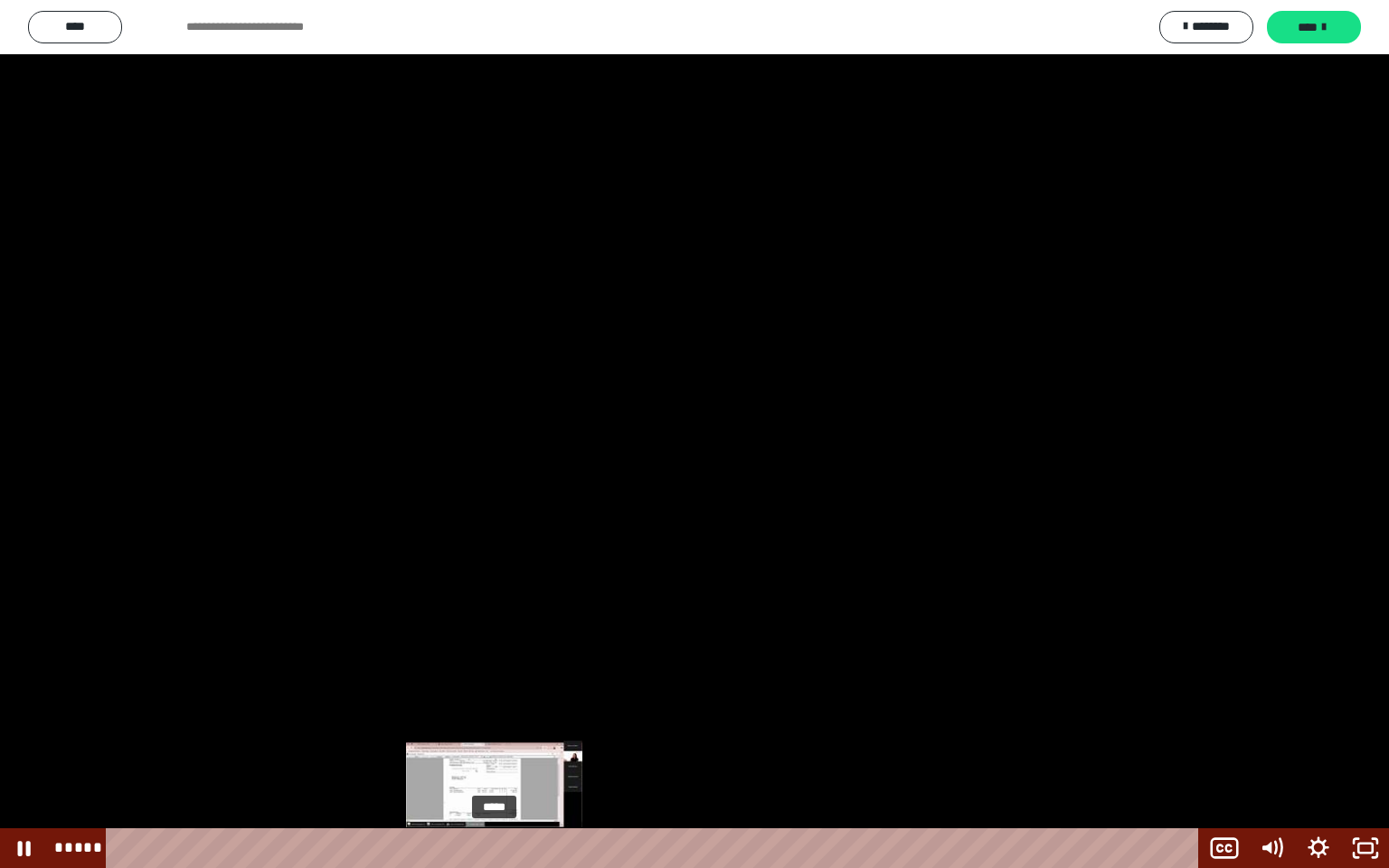 click at bounding box center (495, 848) 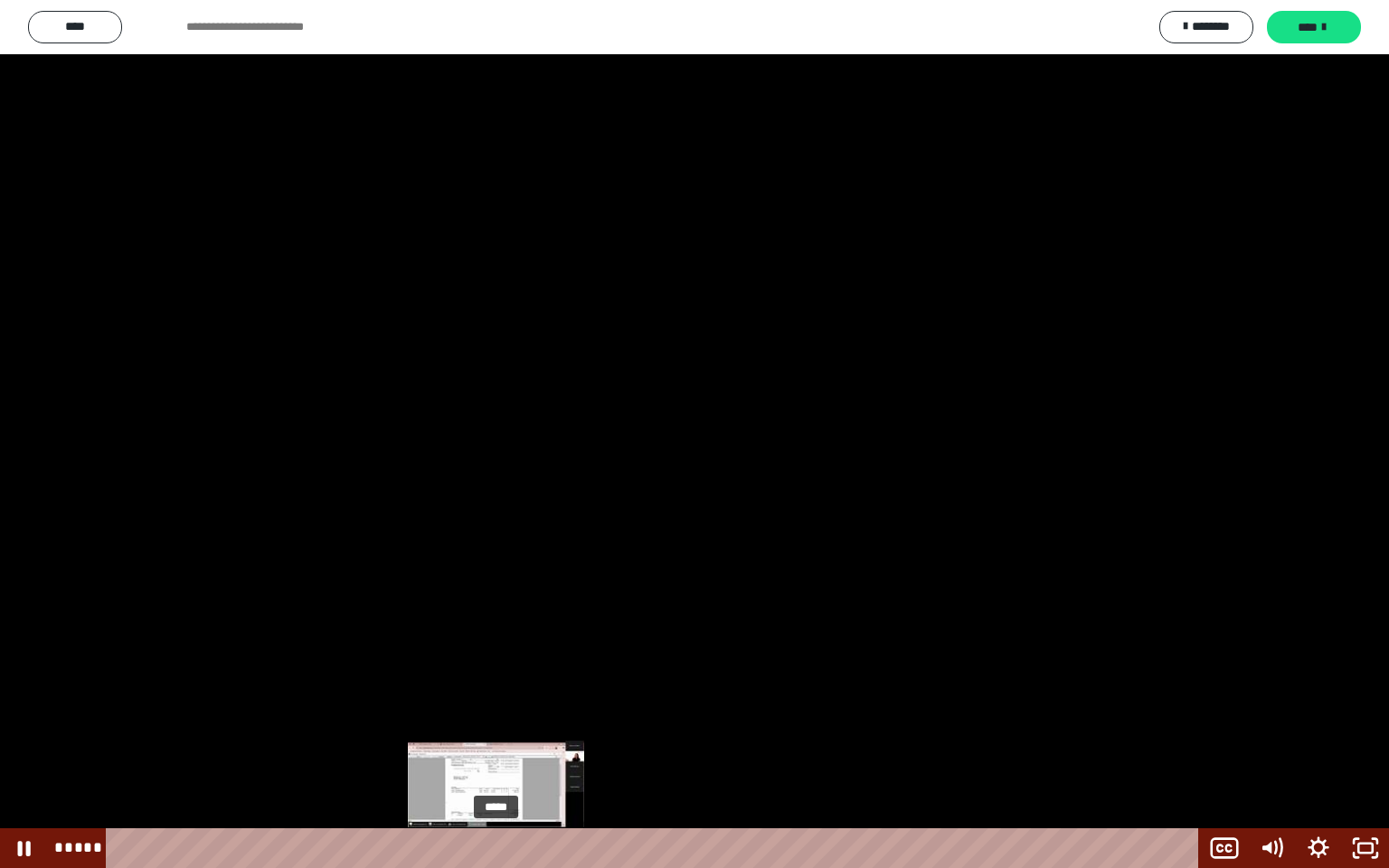 click at bounding box center [496, 848] 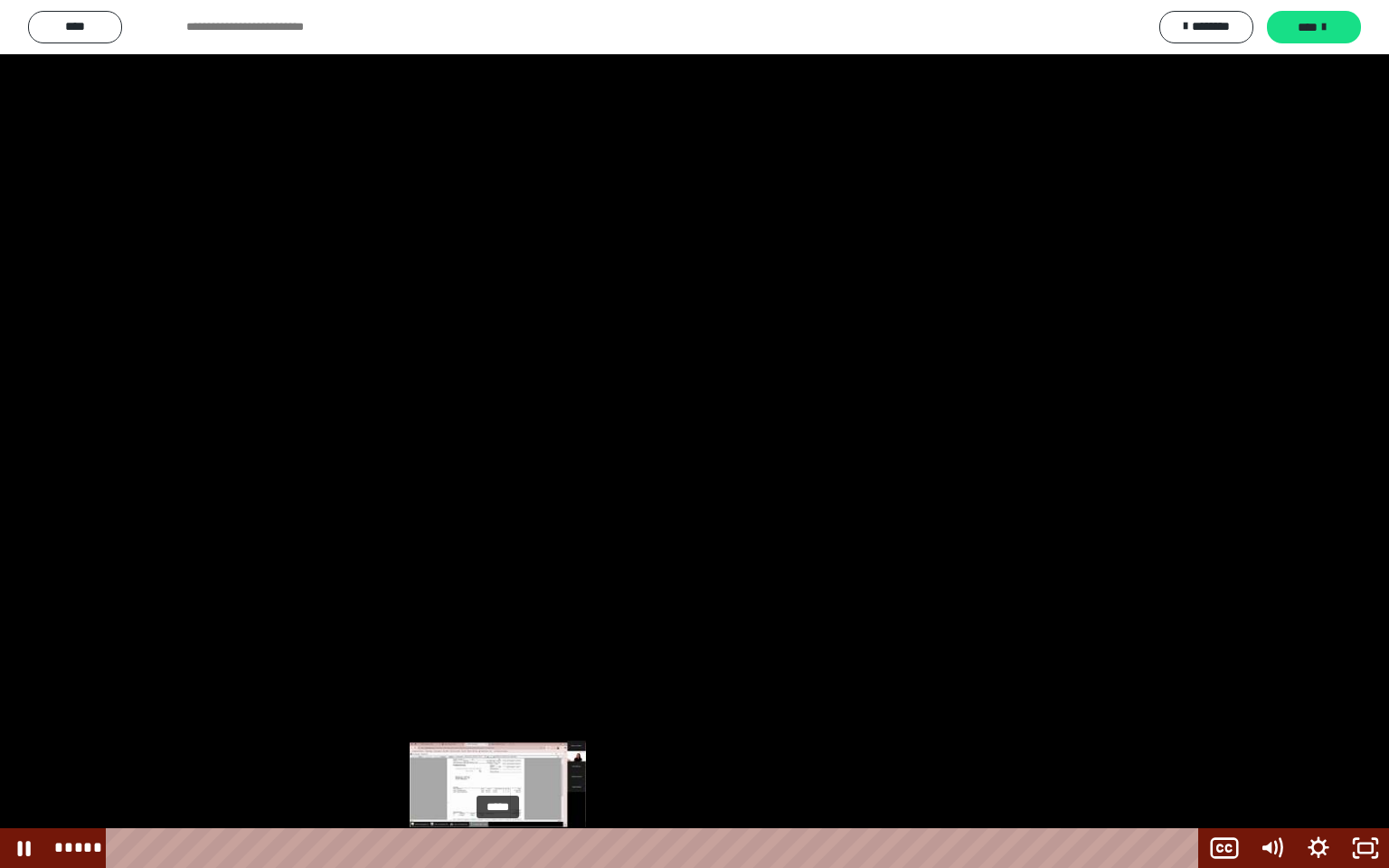 click at bounding box center (496, 848) 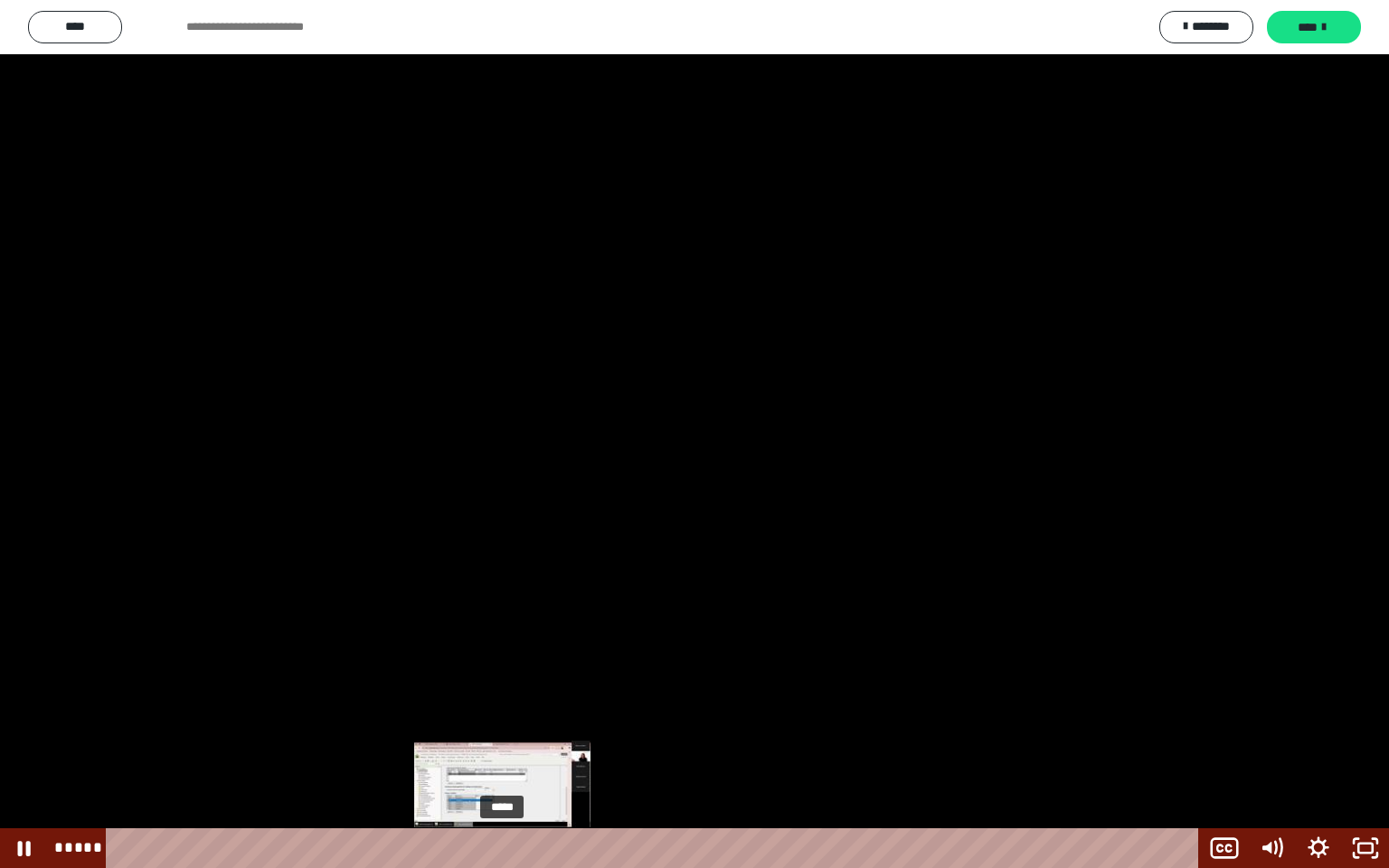 click at bounding box center (503, 848) 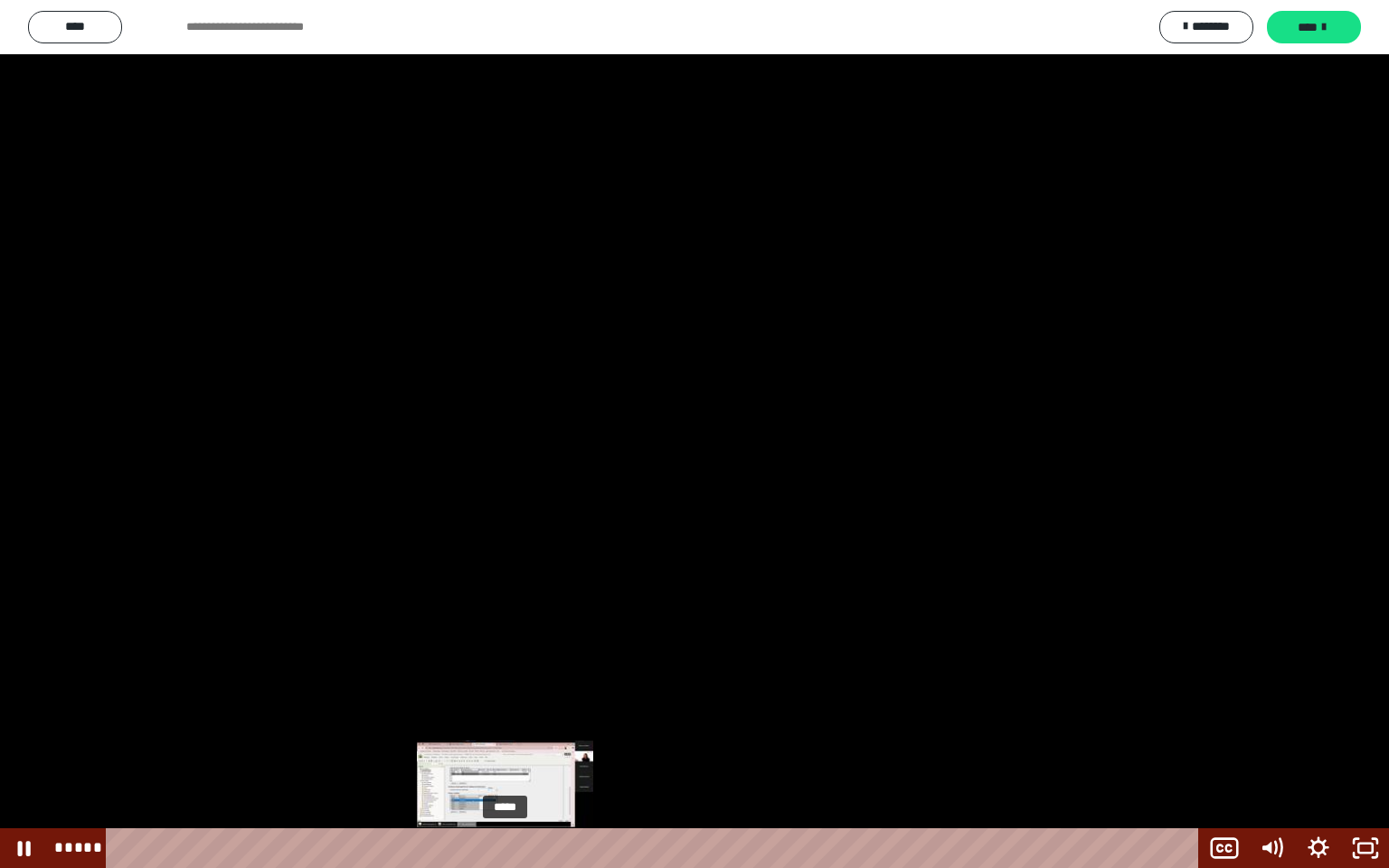 click at bounding box center (503, 848) 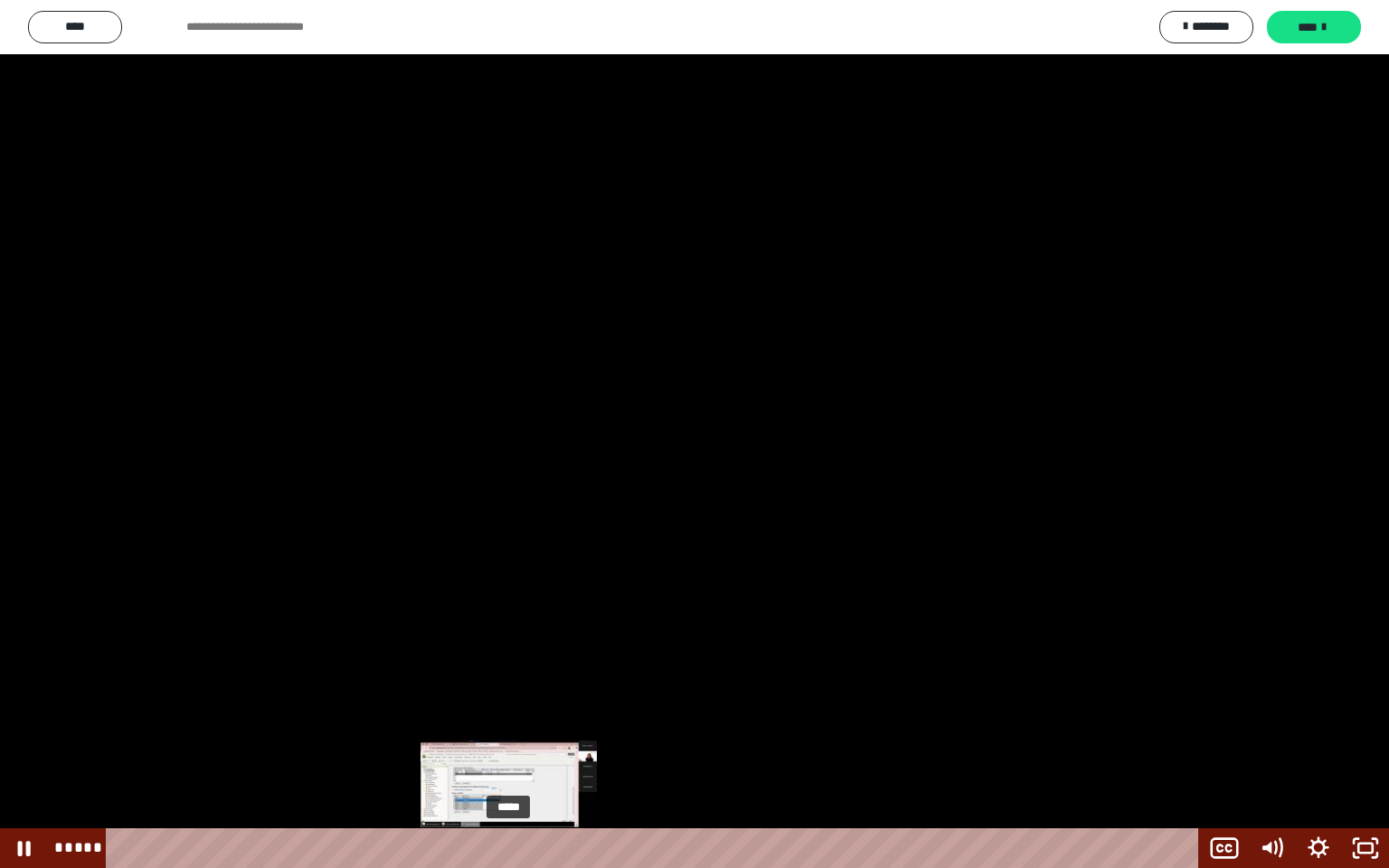 click at bounding box center [509, 848] 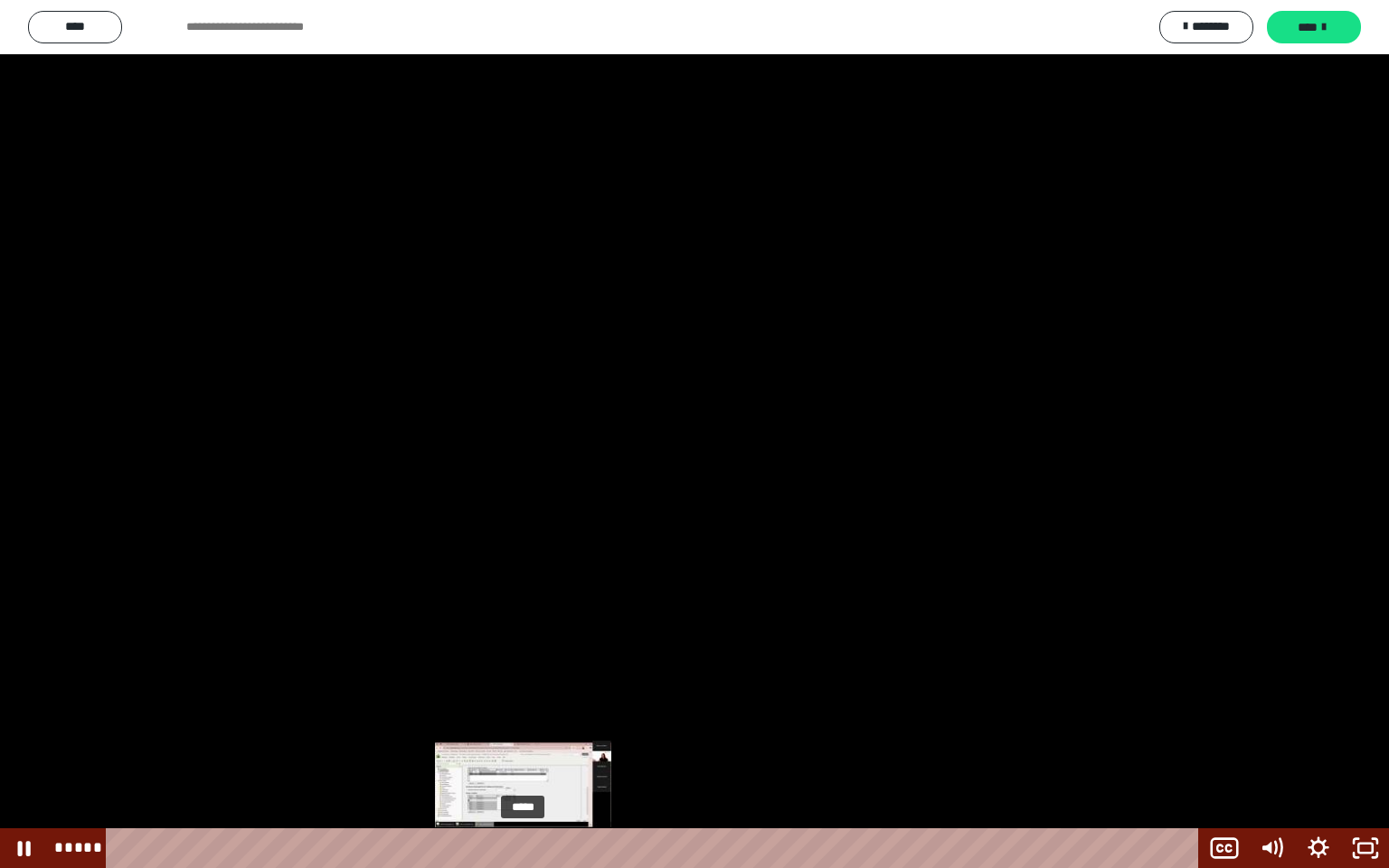 click on "*****" at bounding box center [656, 848] 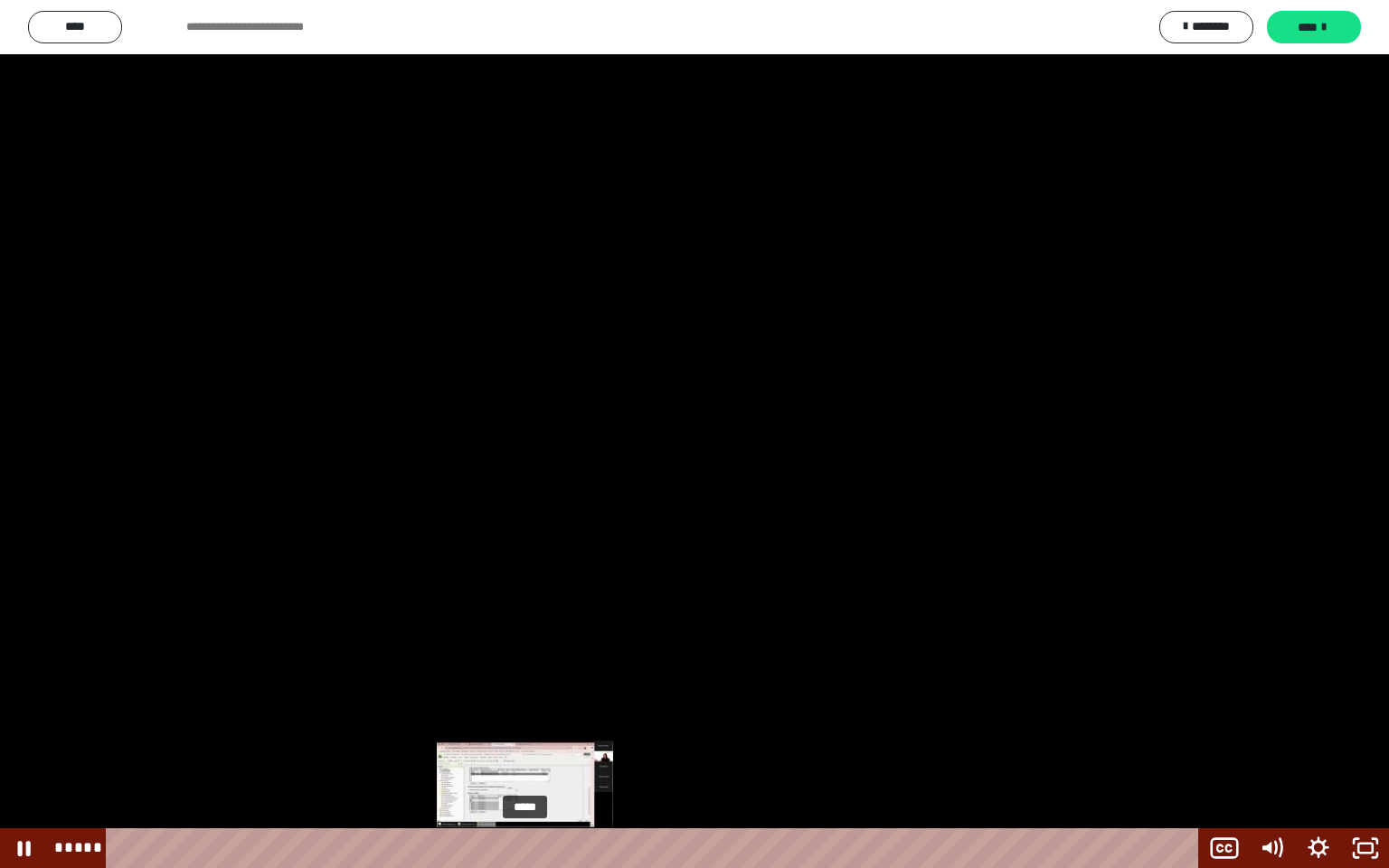 click at bounding box center [524, 848] 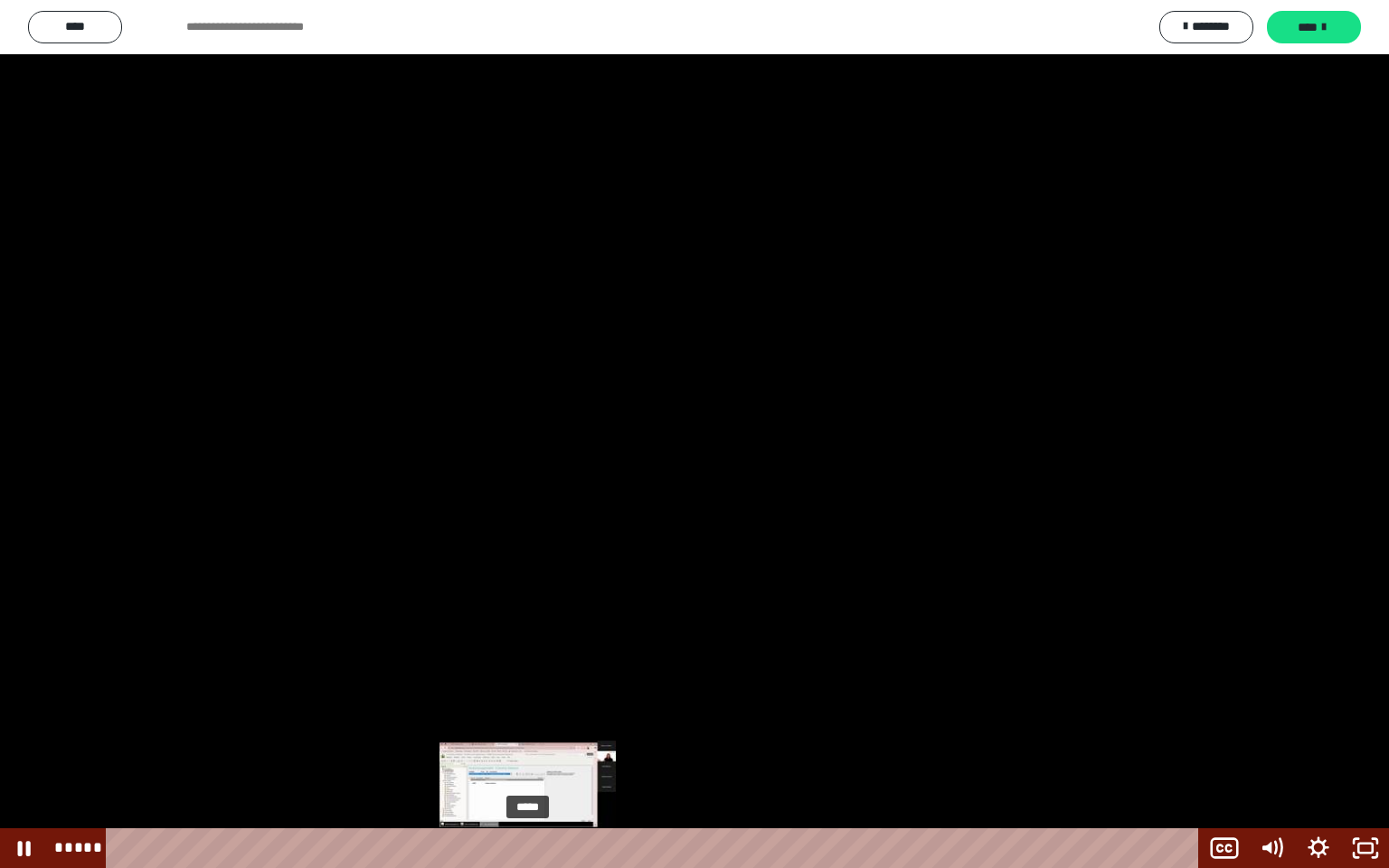 click at bounding box center (525, 848) 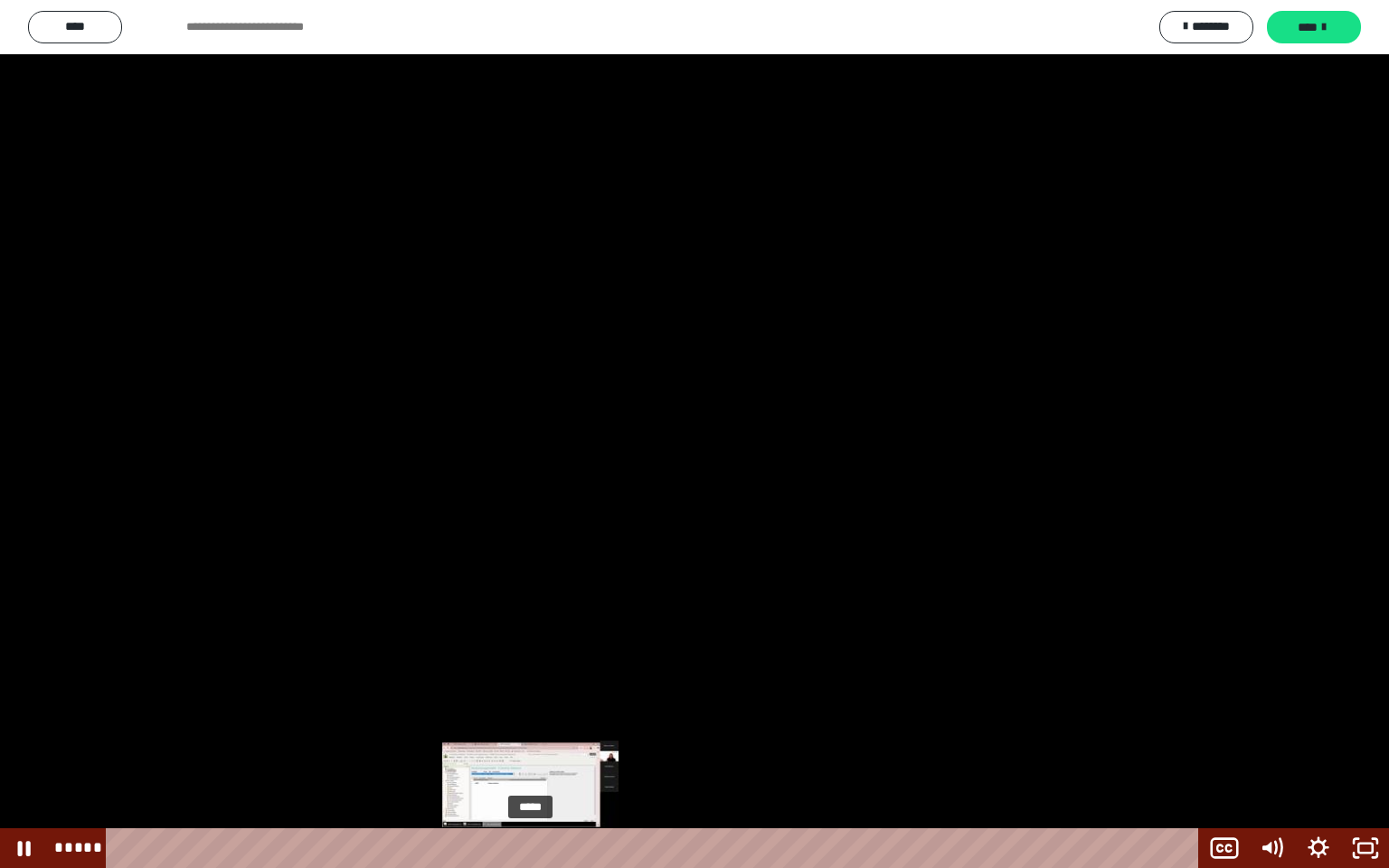 click at bounding box center [528, 848] 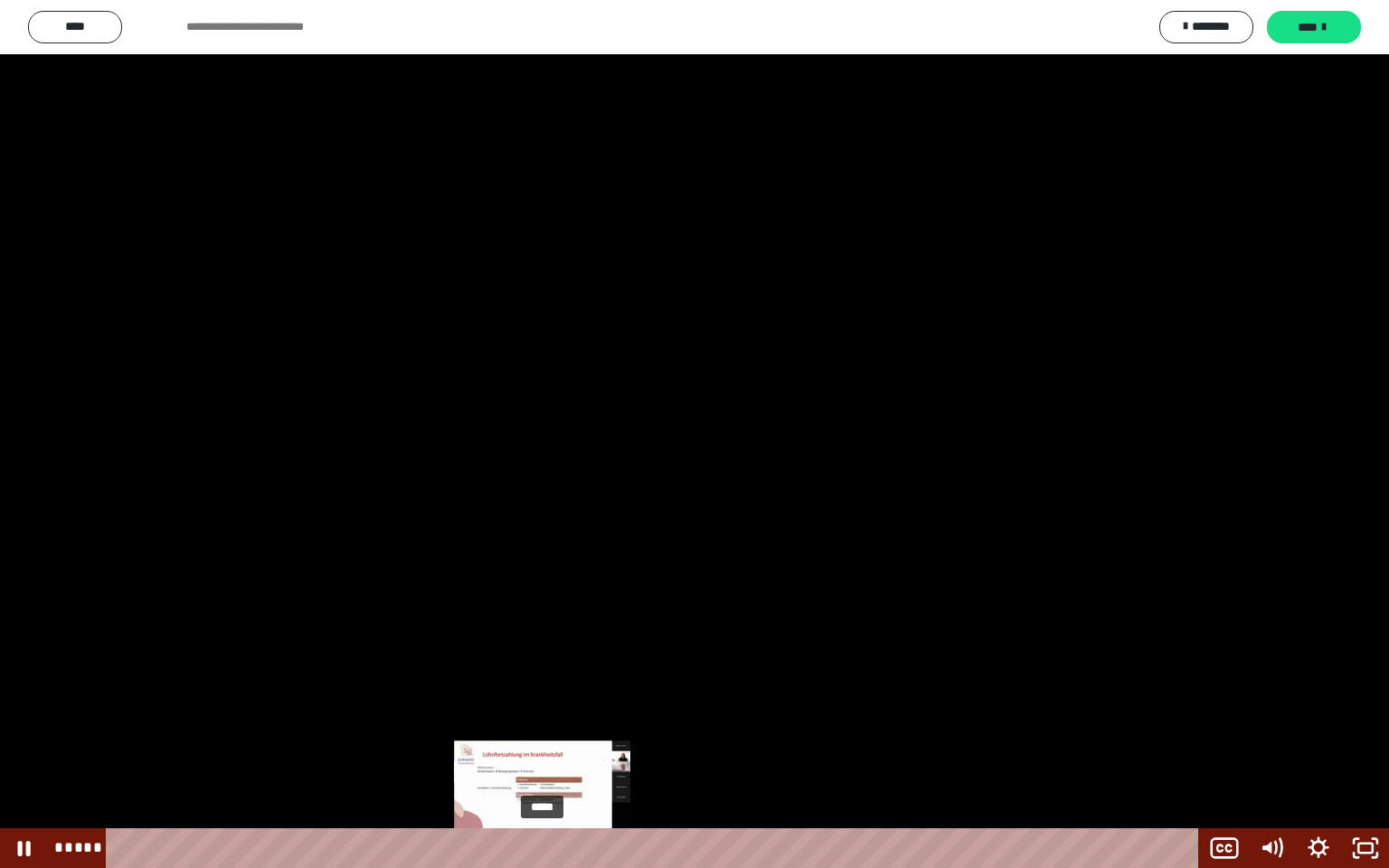 click on "*****" at bounding box center [656, 848] 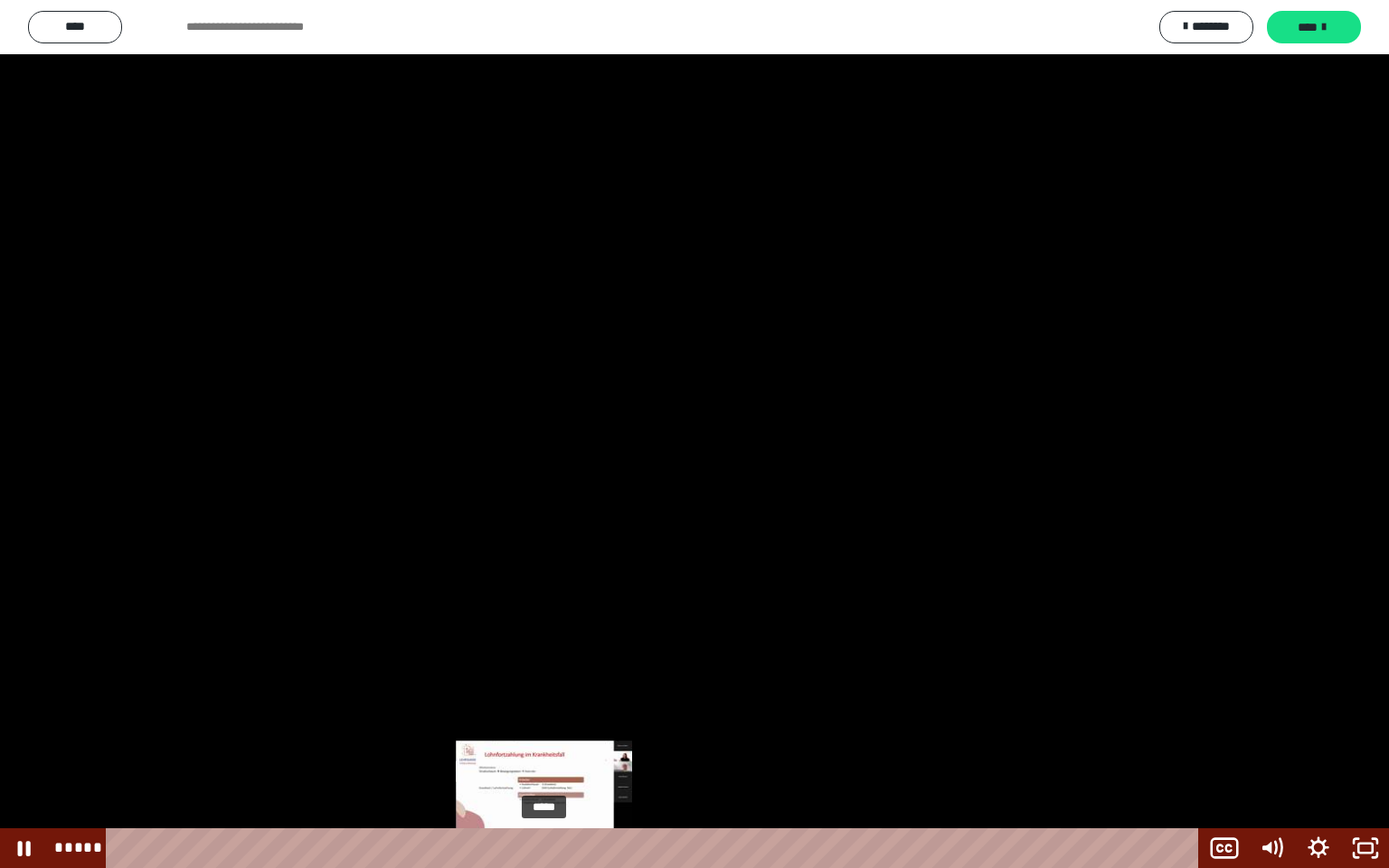 click at bounding box center (543, 848) 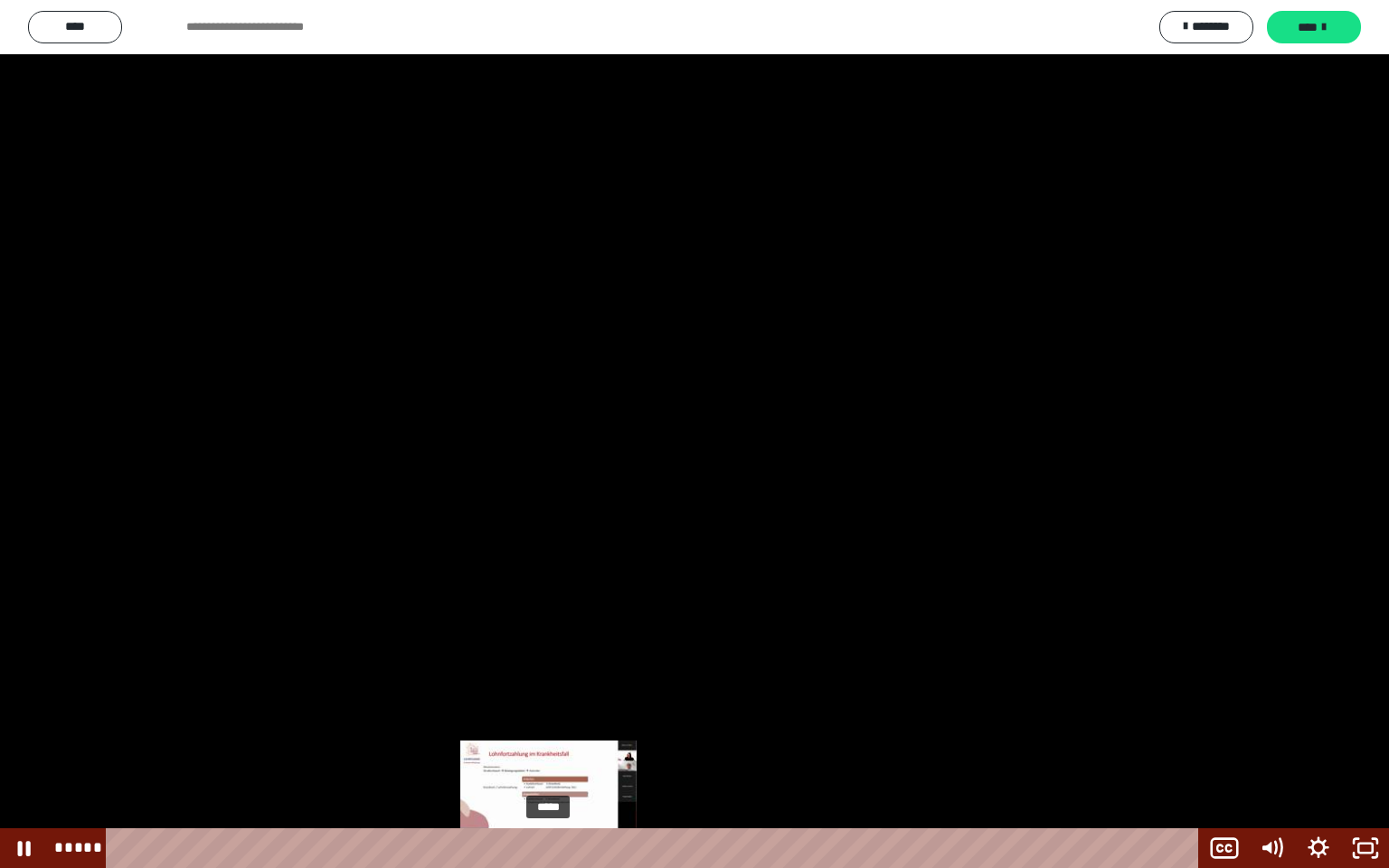 click at bounding box center (544, 848) 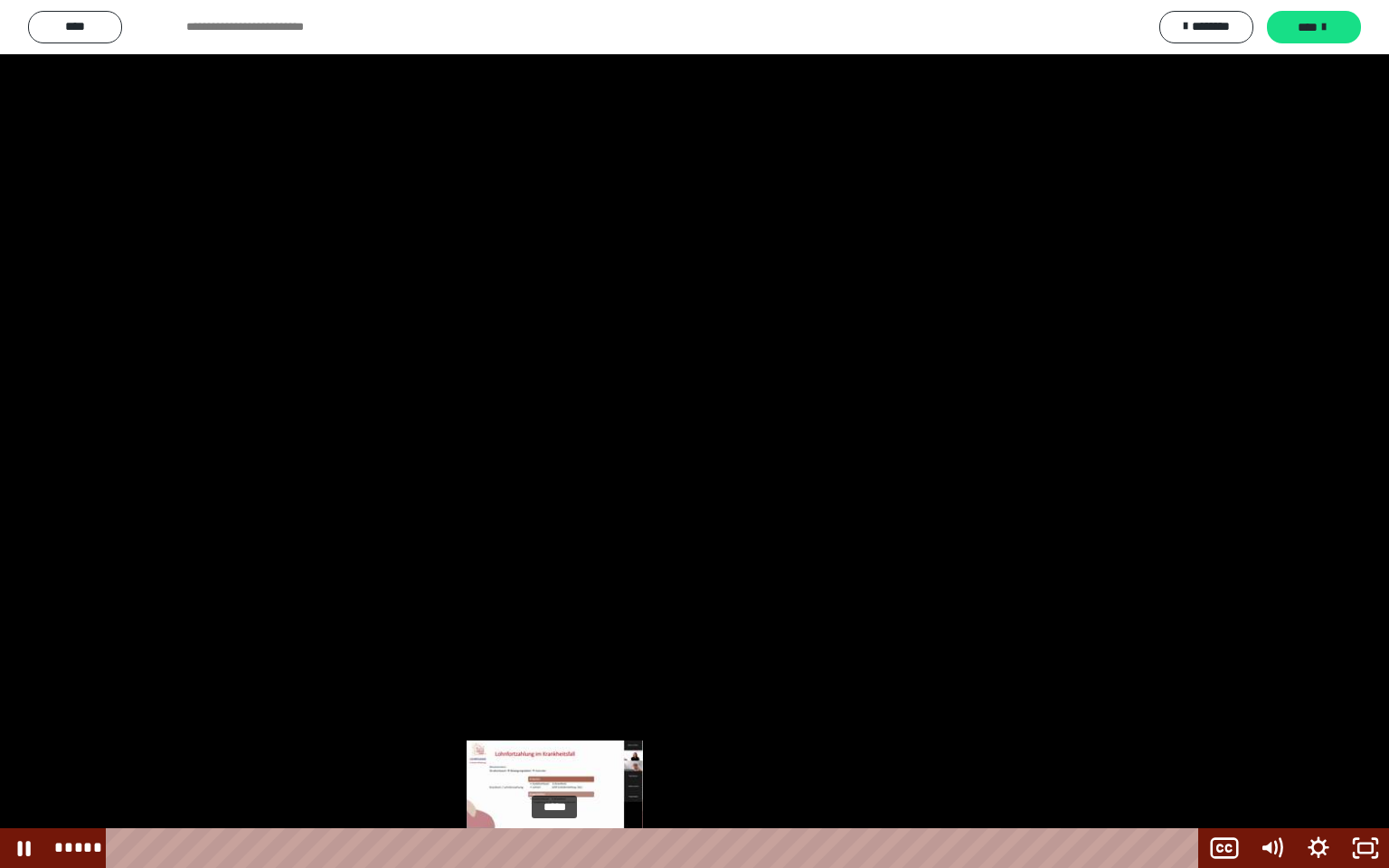 click on "*****" at bounding box center [656, 848] 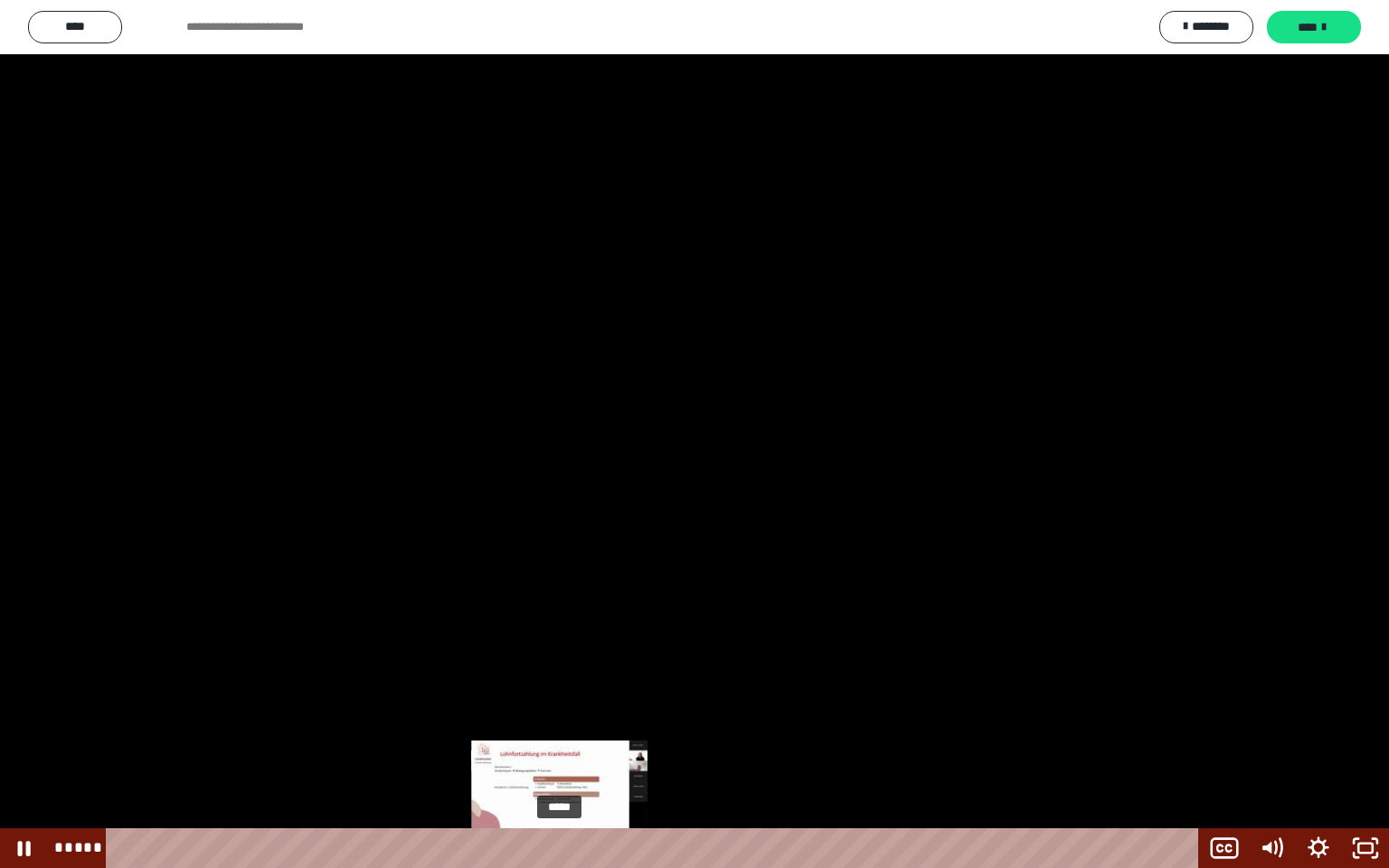 click at bounding box center (555, 848) 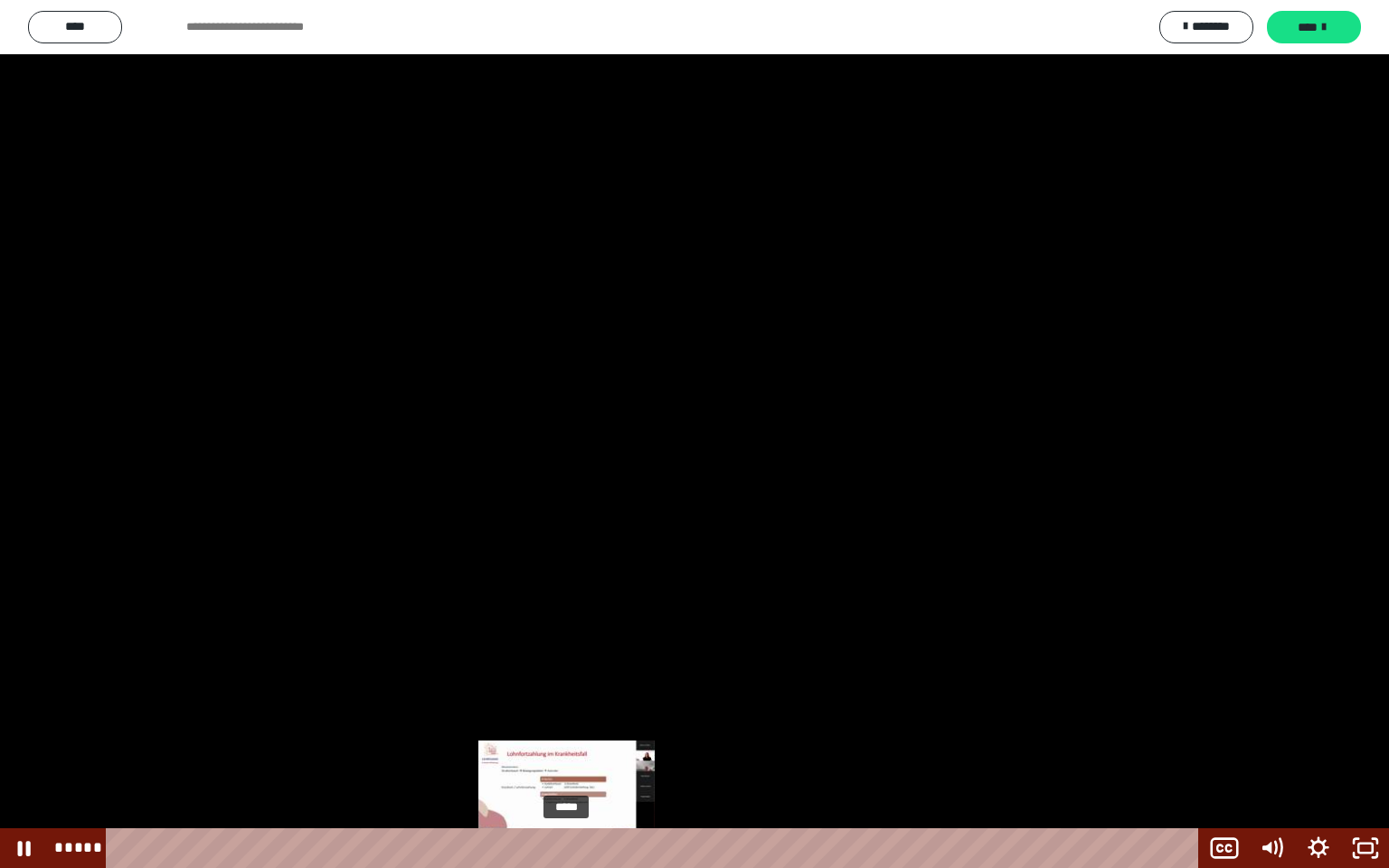 click on "*****" at bounding box center (656, 848) 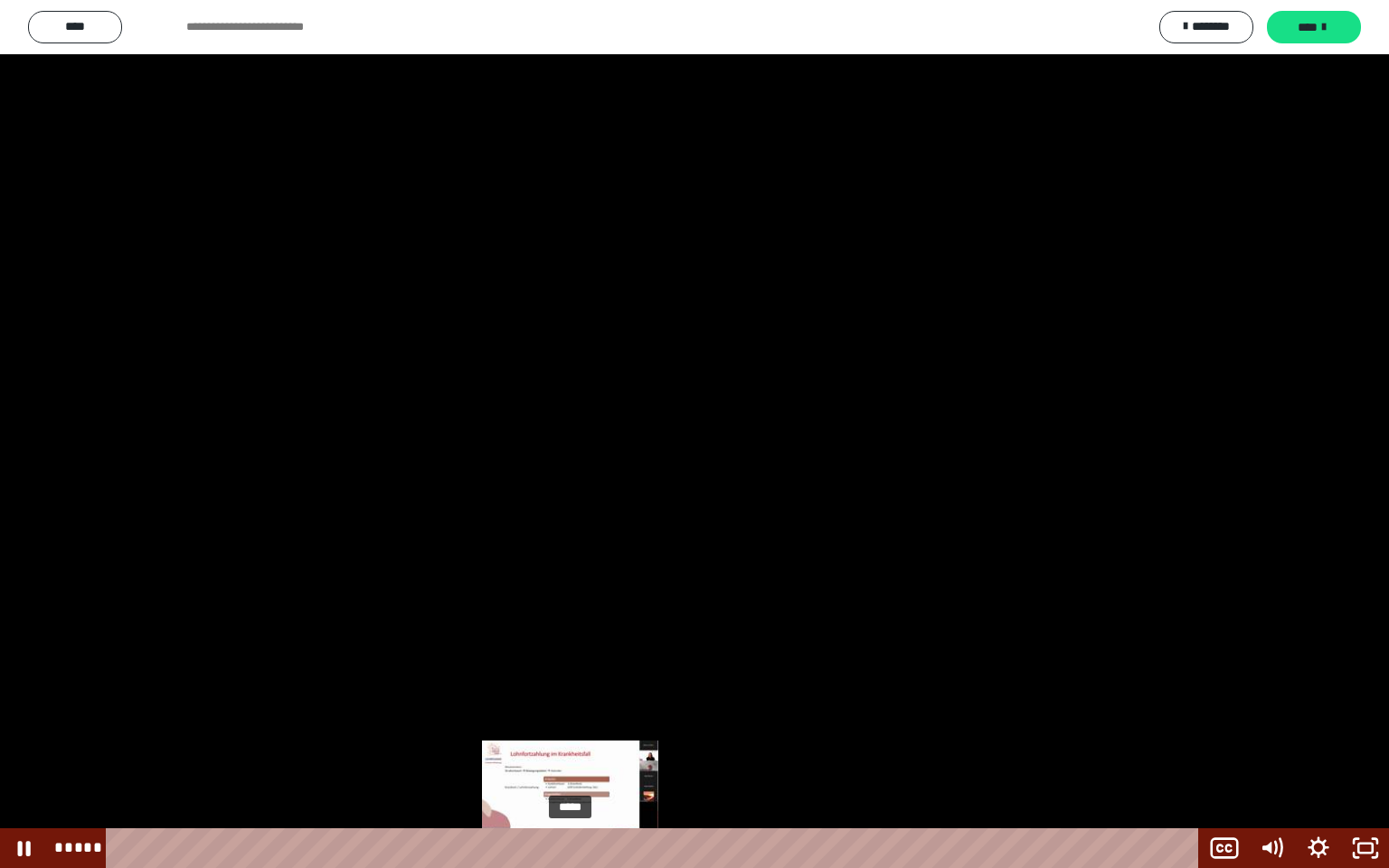 click at bounding box center (570, 848) 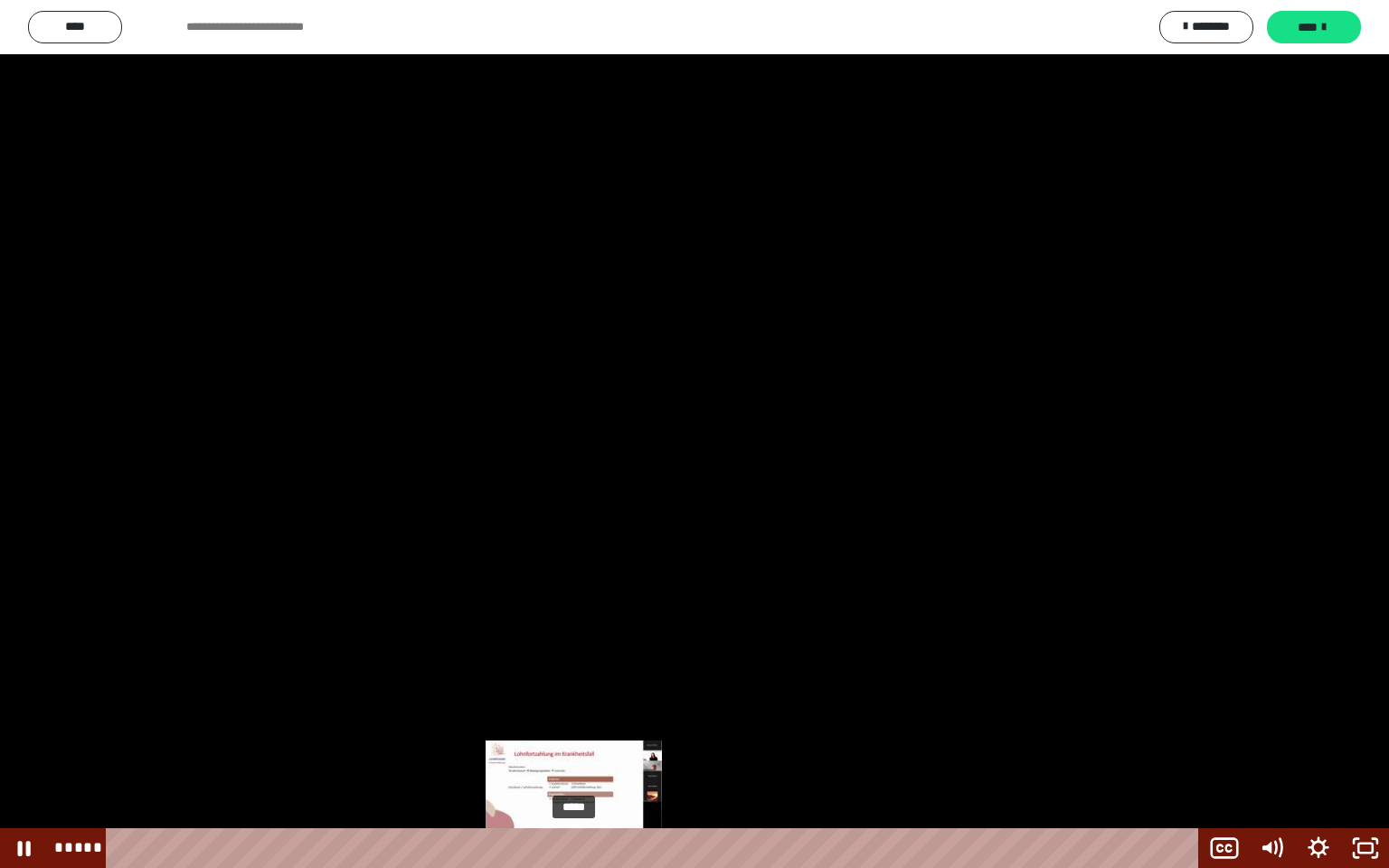 click at bounding box center (570, 848) 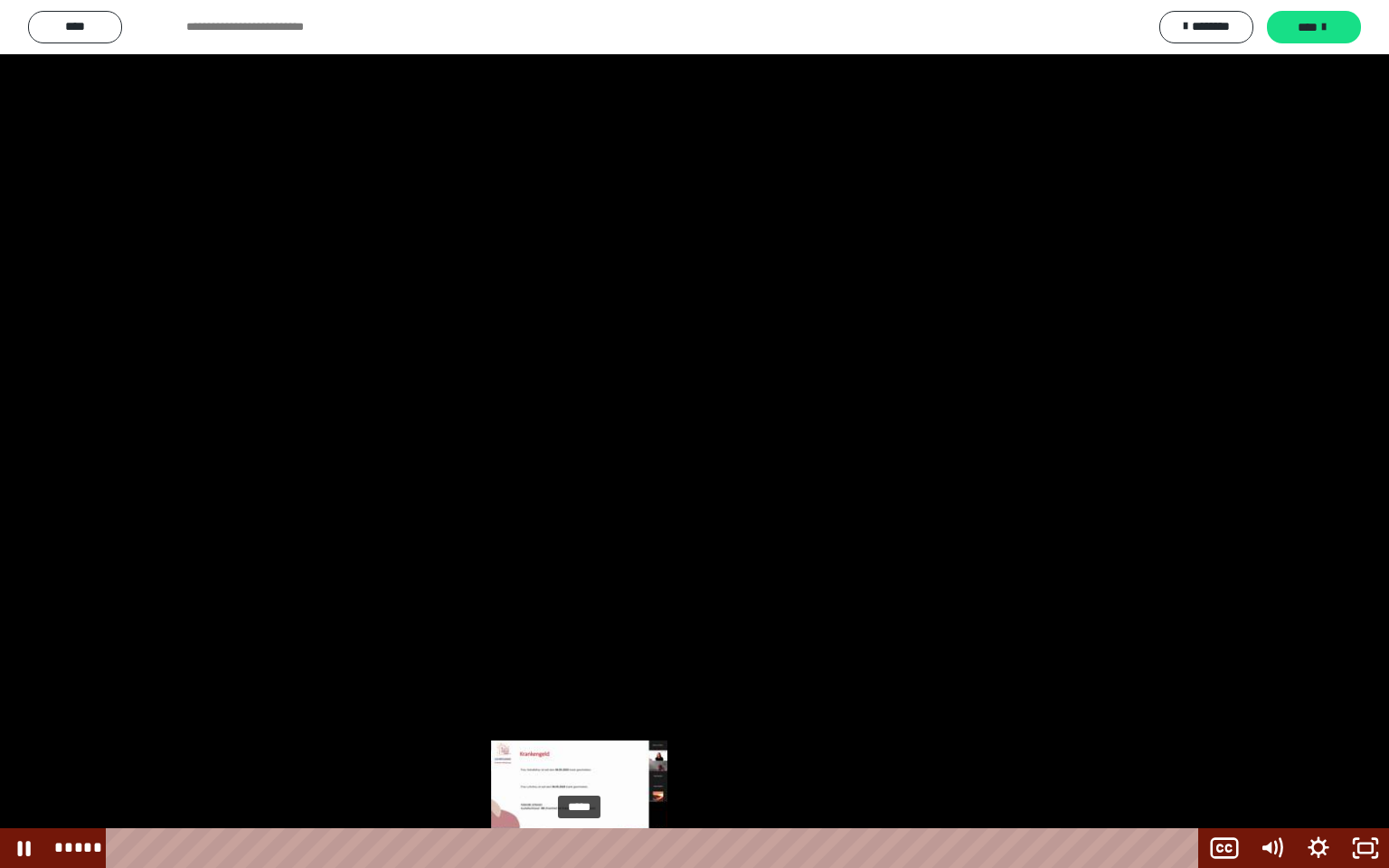 click on "*****" at bounding box center [656, 848] 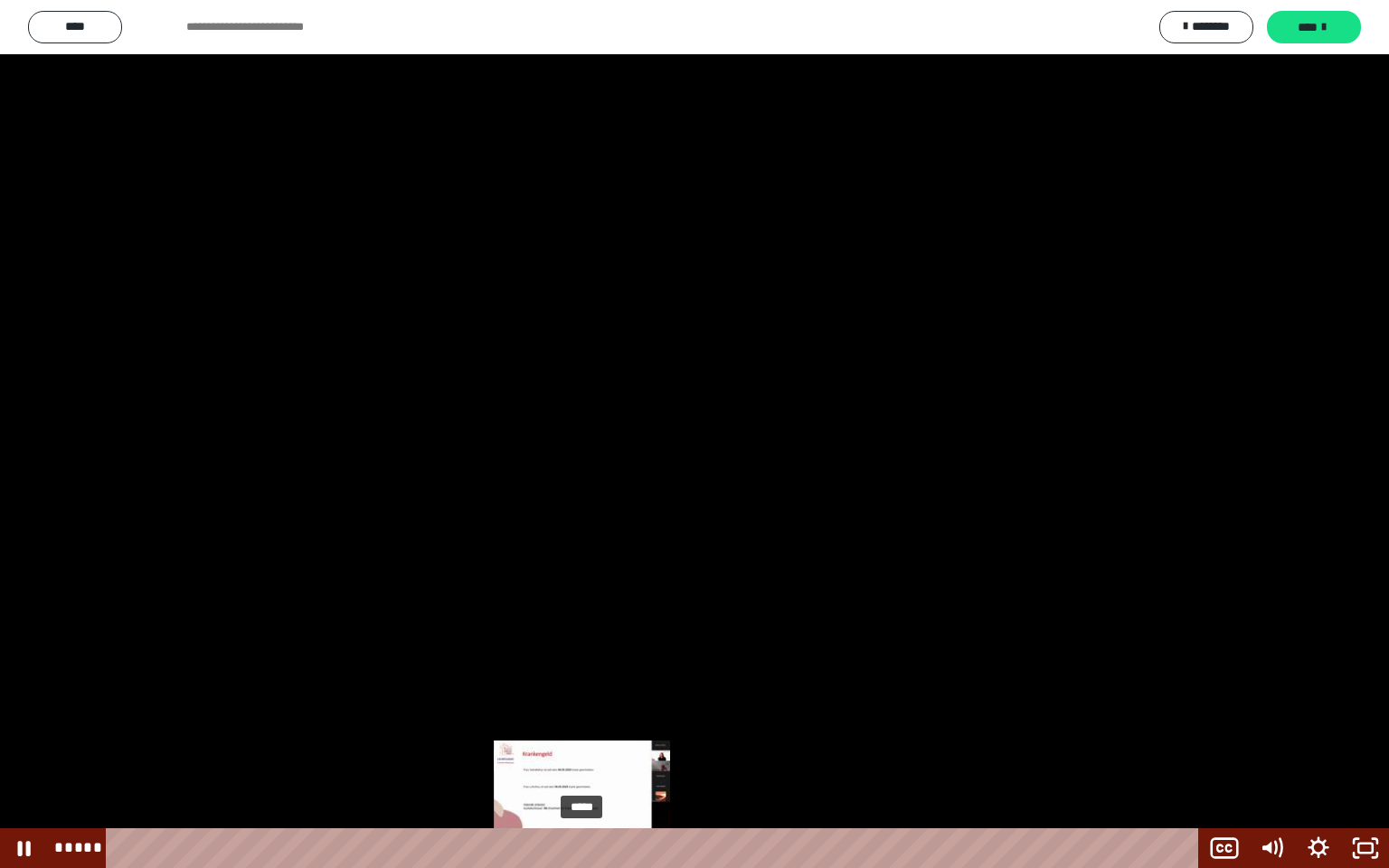 click at bounding box center [581, 848] 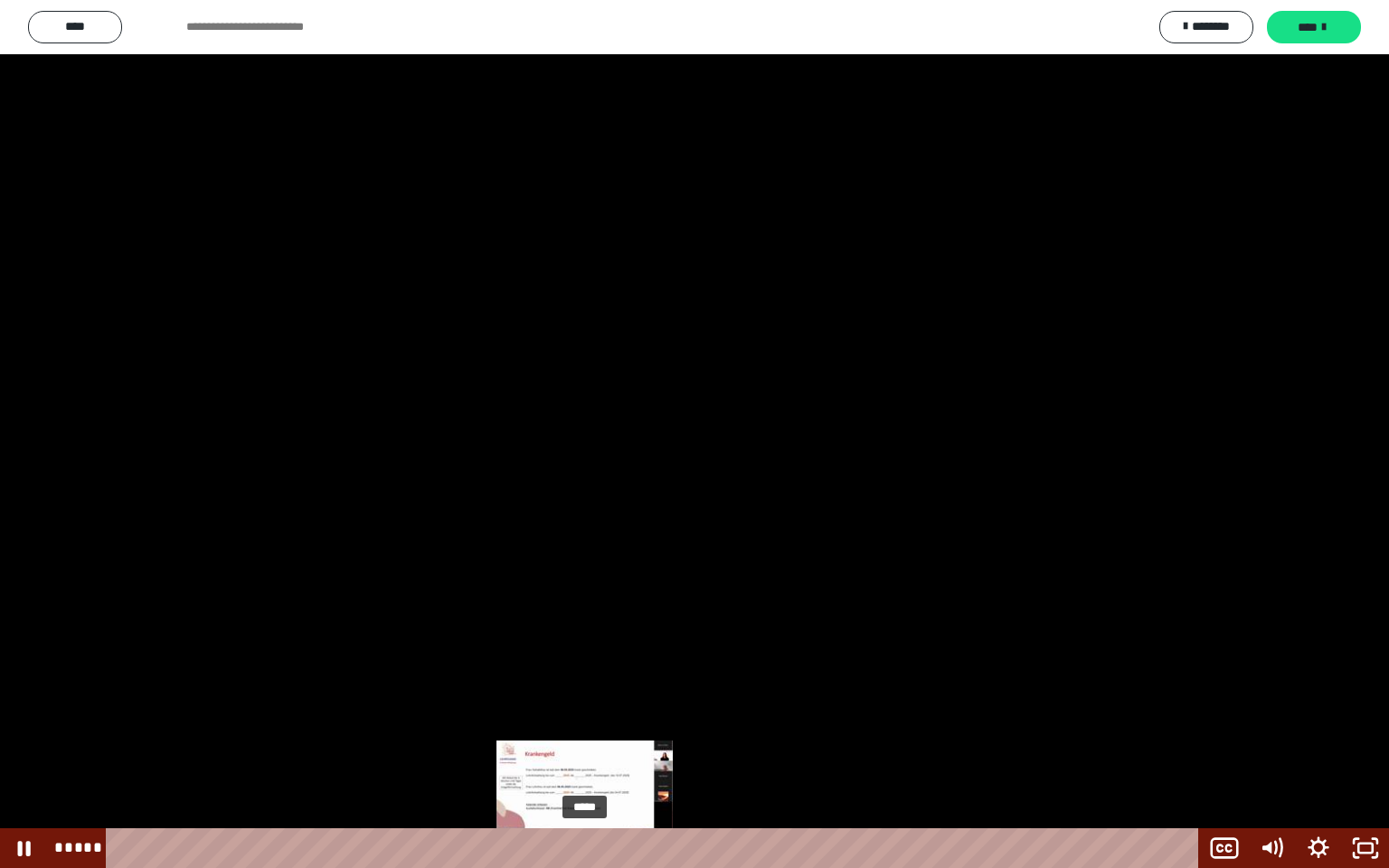 click at bounding box center (581, 848) 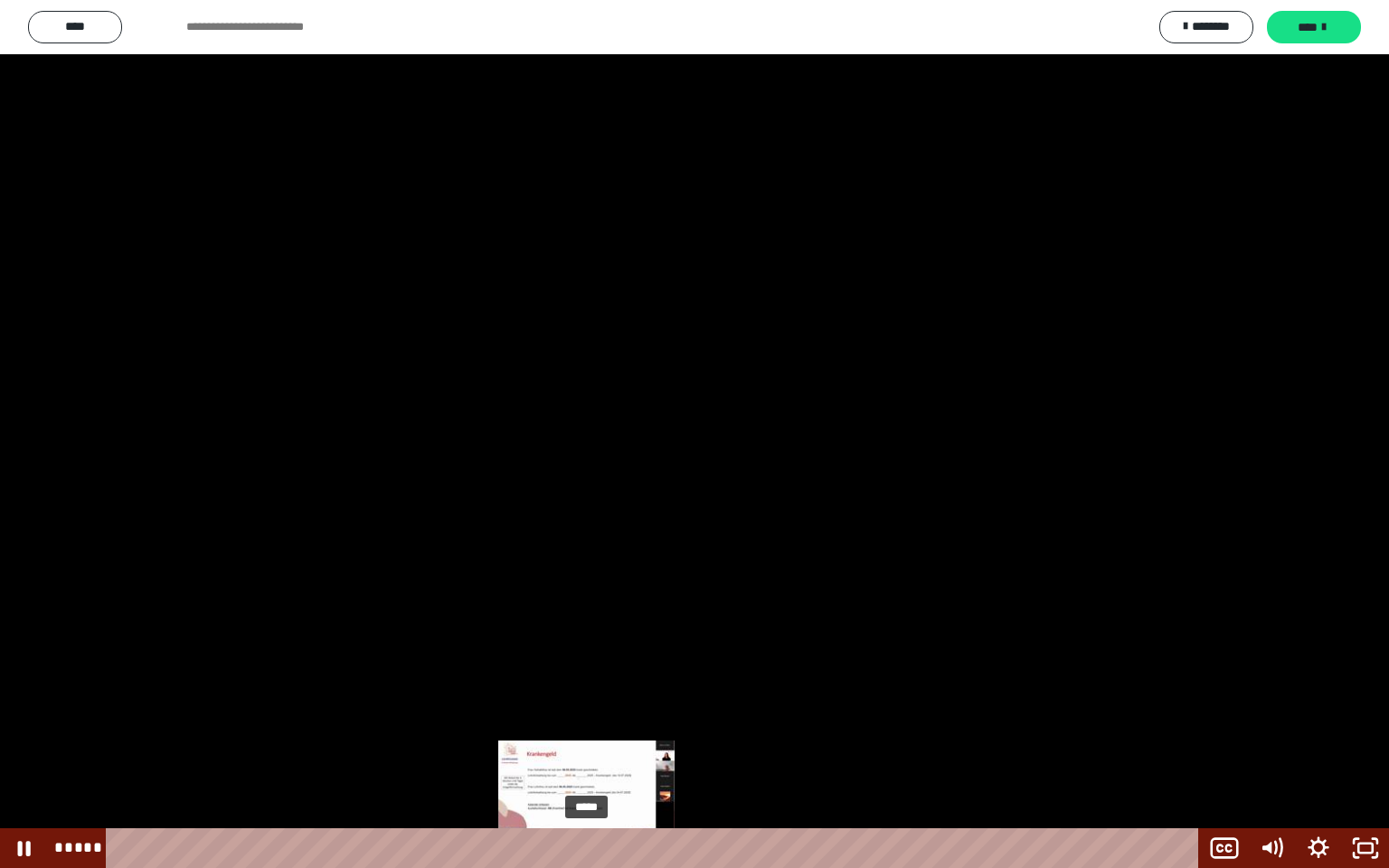 click at bounding box center (584, 848) 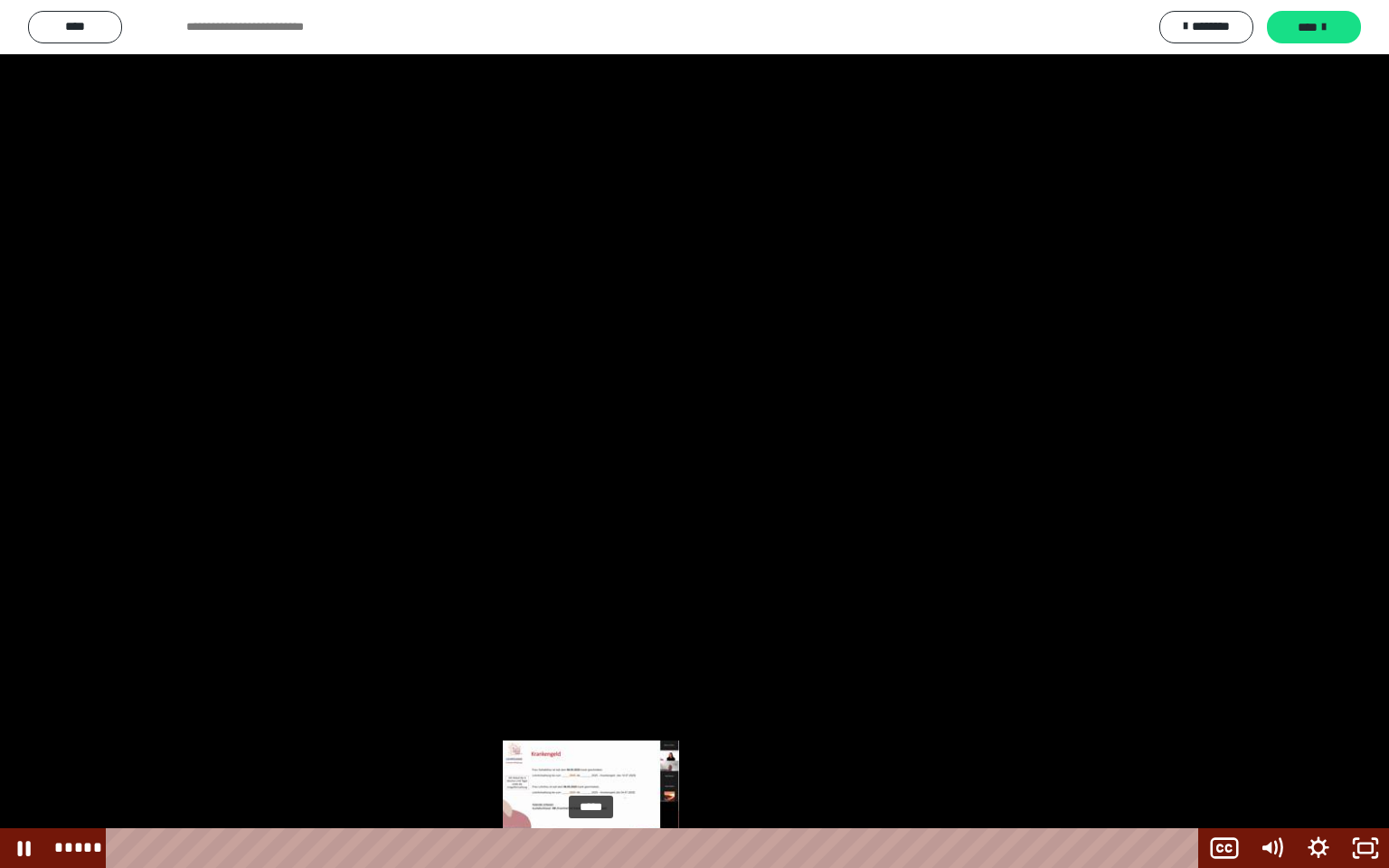 click at bounding box center [587, 848] 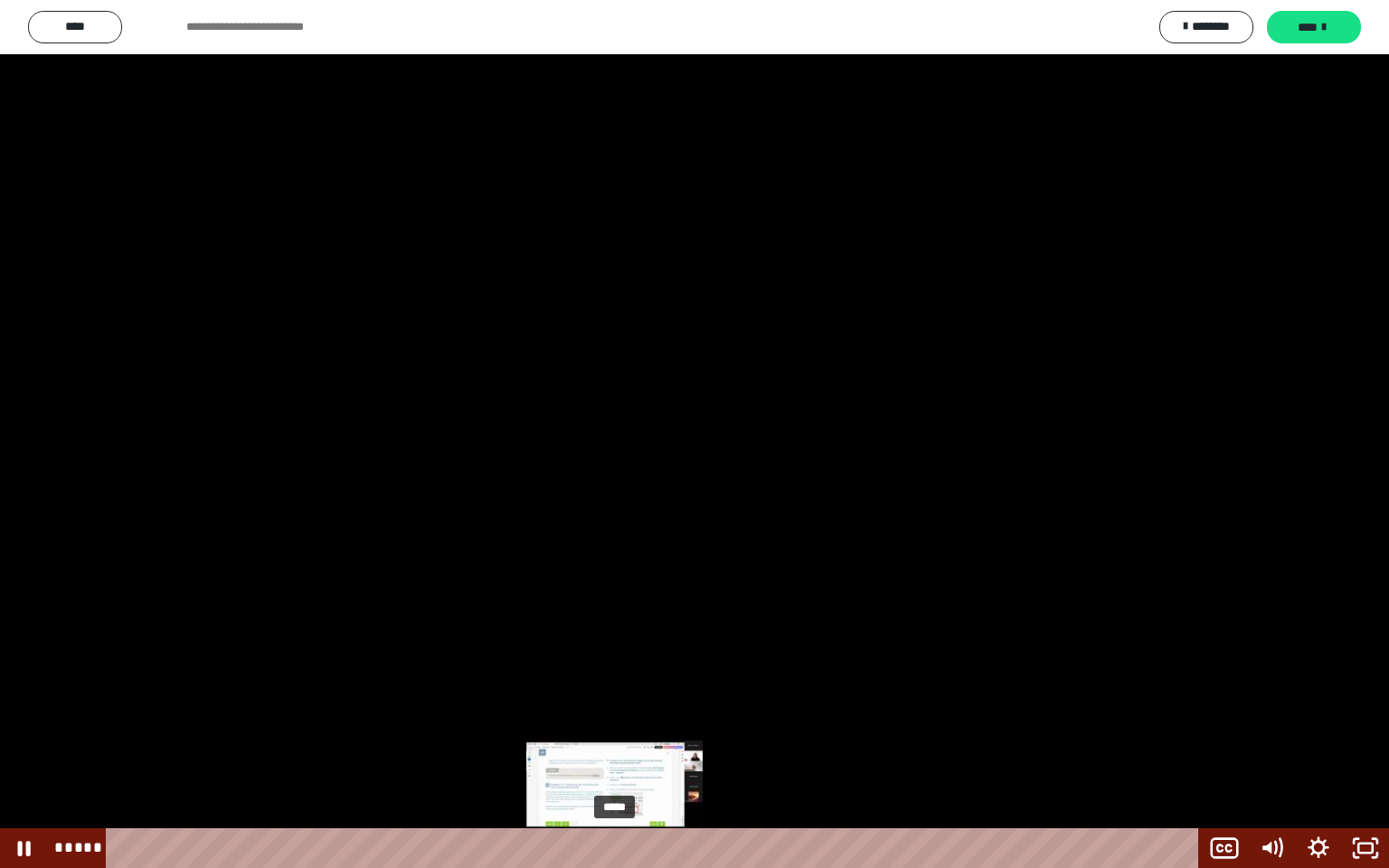 click on "*****" at bounding box center [656, 848] 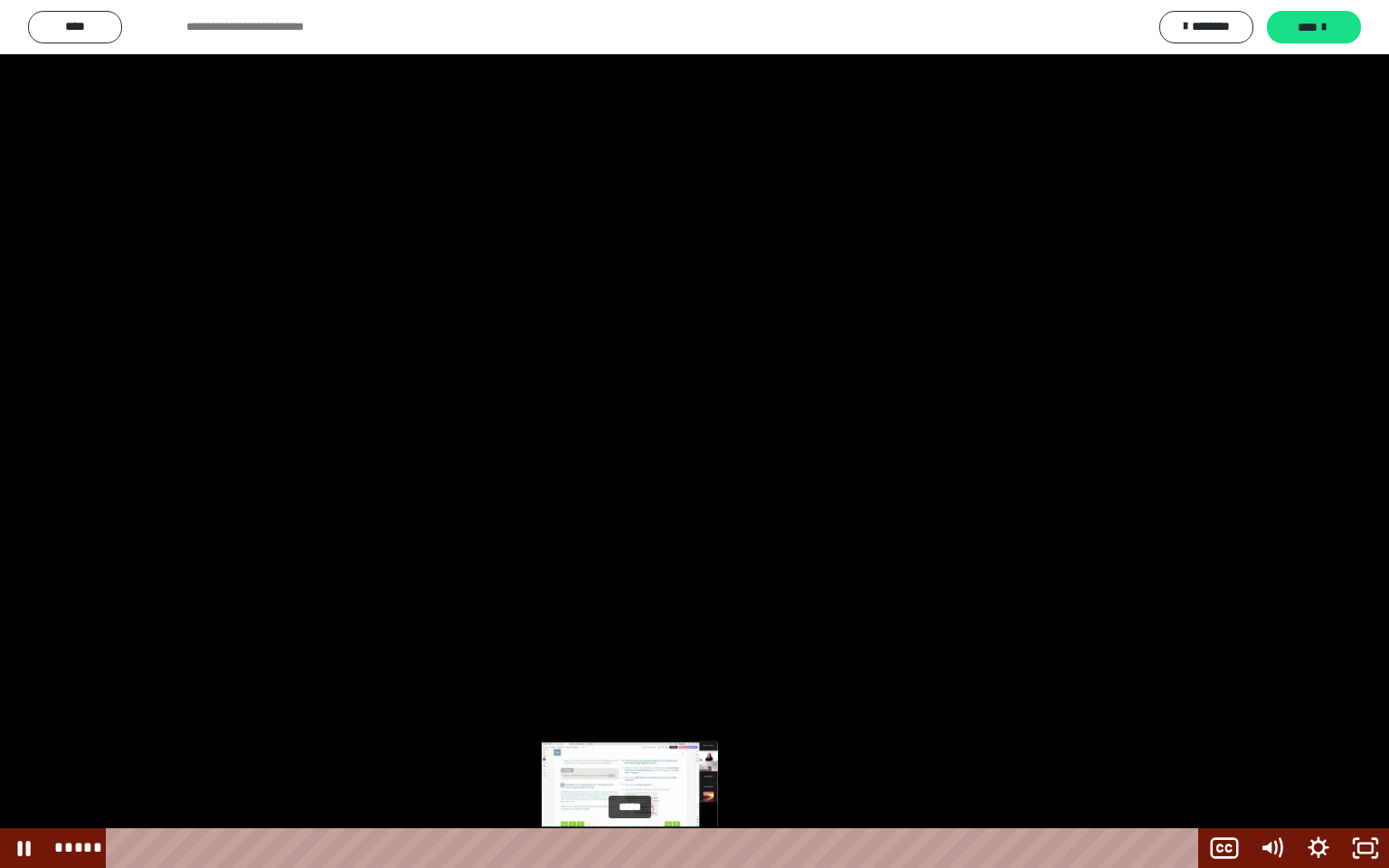 click on "*****" at bounding box center [656, 848] 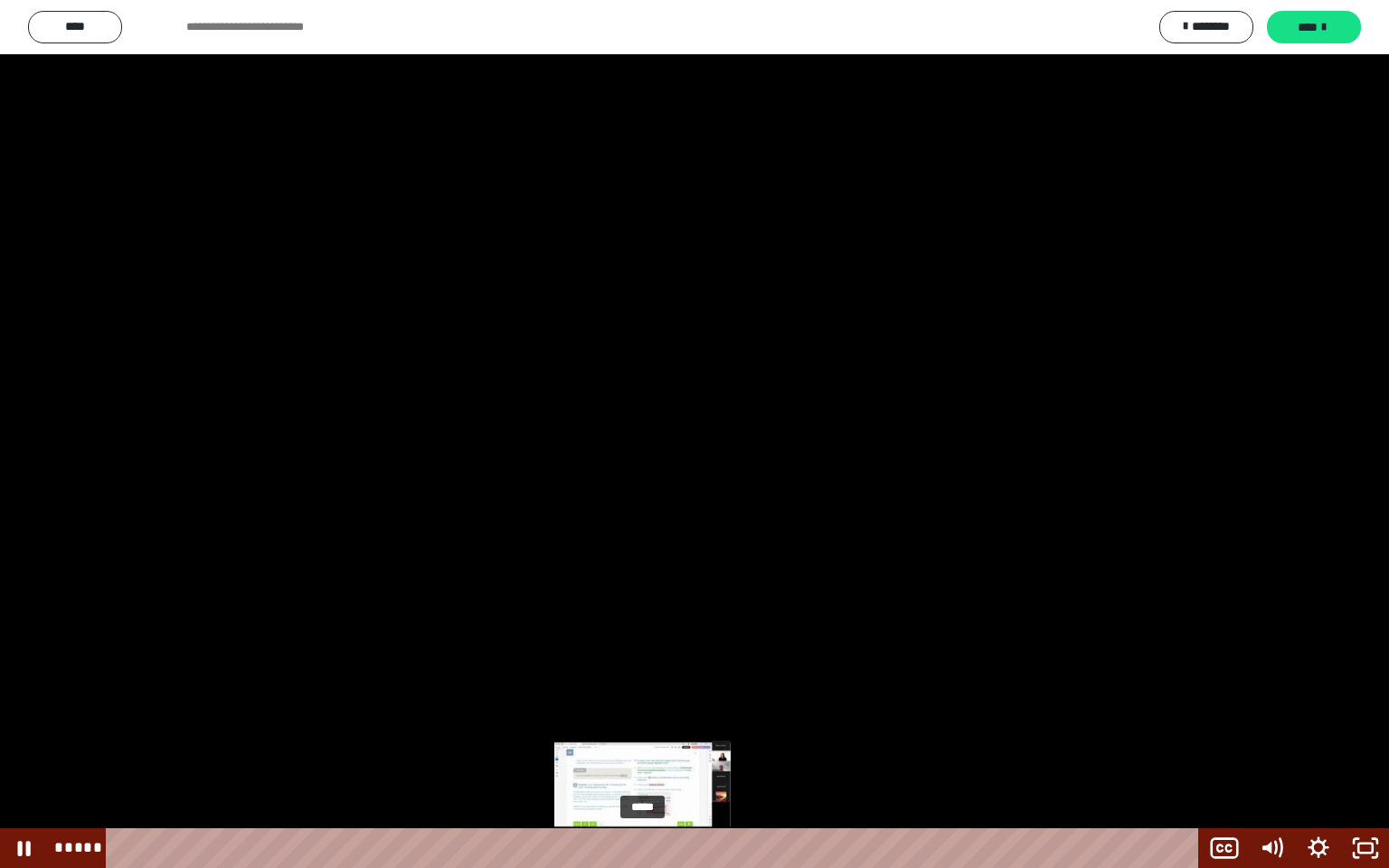 click on "*****" at bounding box center [656, 848] 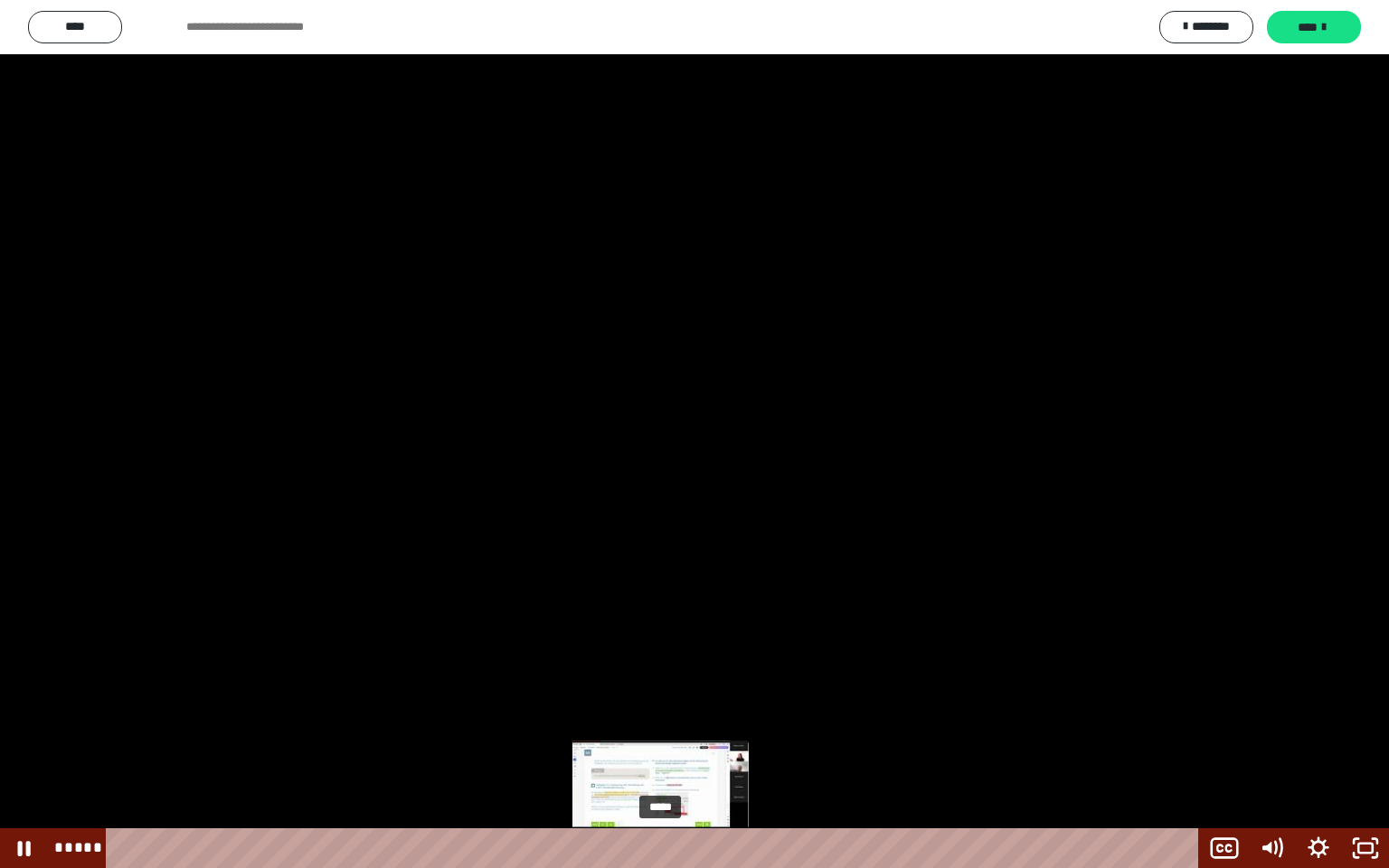 click on "*****" at bounding box center (656, 848) 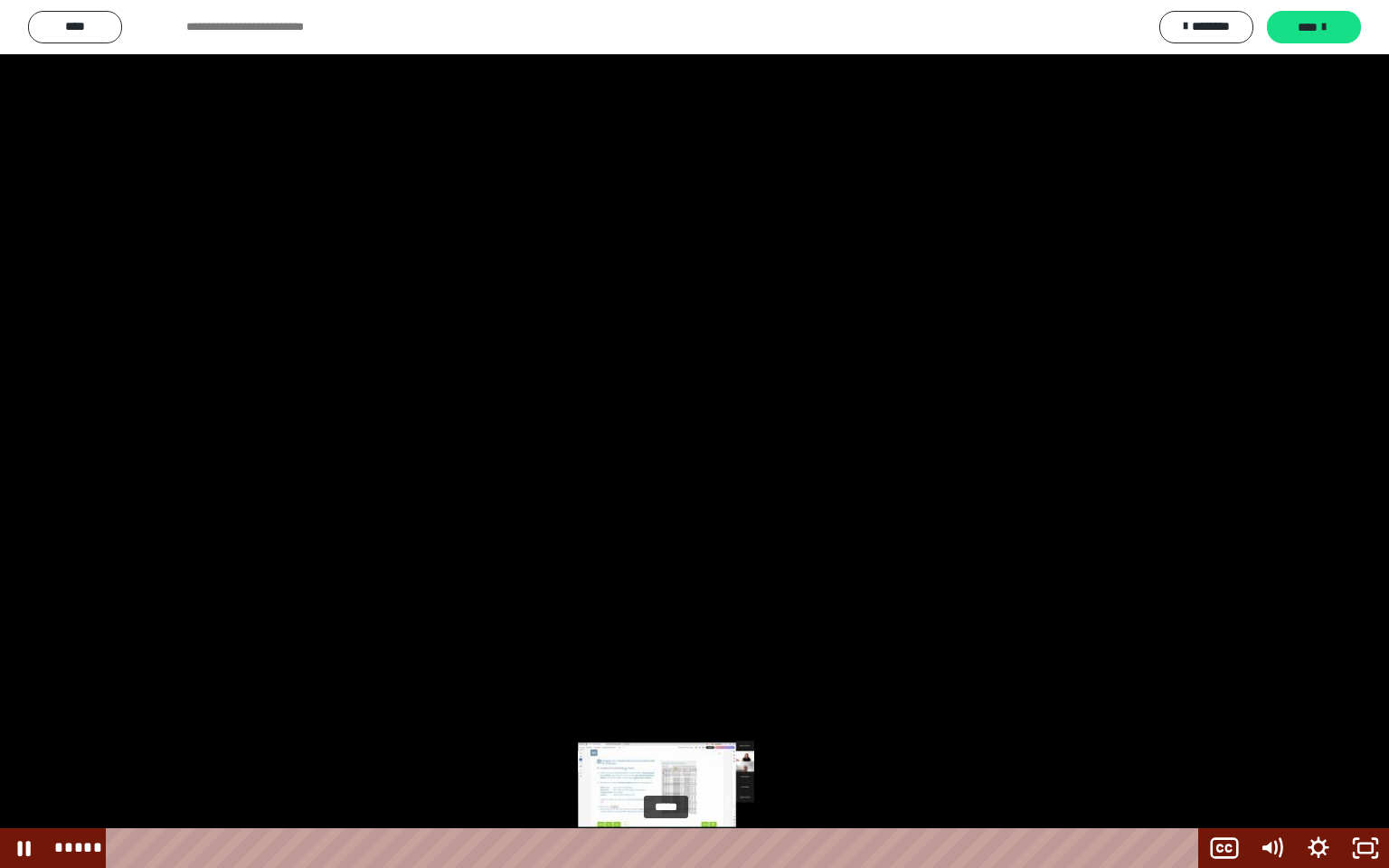 click on "*****" at bounding box center [656, 848] 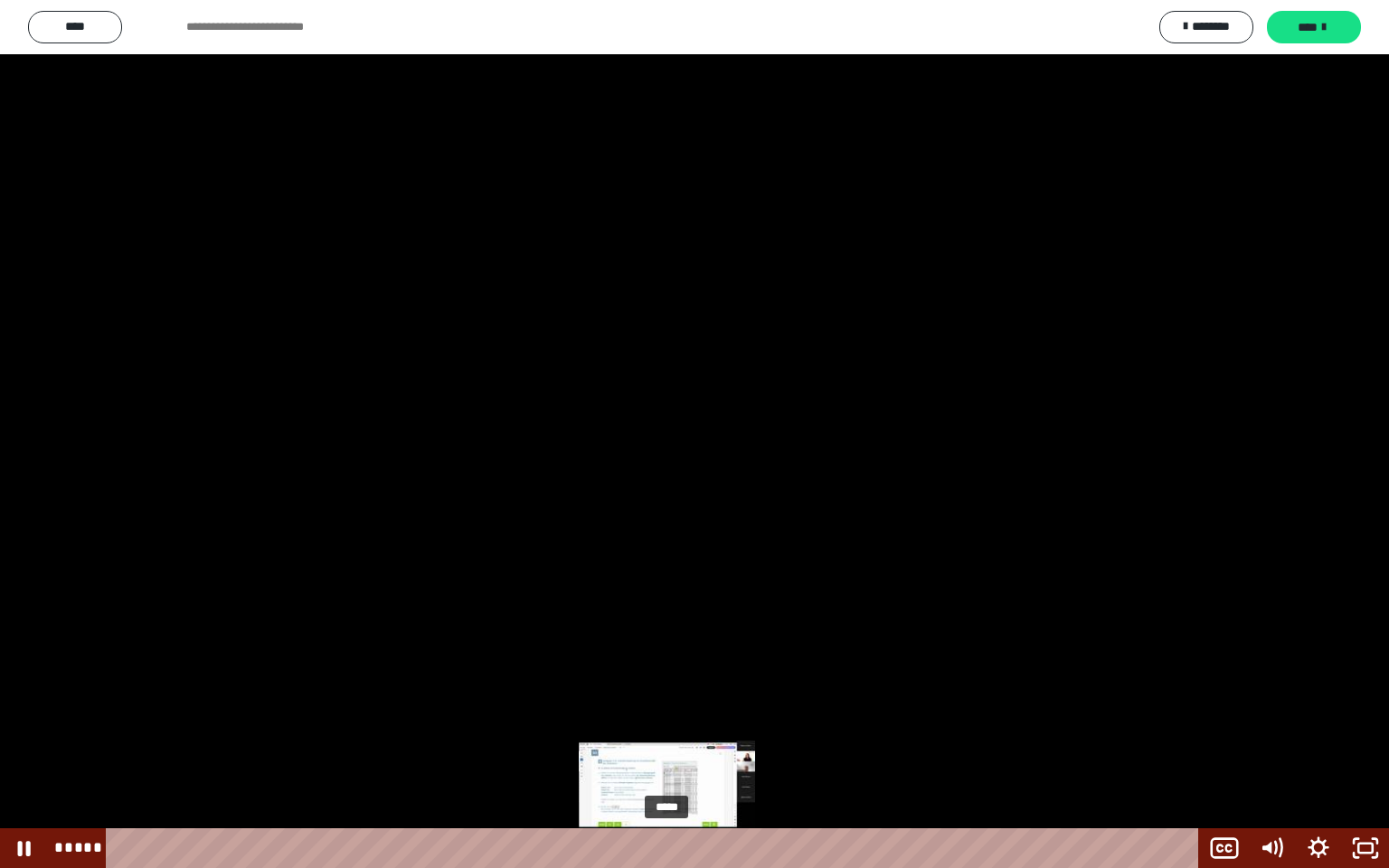 click at bounding box center (666, 848) 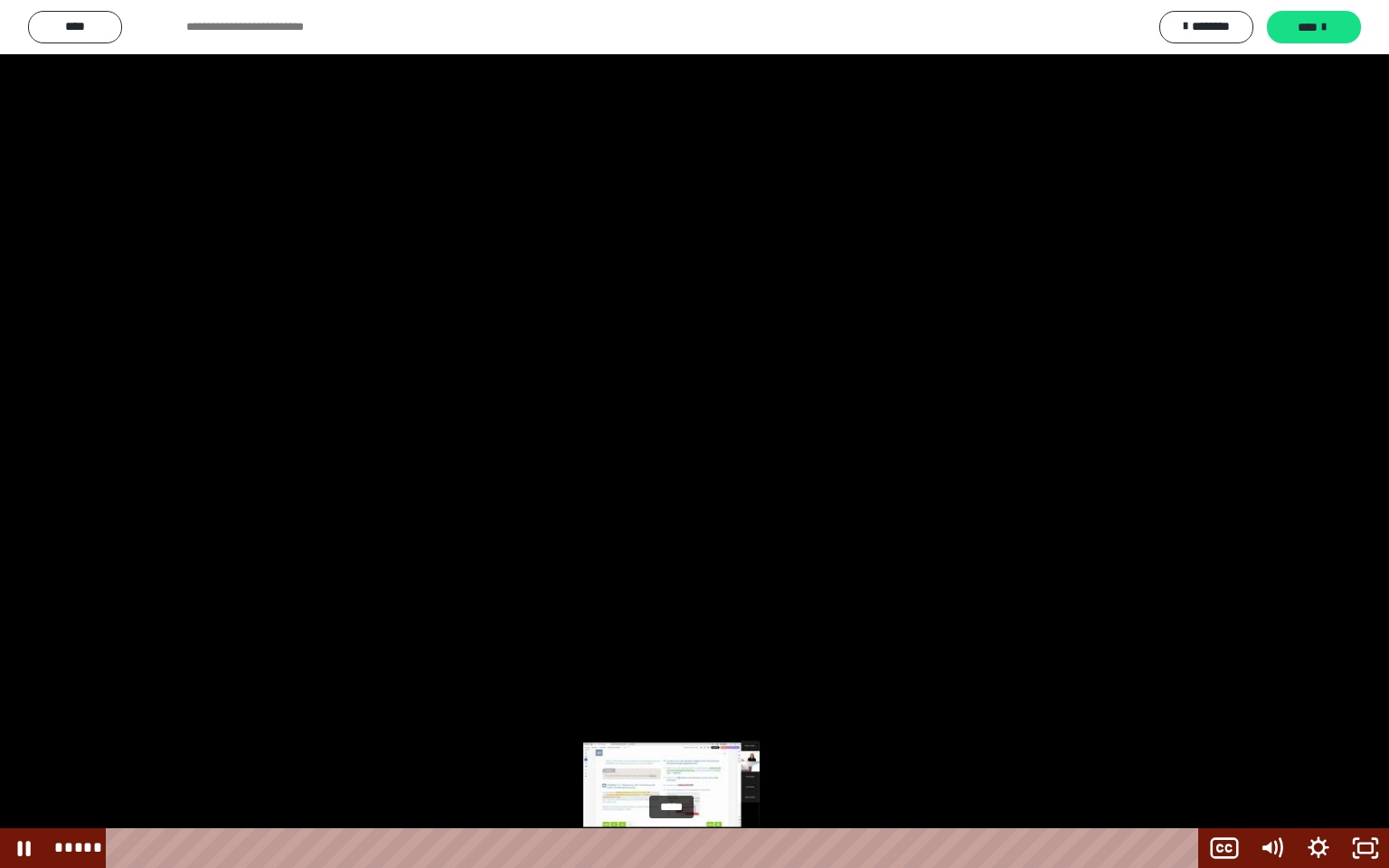 click at bounding box center [671, 848] 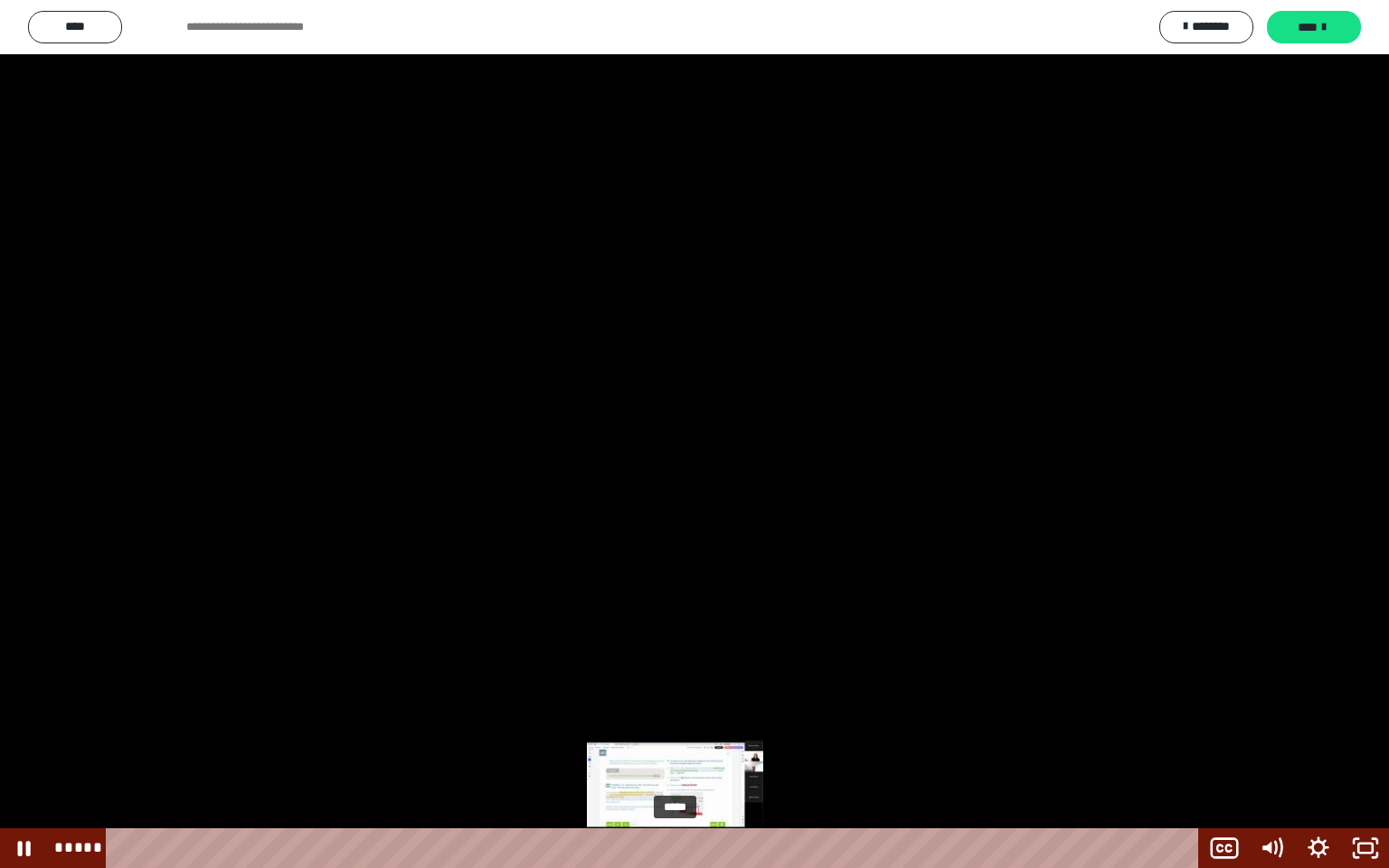 click at bounding box center (675, 848) 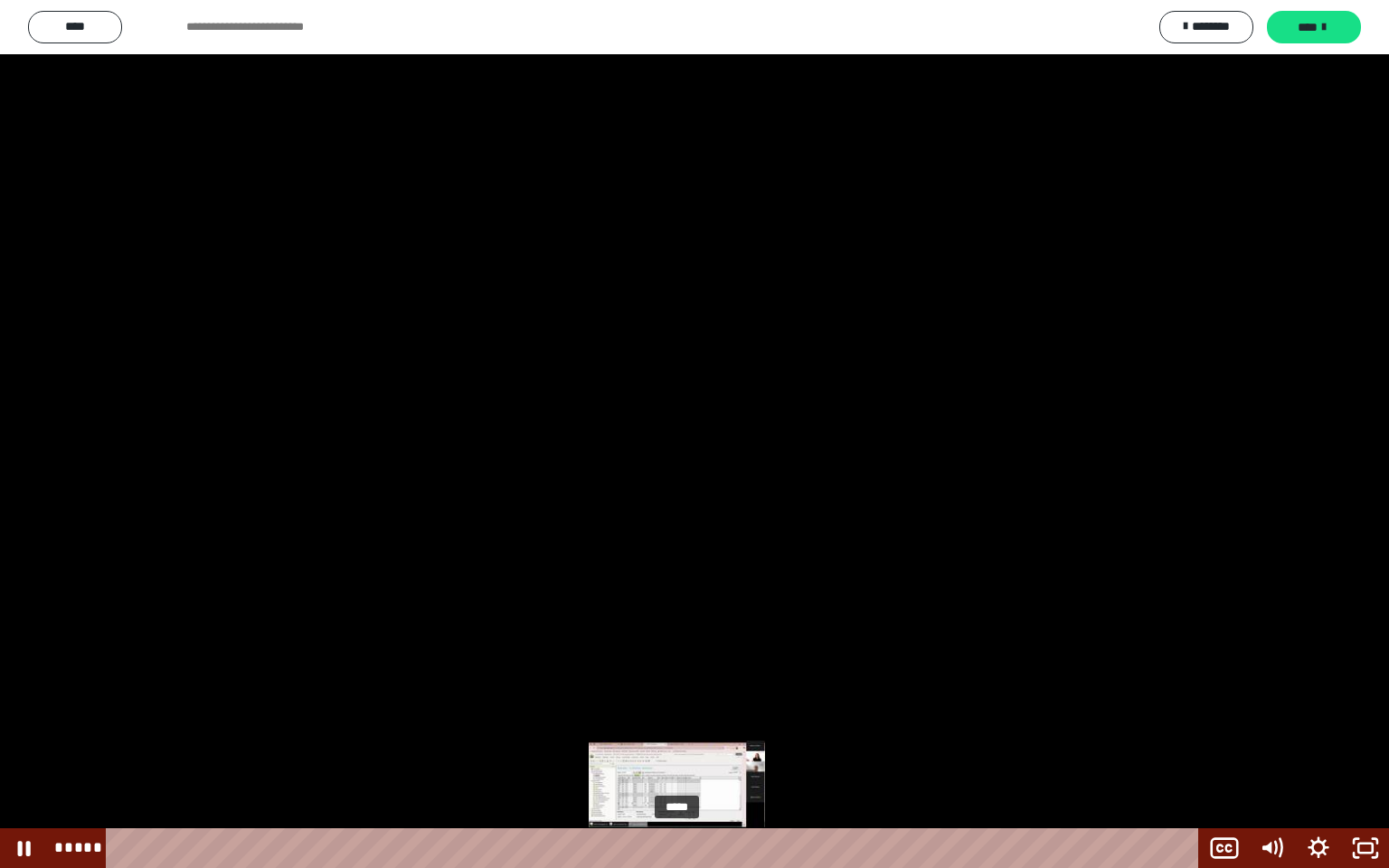 click at bounding box center [676, 848] 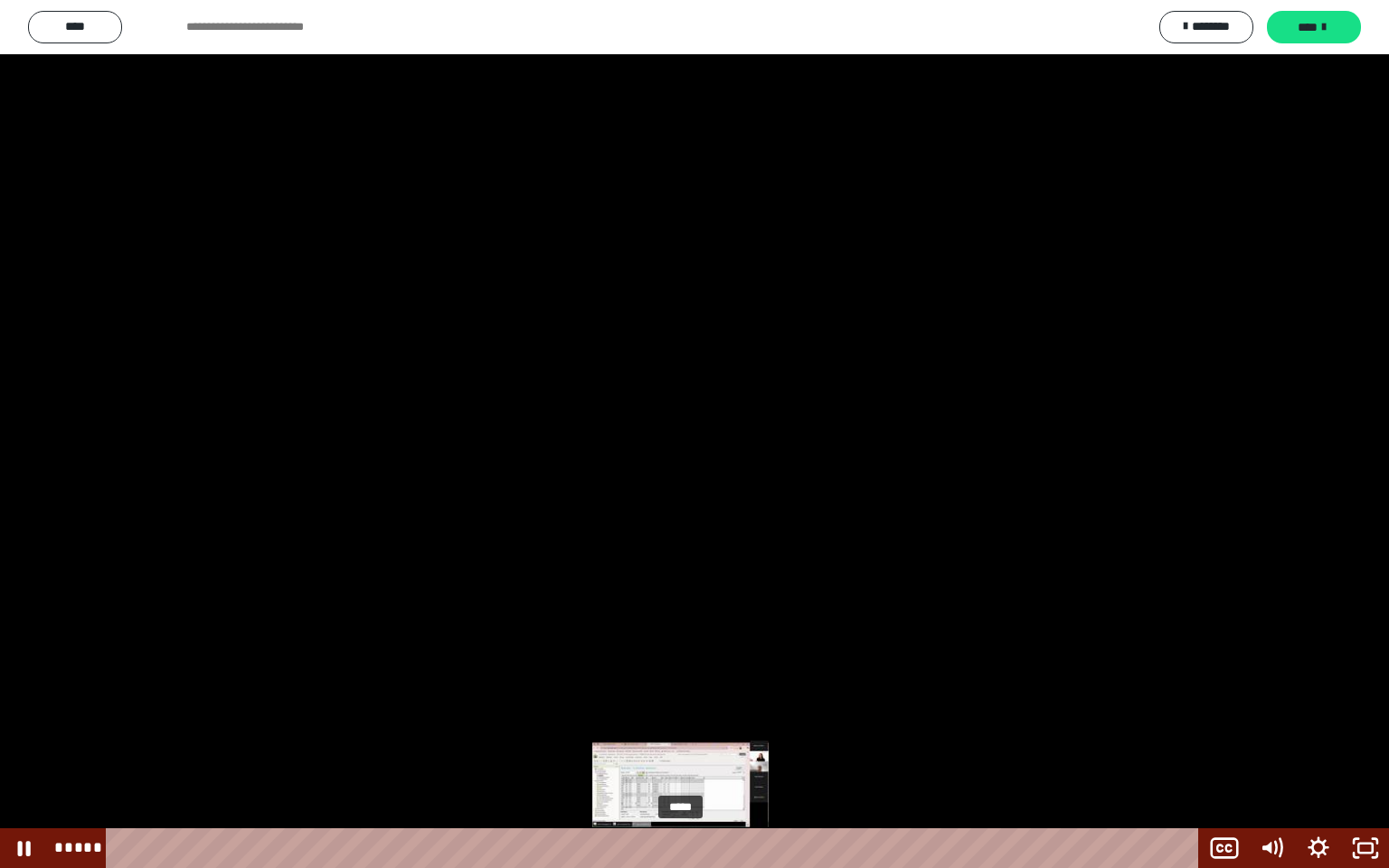 click at bounding box center (680, 848) 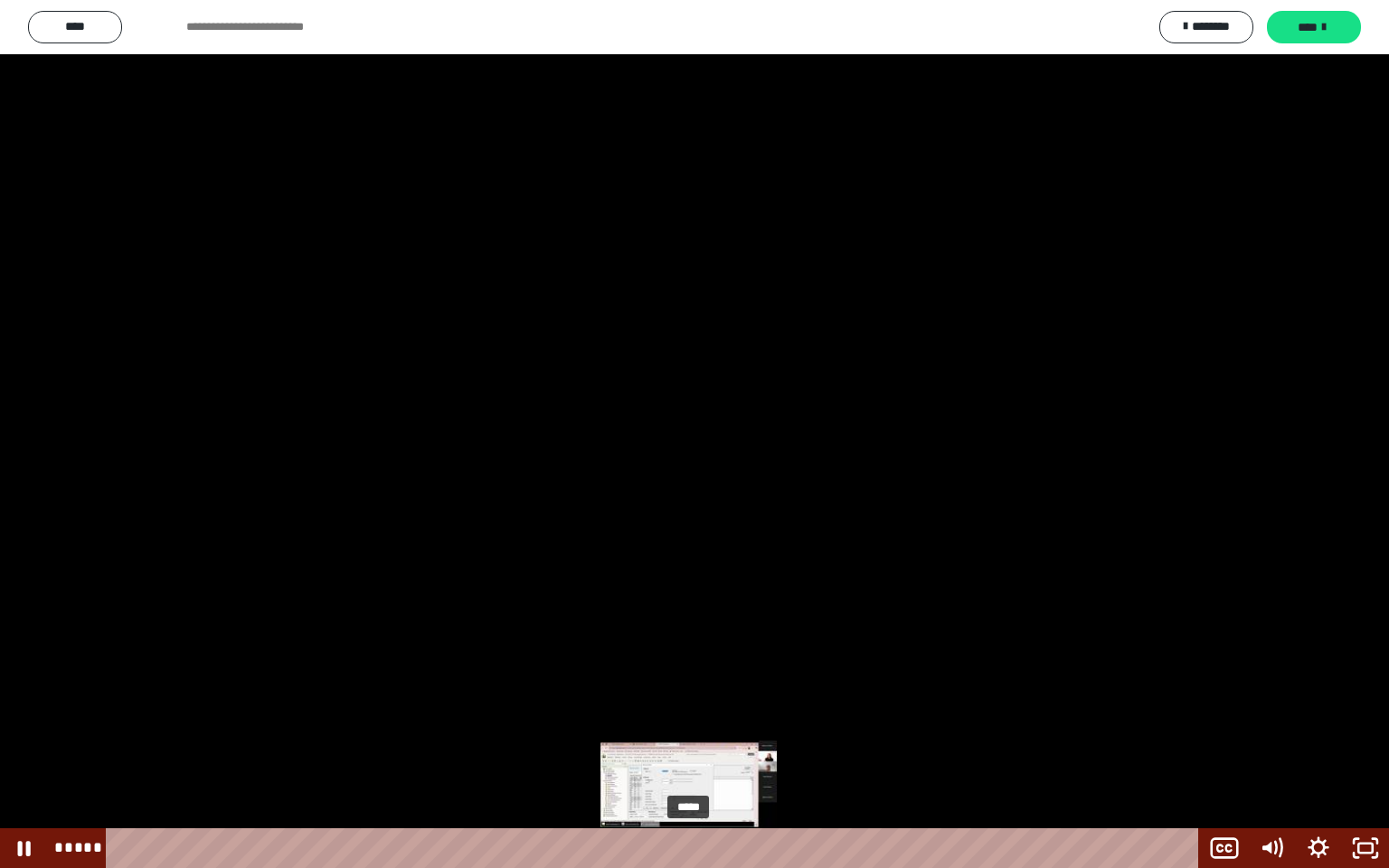 click on "*****" at bounding box center [656, 848] 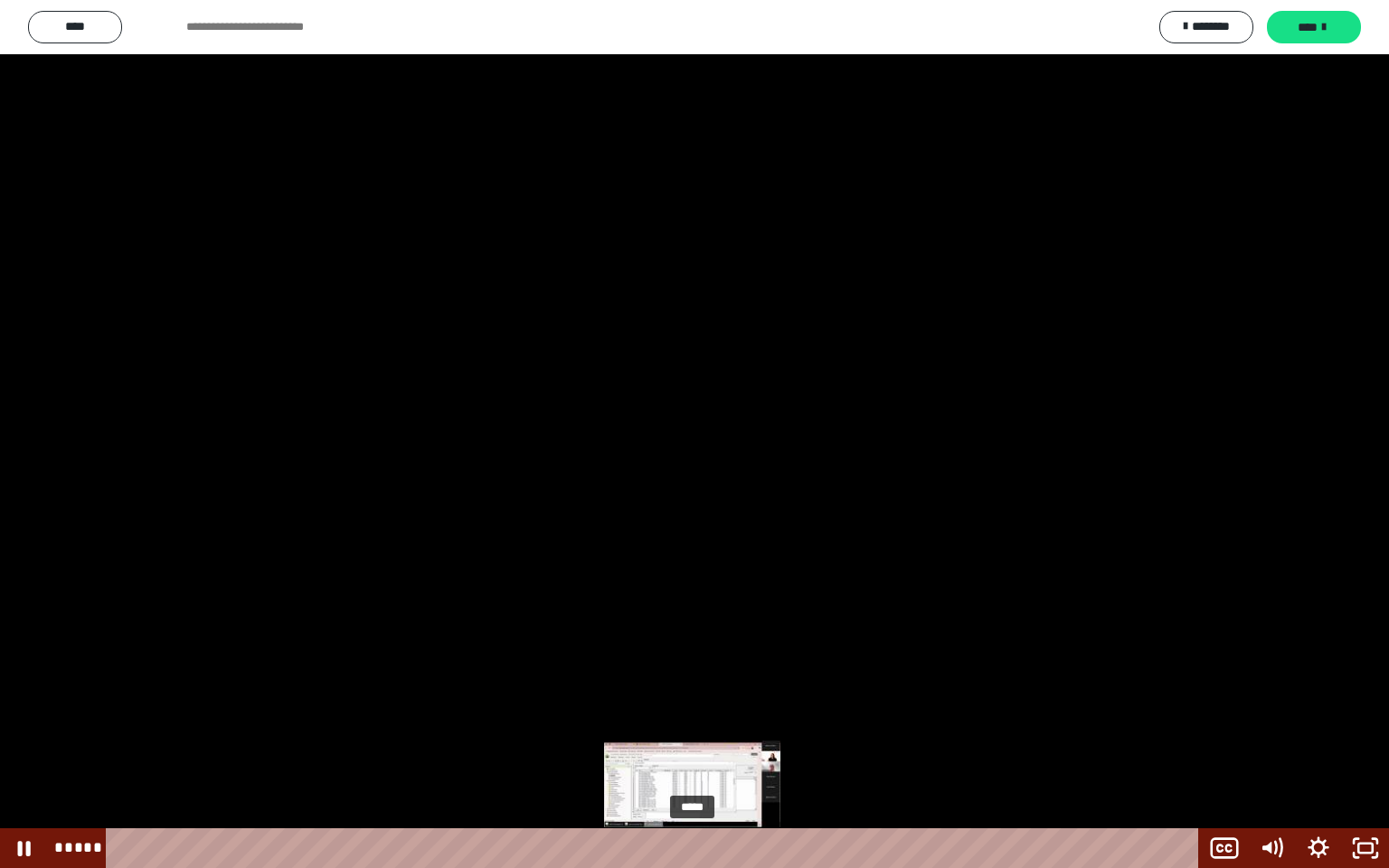 click at bounding box center (688, 848) 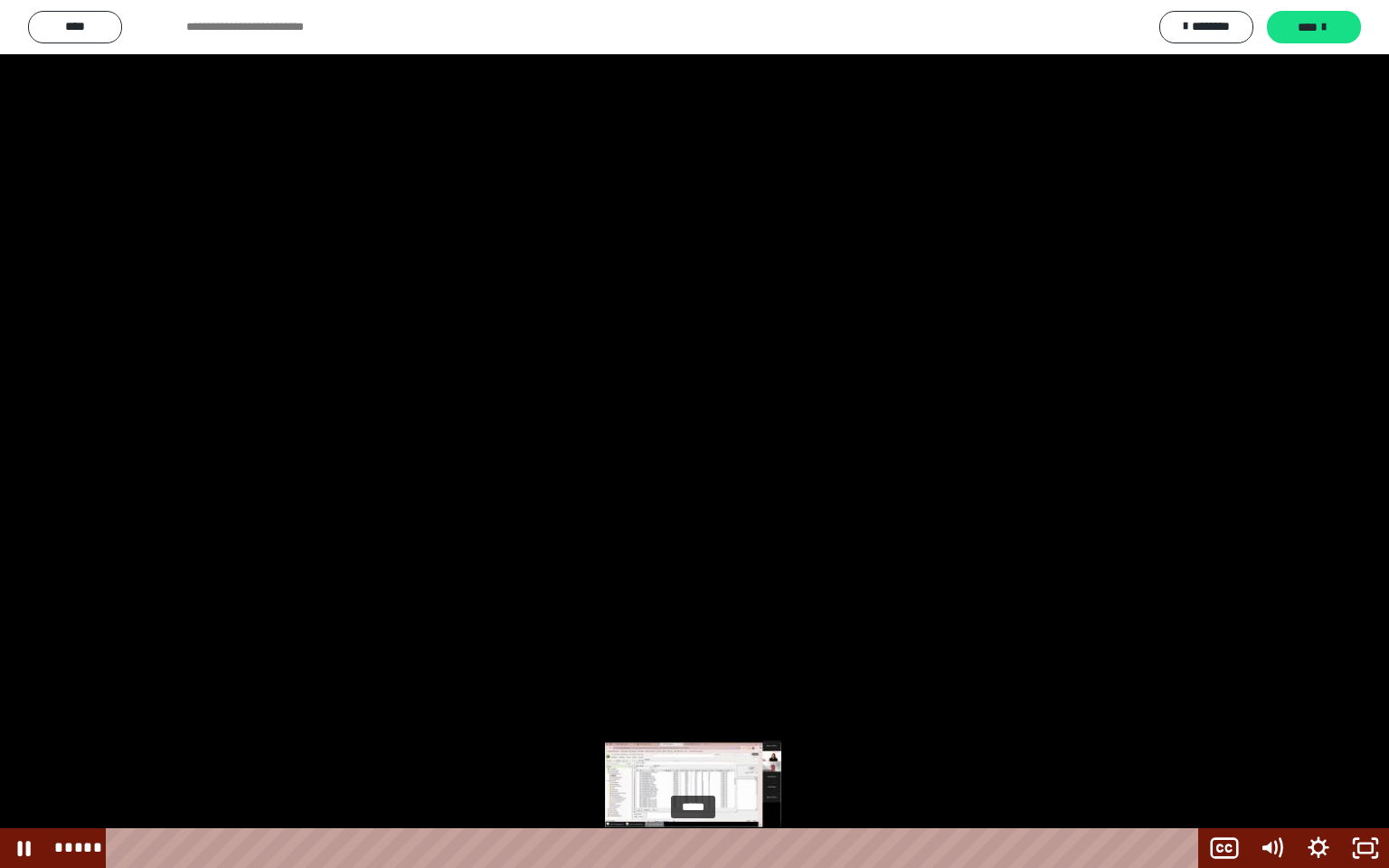 click at bounding box center [692, 848] 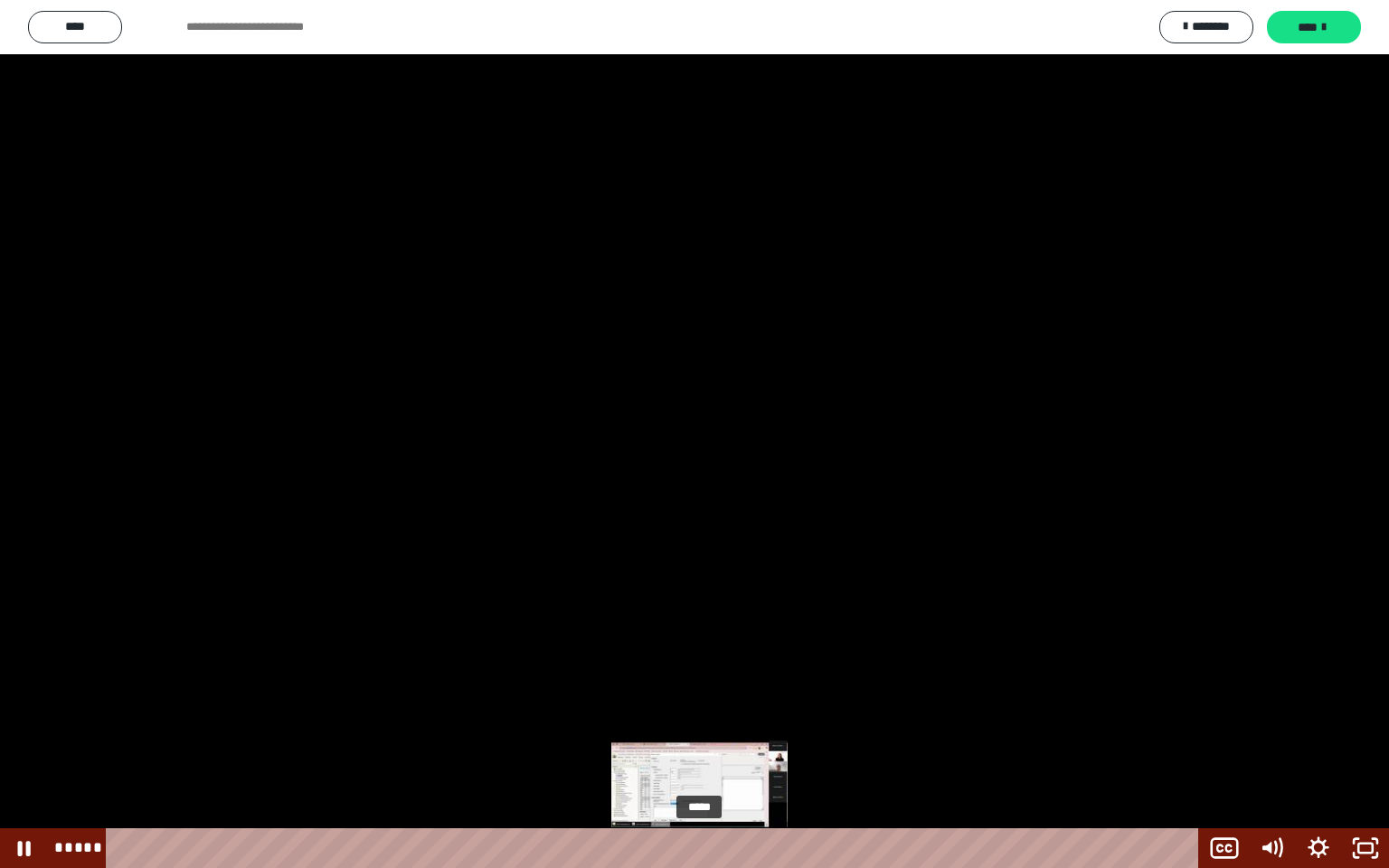 click on "*****" at bounding box center [656, 848] 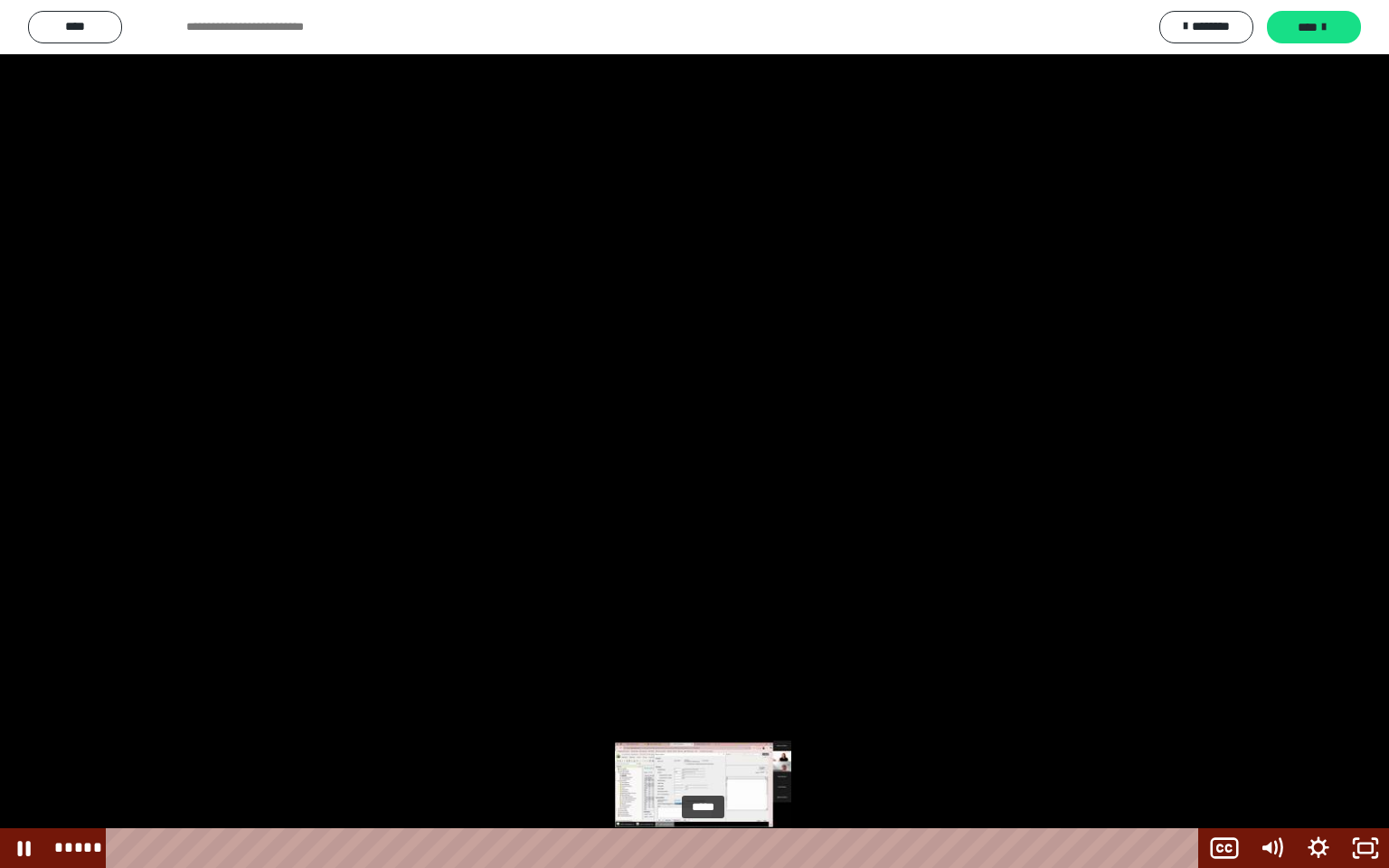 click at bounding box center (703, 848) 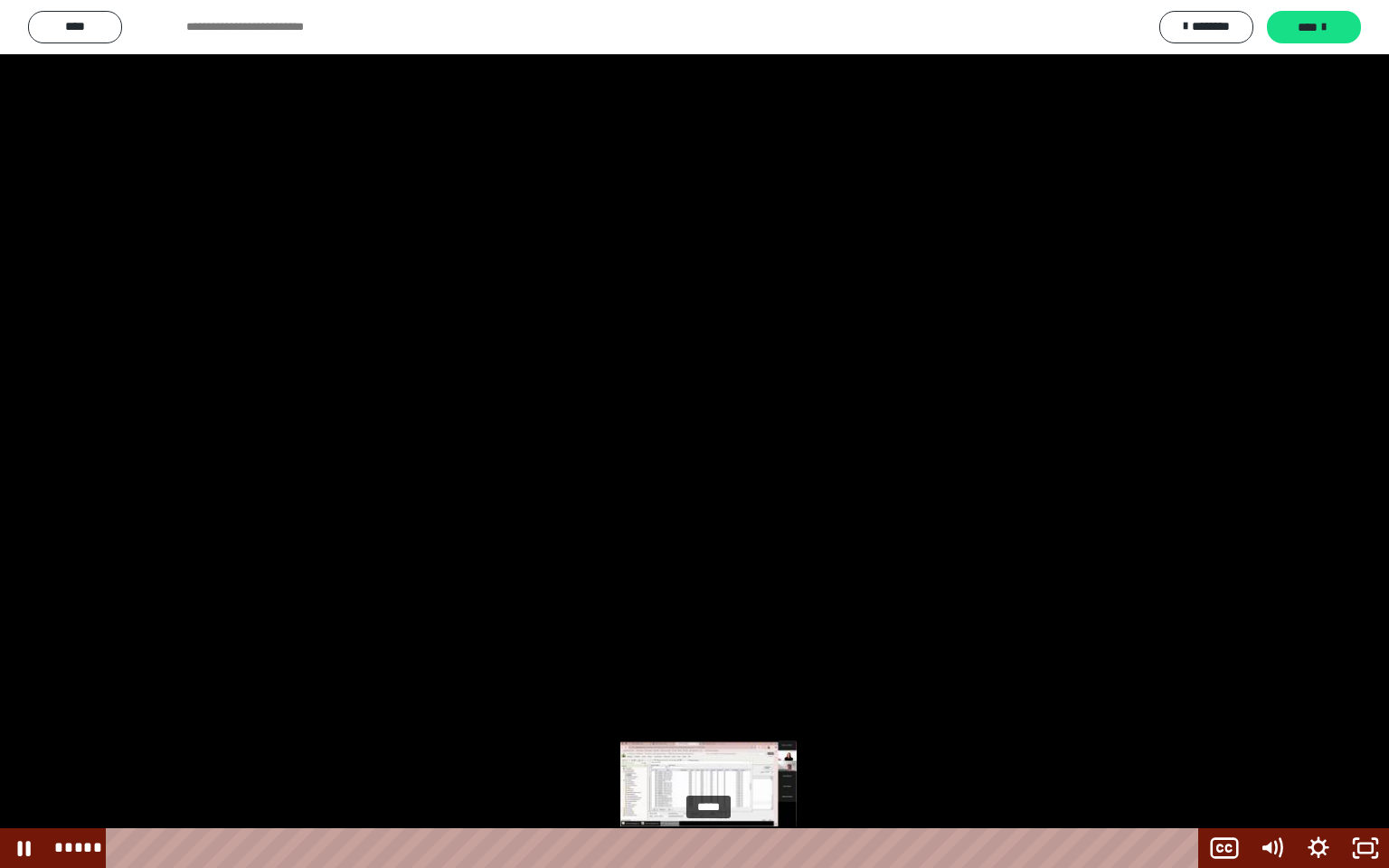 click on "*****" at bounding box center (656, 848) 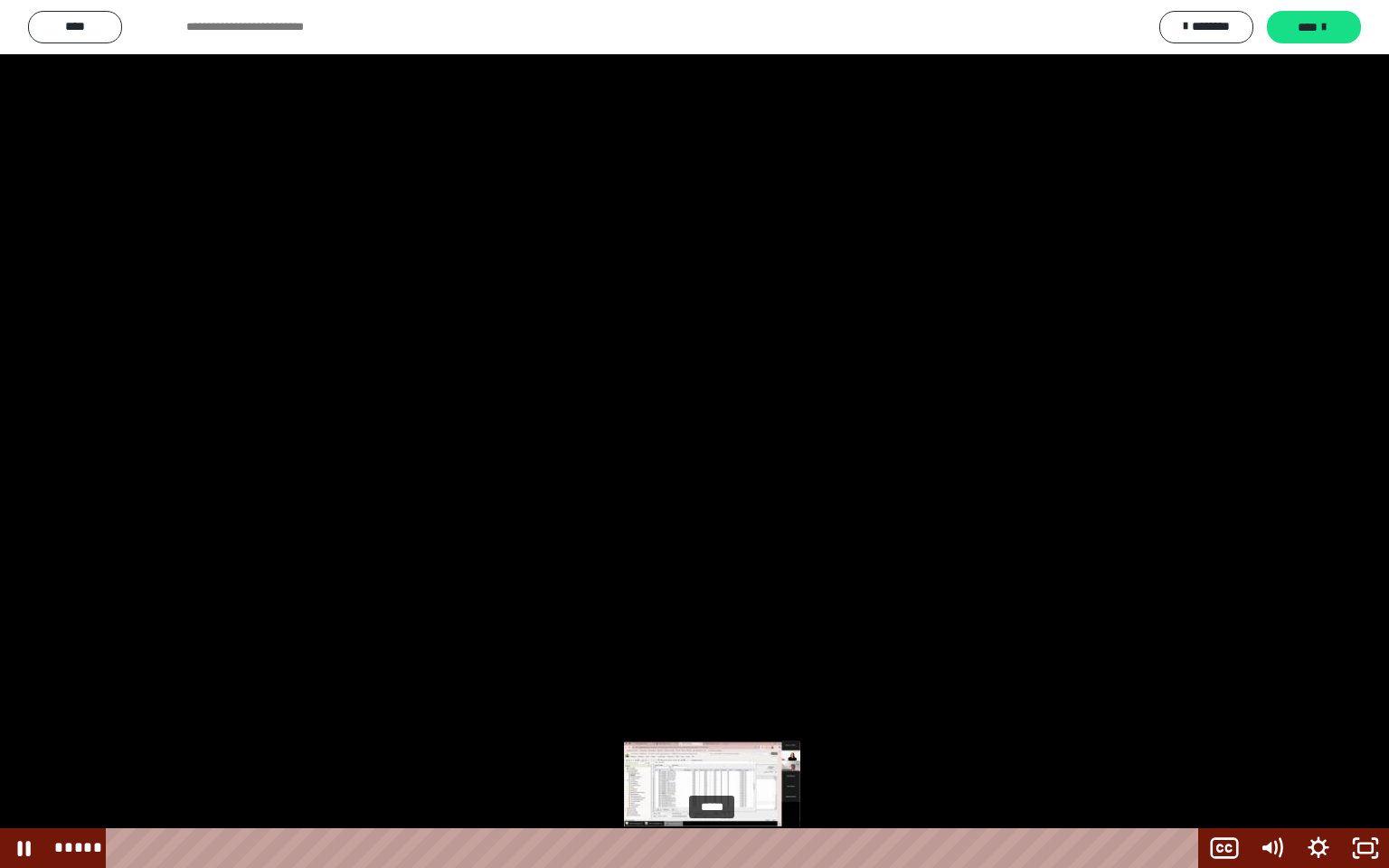 click at bounding box center (712, 848) 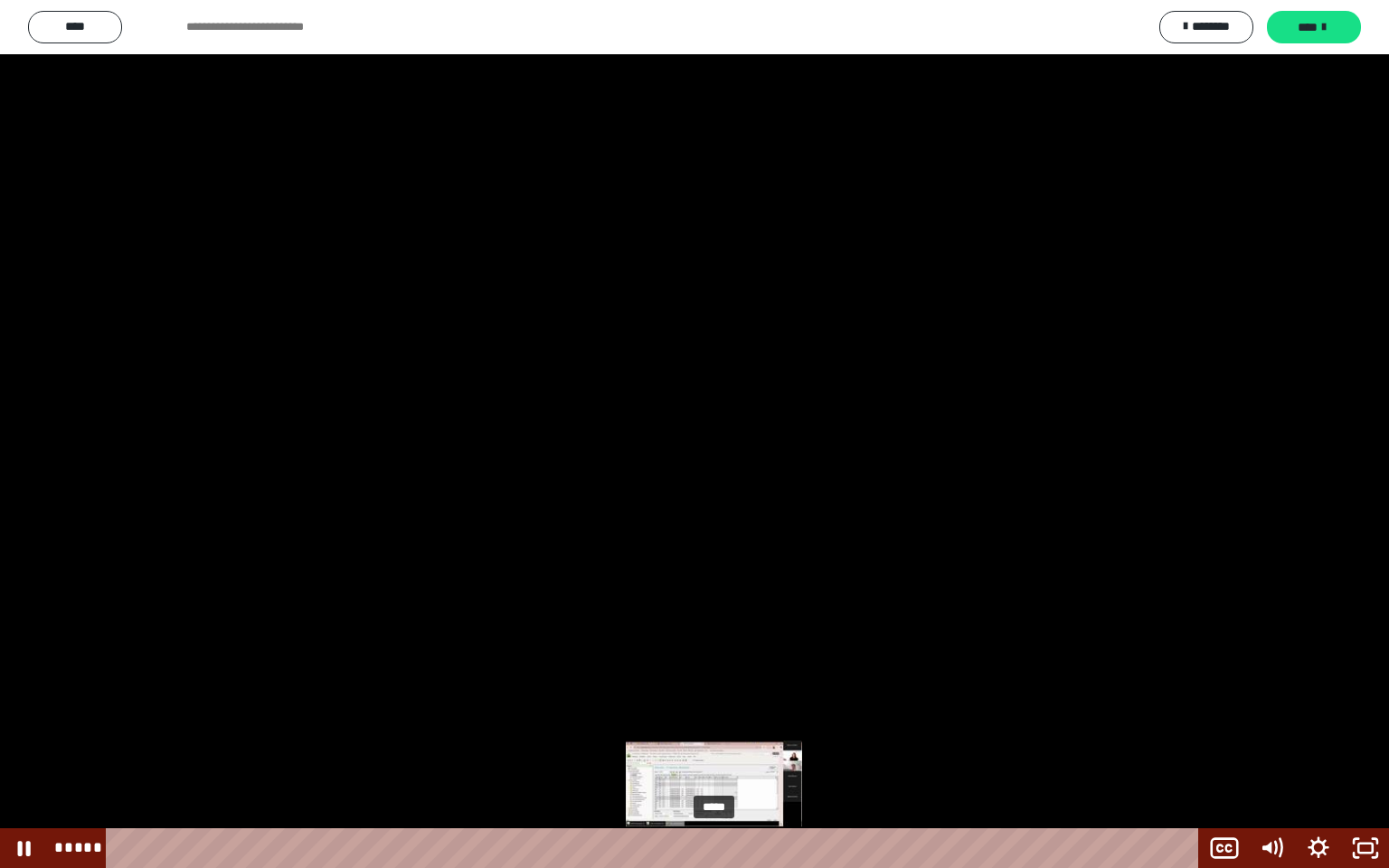 click at bounding box center (712, 848) 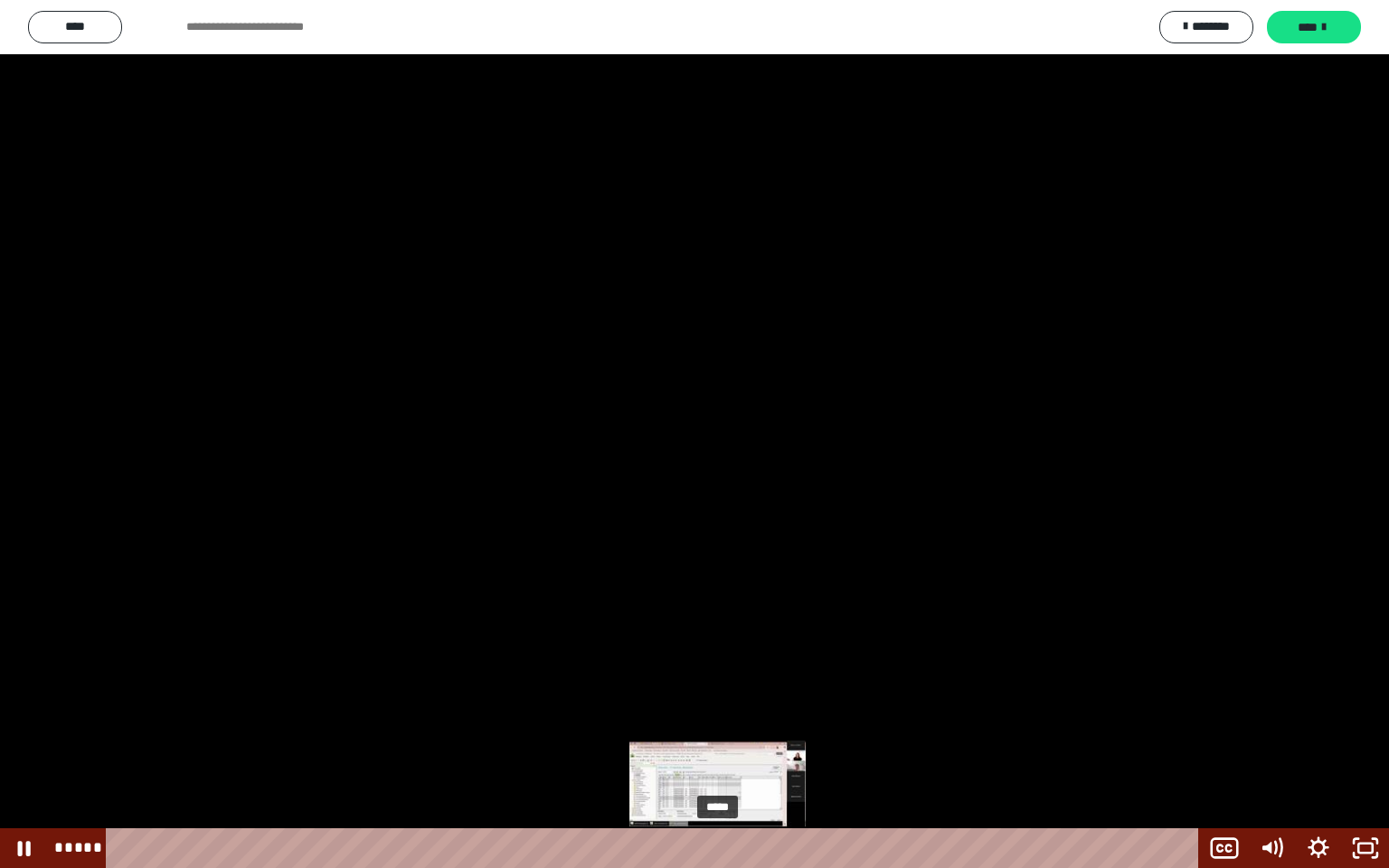 click on "*****" at bounding box center (656, 848) 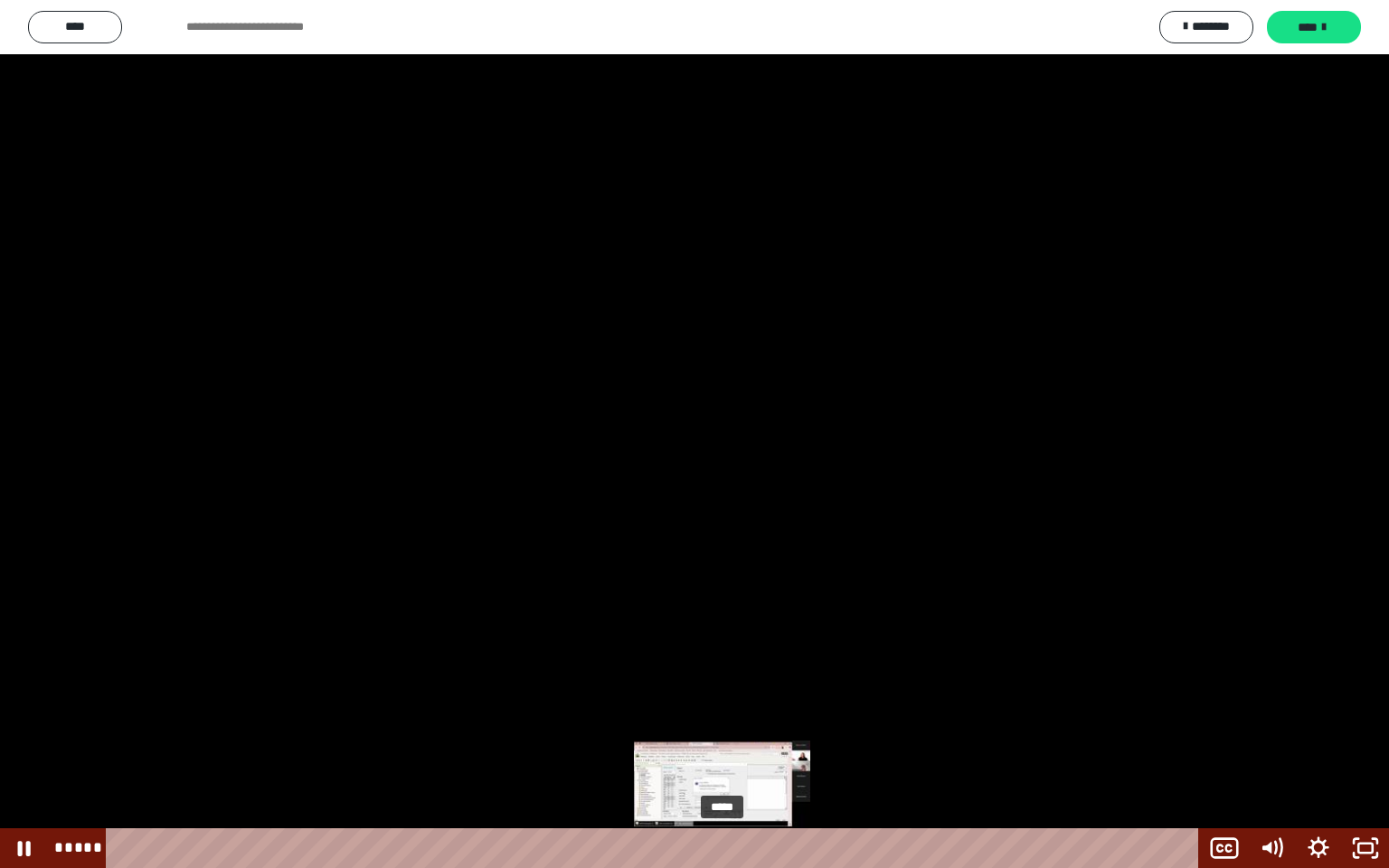 click on "*****" at bounding box center (656, 848) 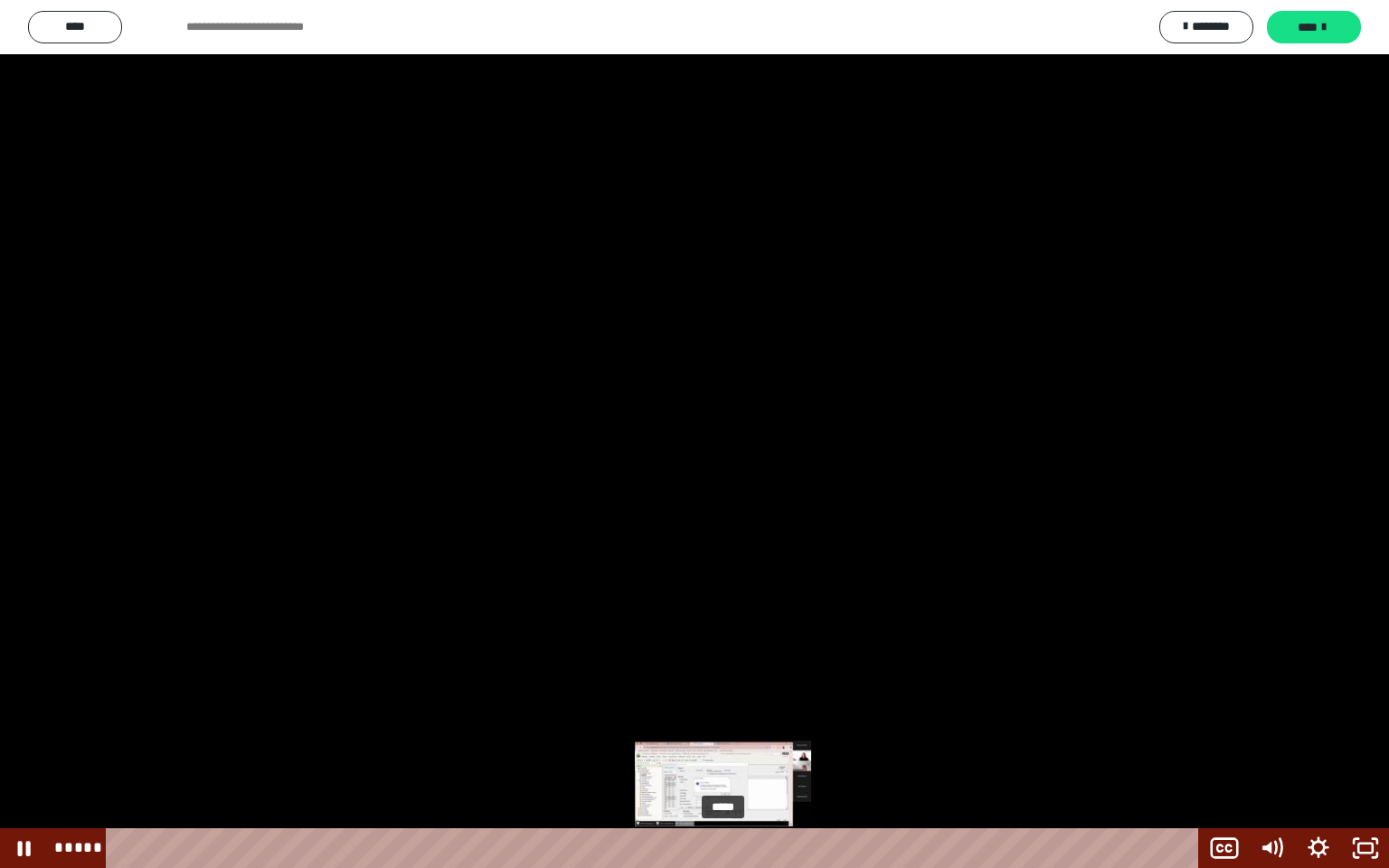 click at bounding box center [722, 848] 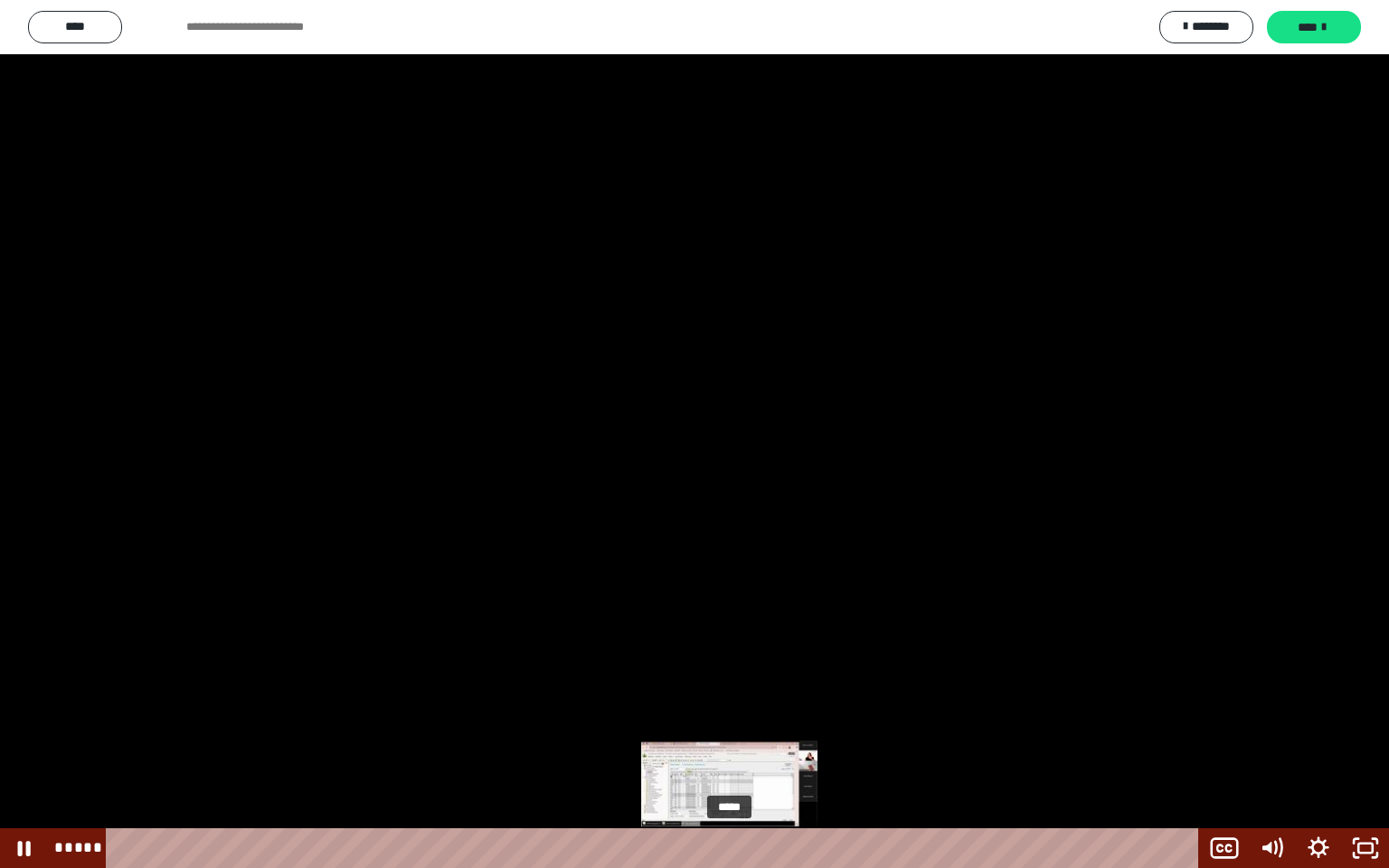 click on "*****" at bounding box center (656, 848) 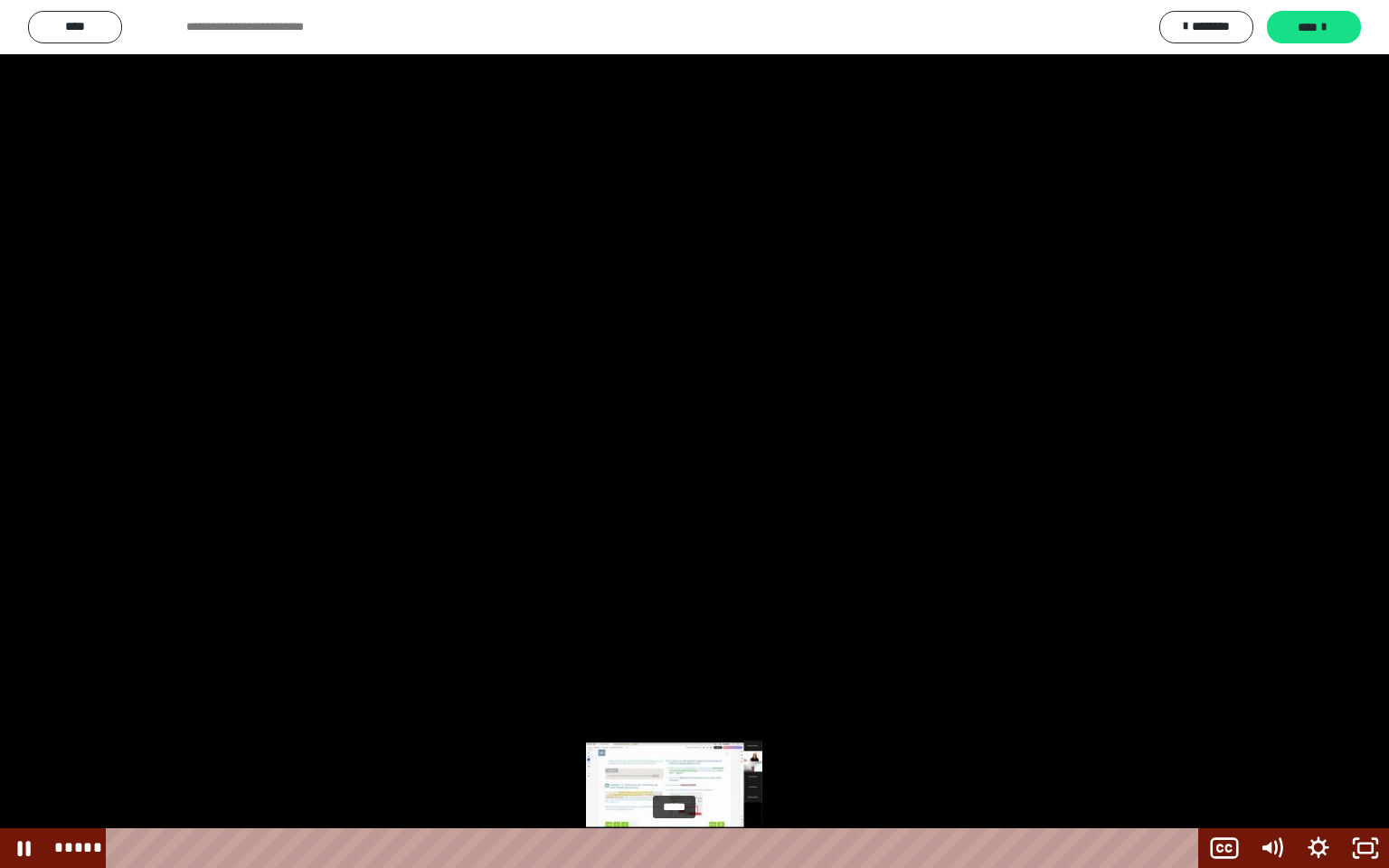 click on "*****" at bounding box center [656, 848] 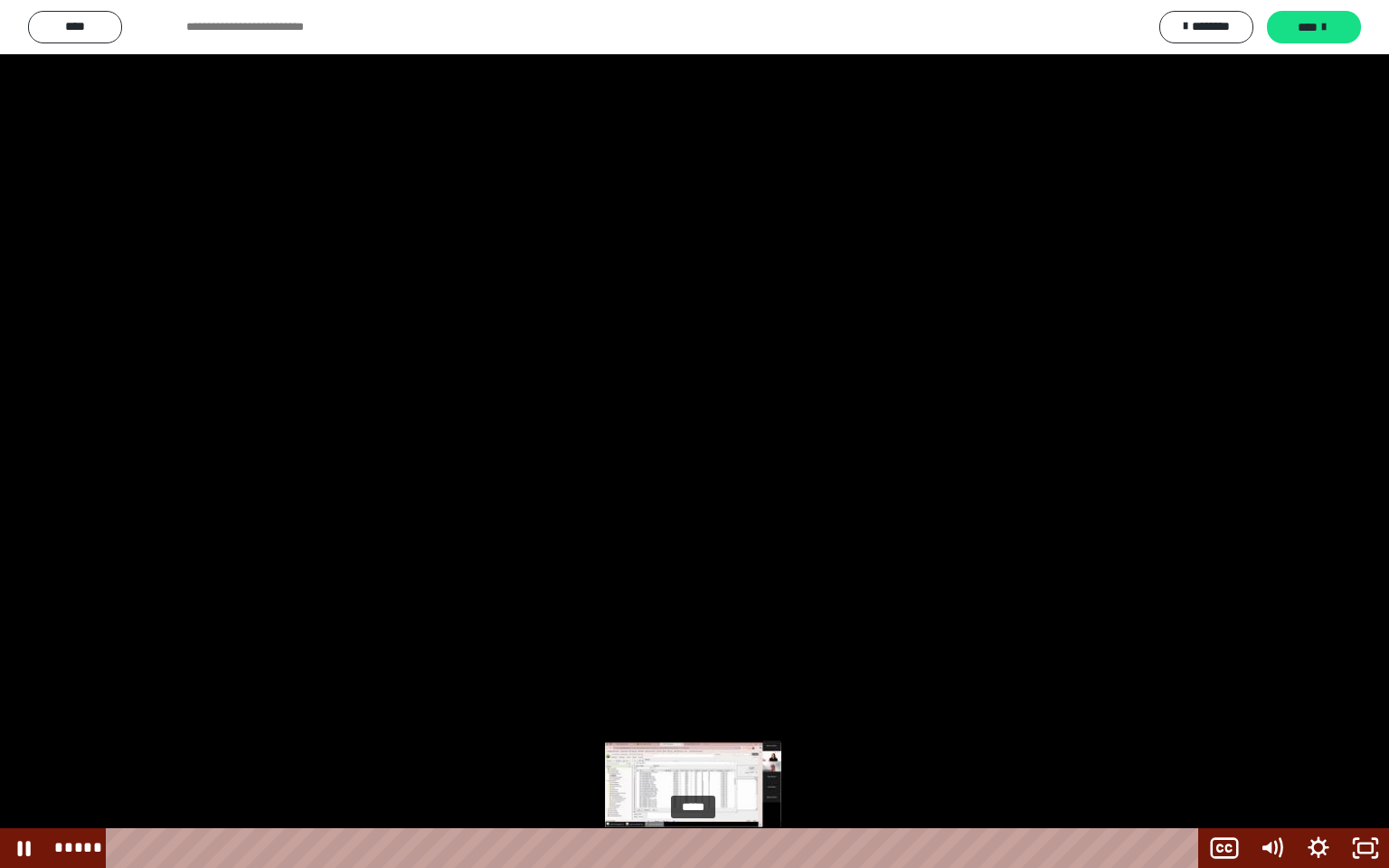 click on "*****" at bounding box center (656, 848) 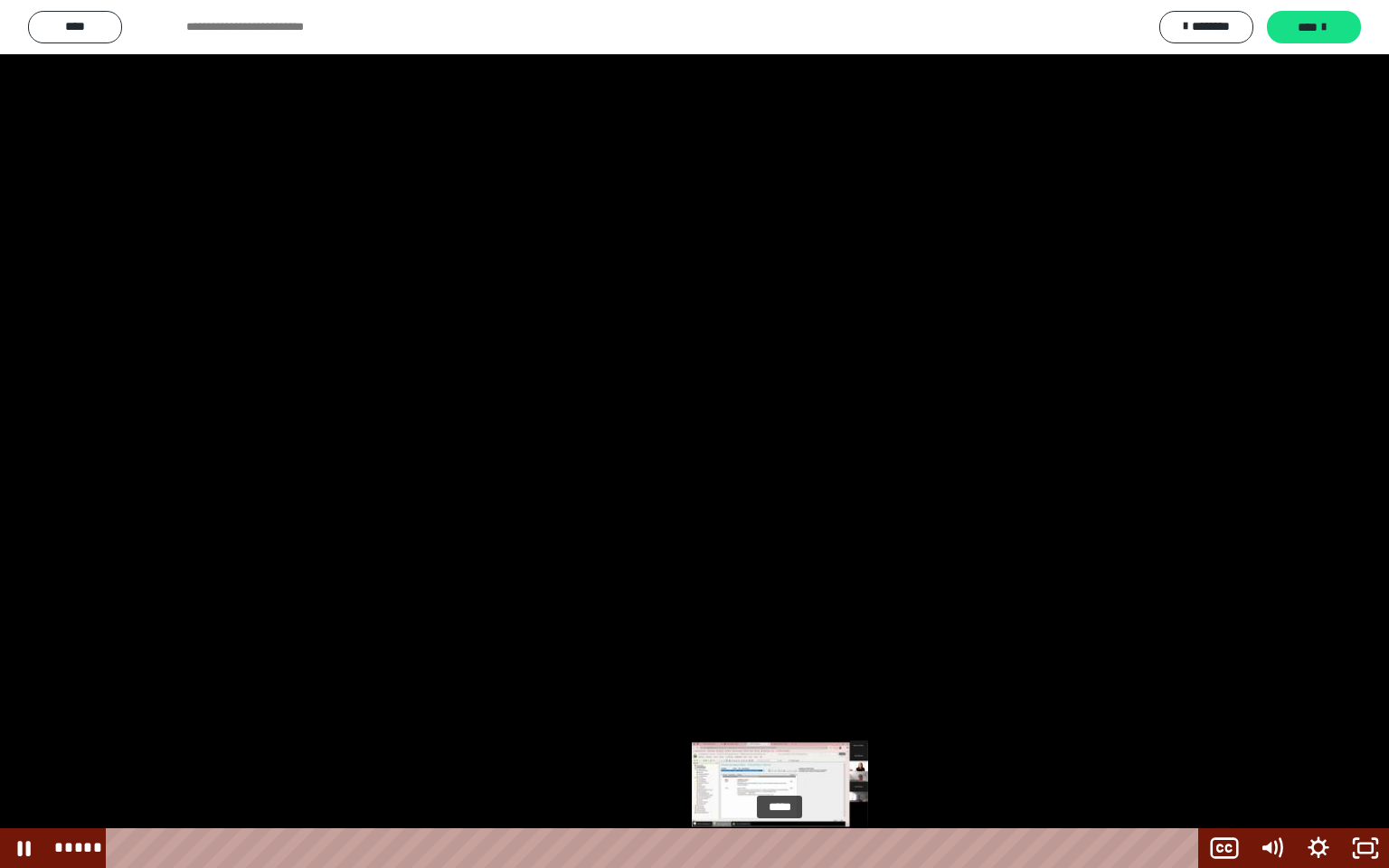 click on "*****" at bounding box center [656, 848] 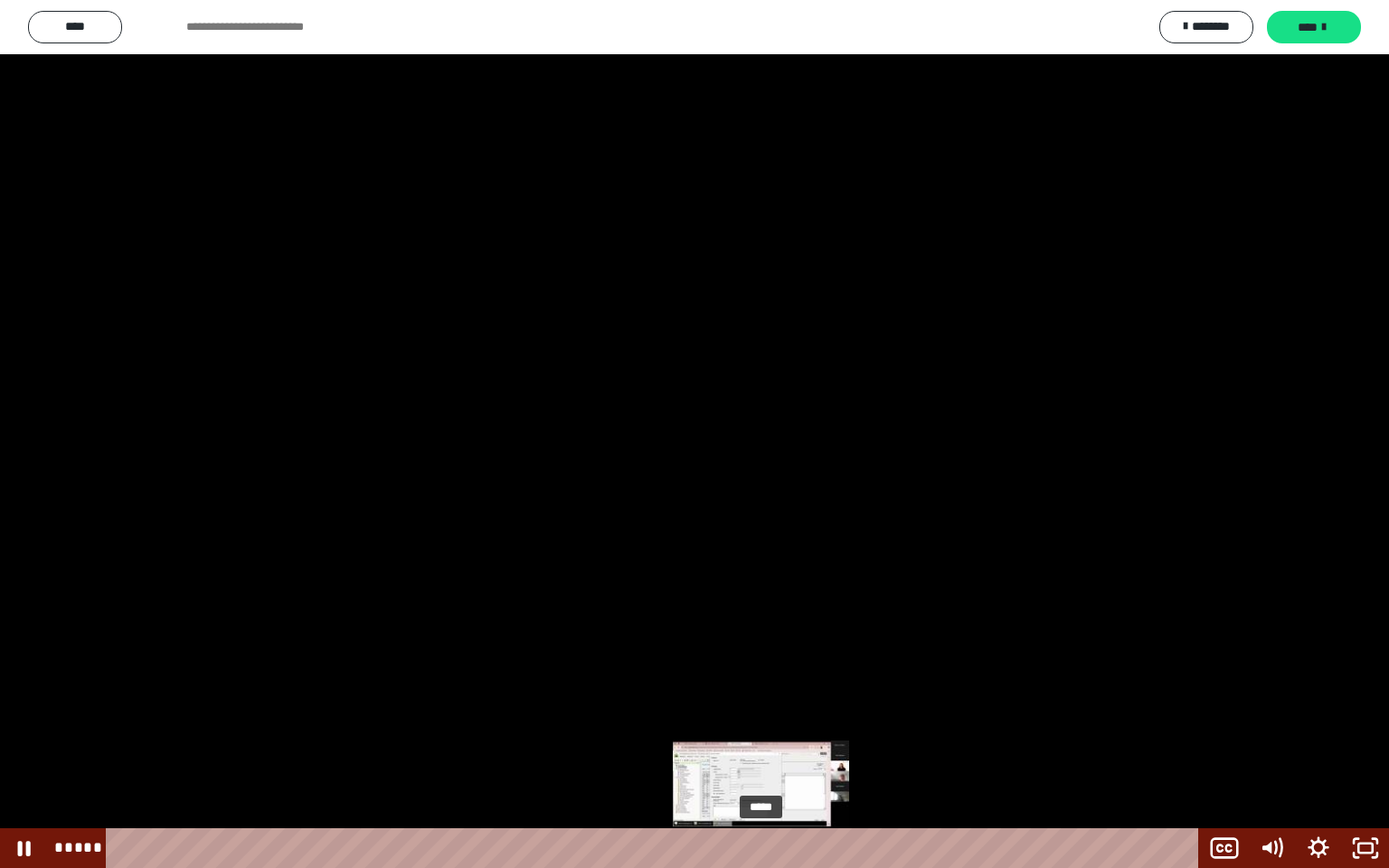 click on "*****" at bounding box center (656, 848) 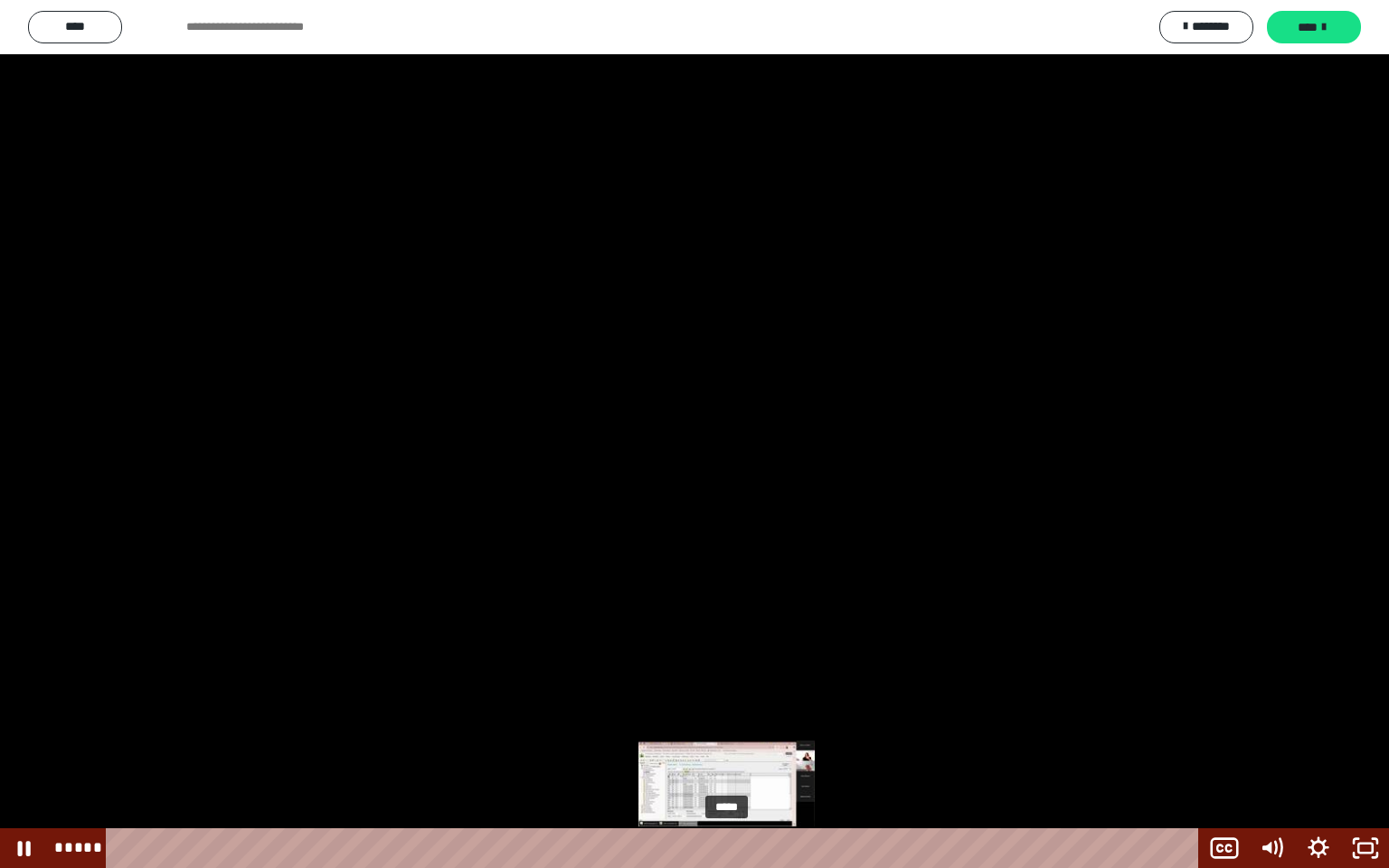 click on "*****" at bounding box center (656, 848) 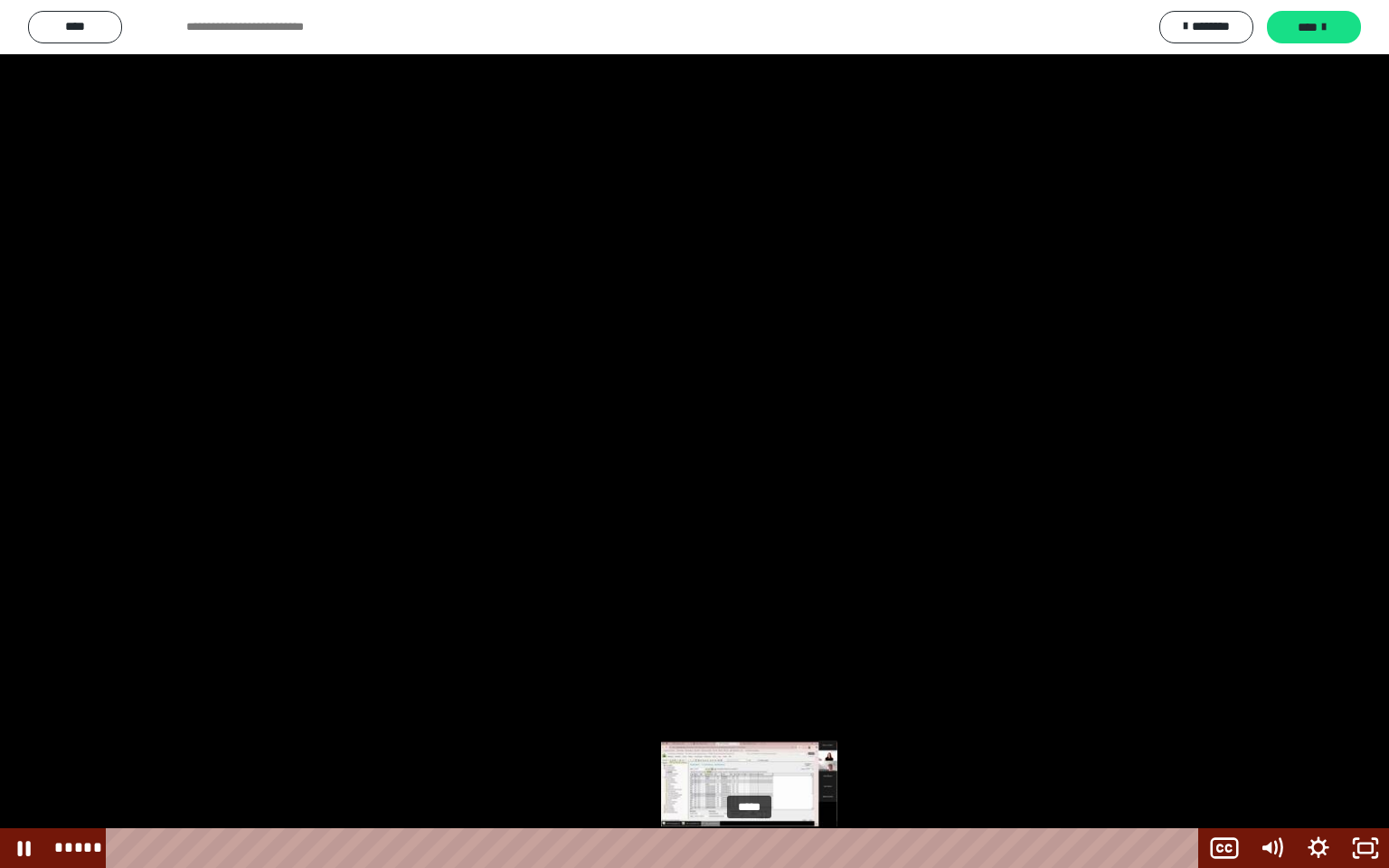 click on "*****" at bounding box center (656, 848) 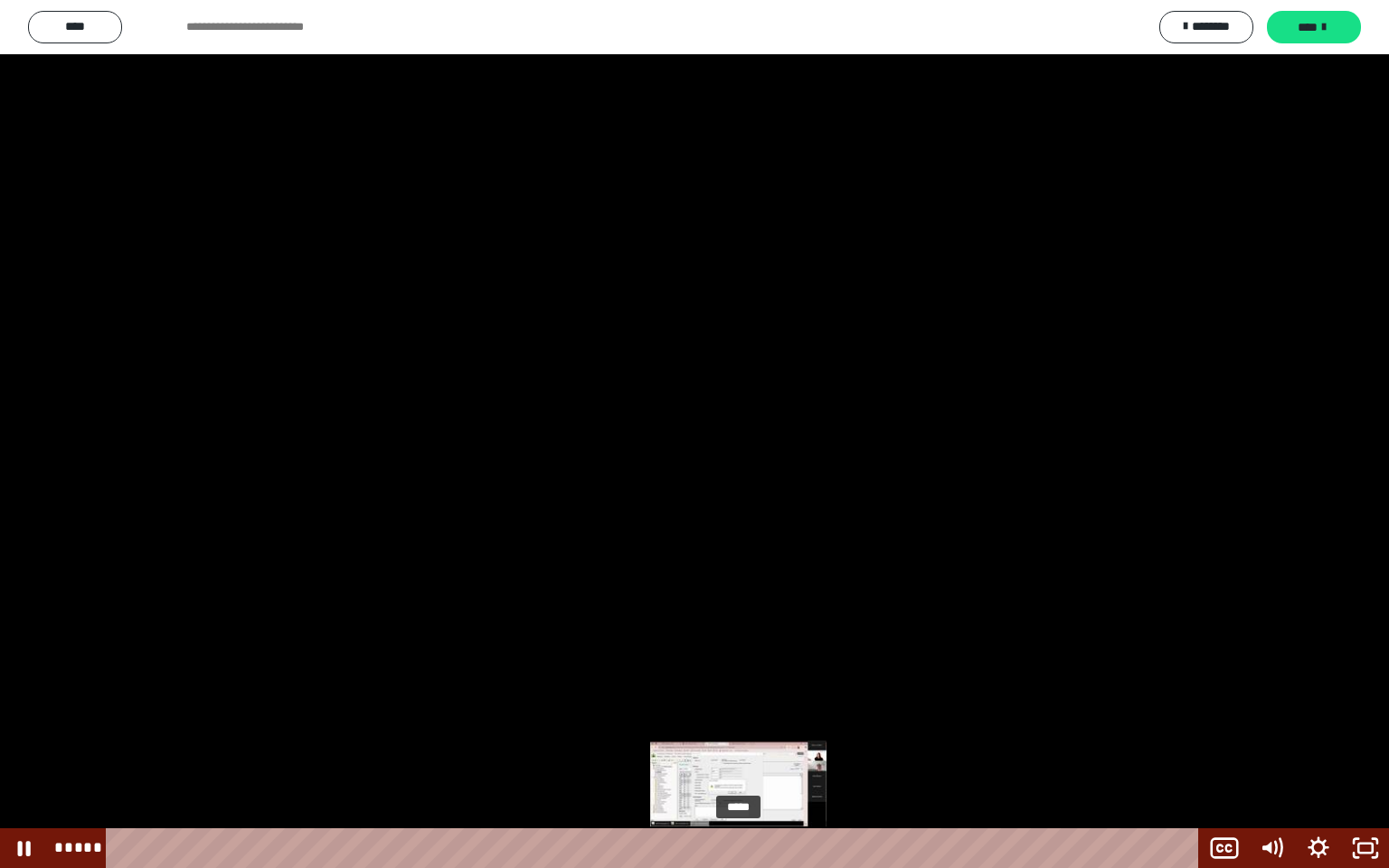 click on "*****" at bounding box center [656, 848] 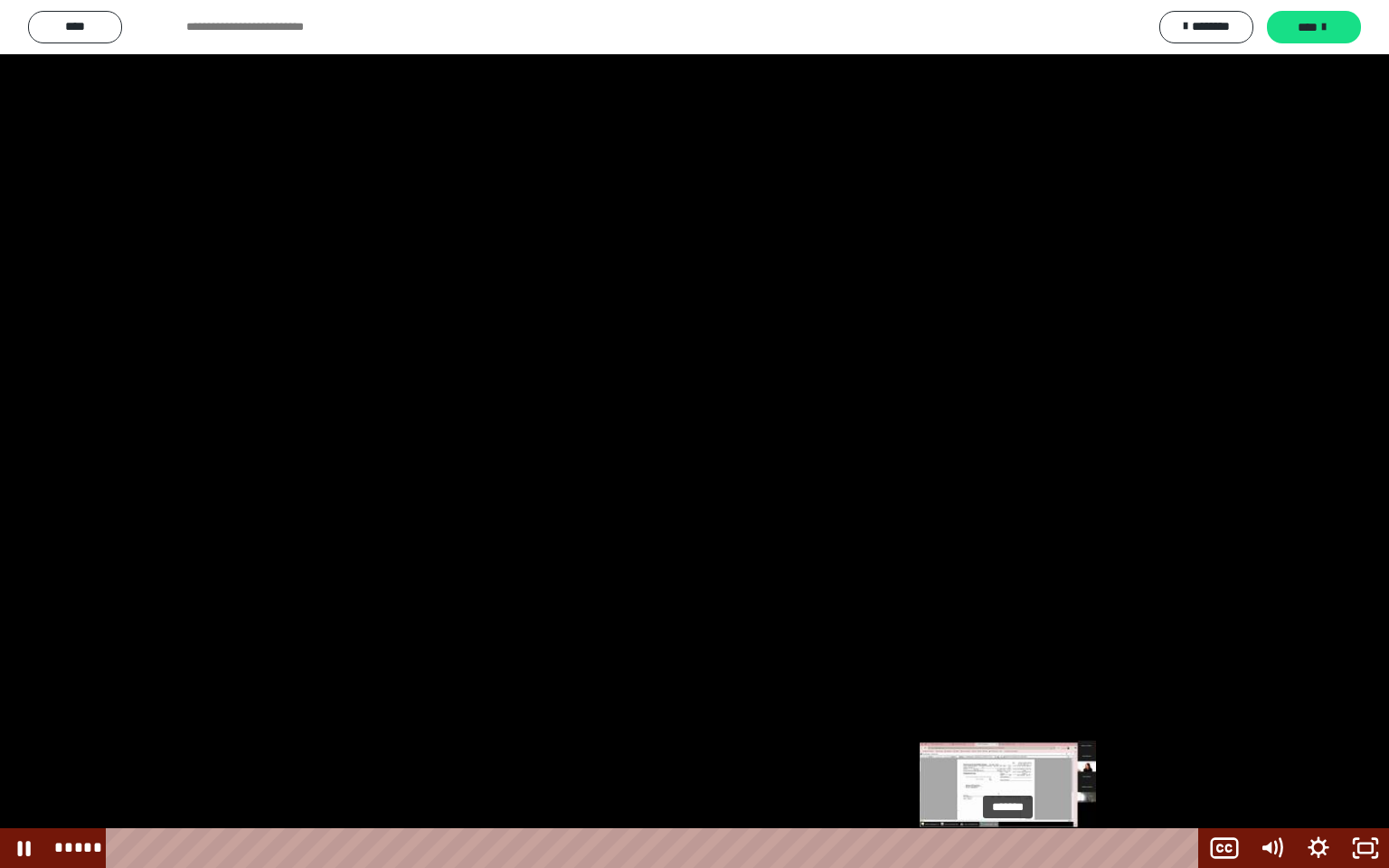 click on "*******" at bounding box center [656, 848] 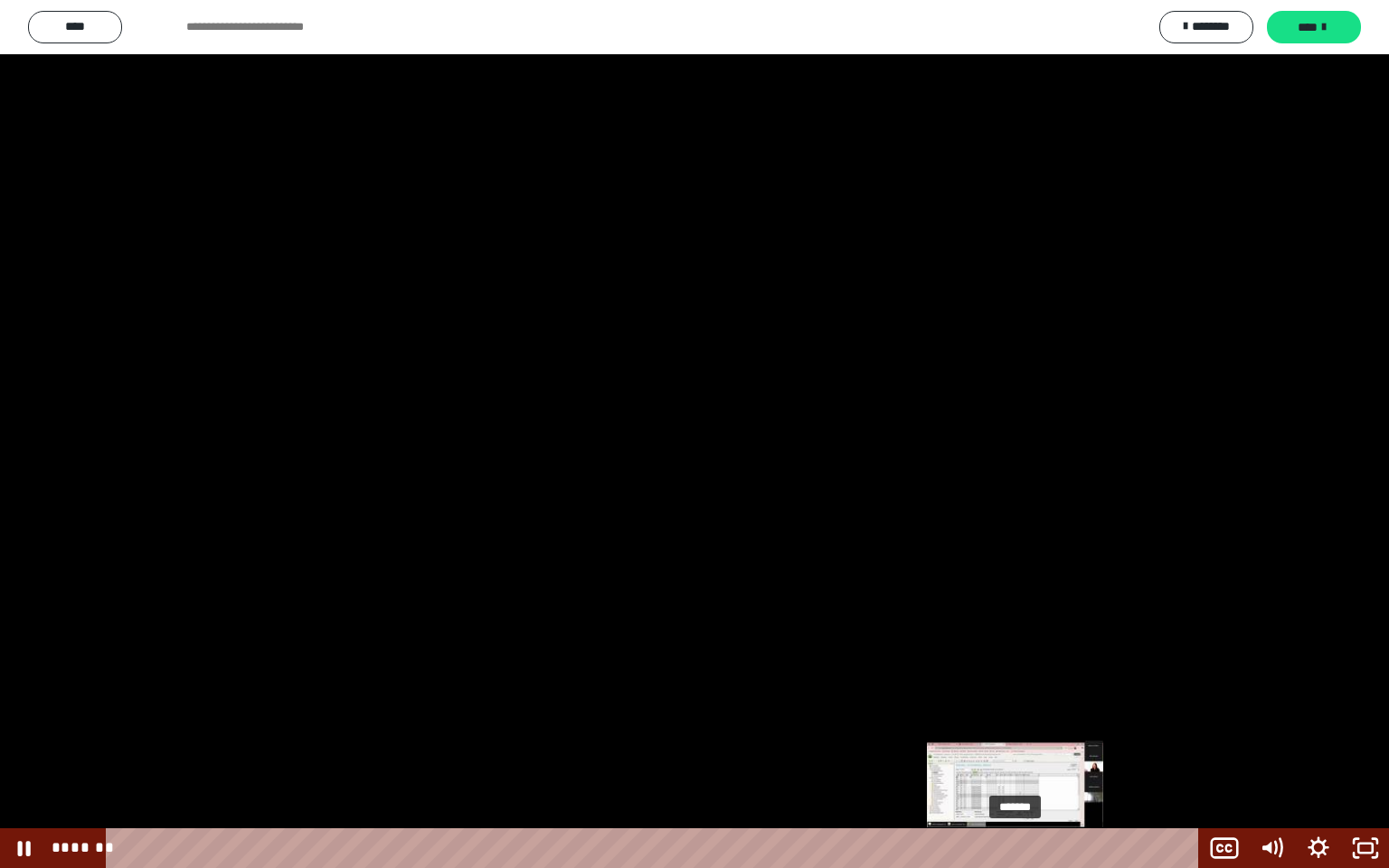 click on "*******" at bounding box center (656, 848) 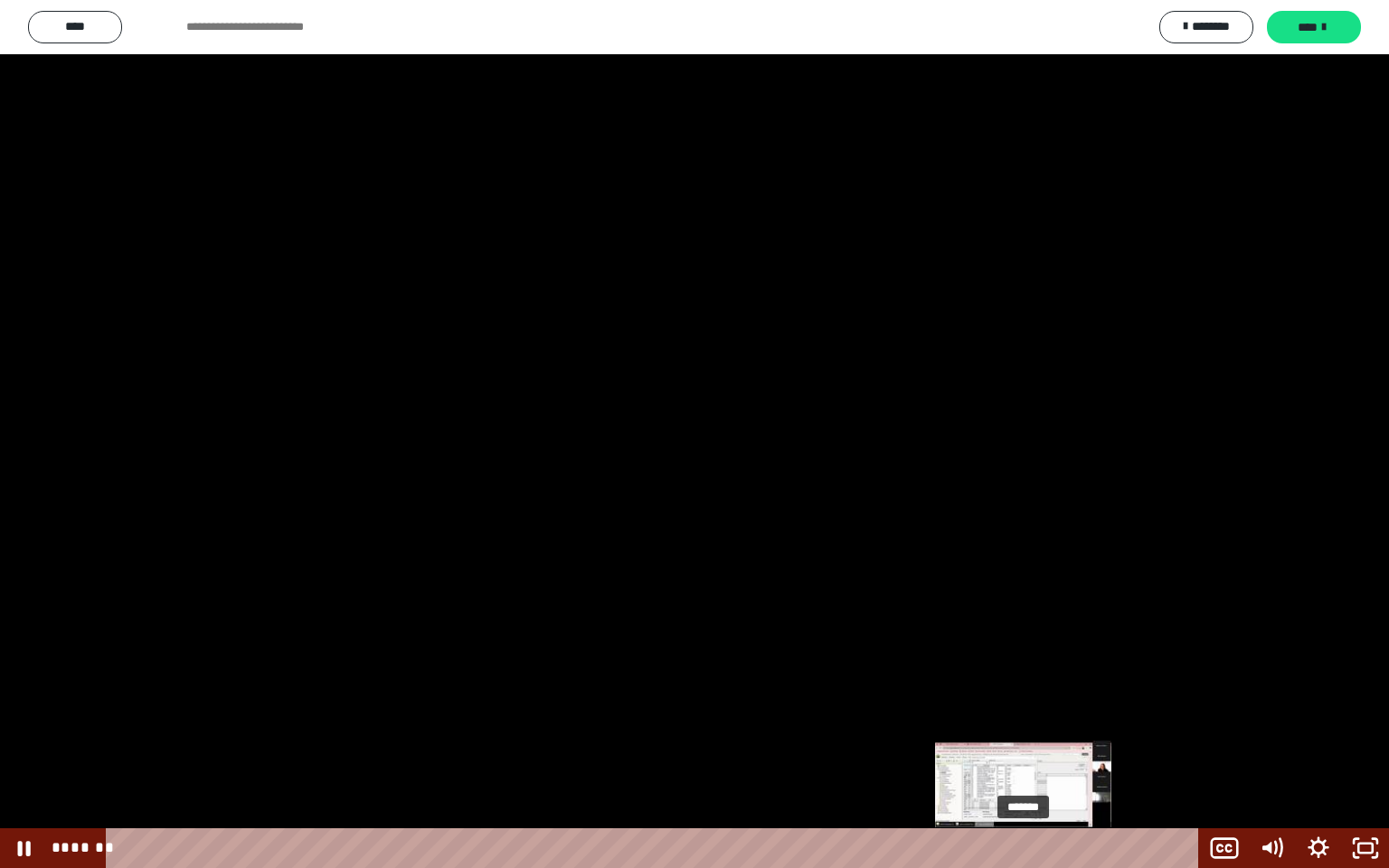 click on "*******" at bounding box center [656, 848] 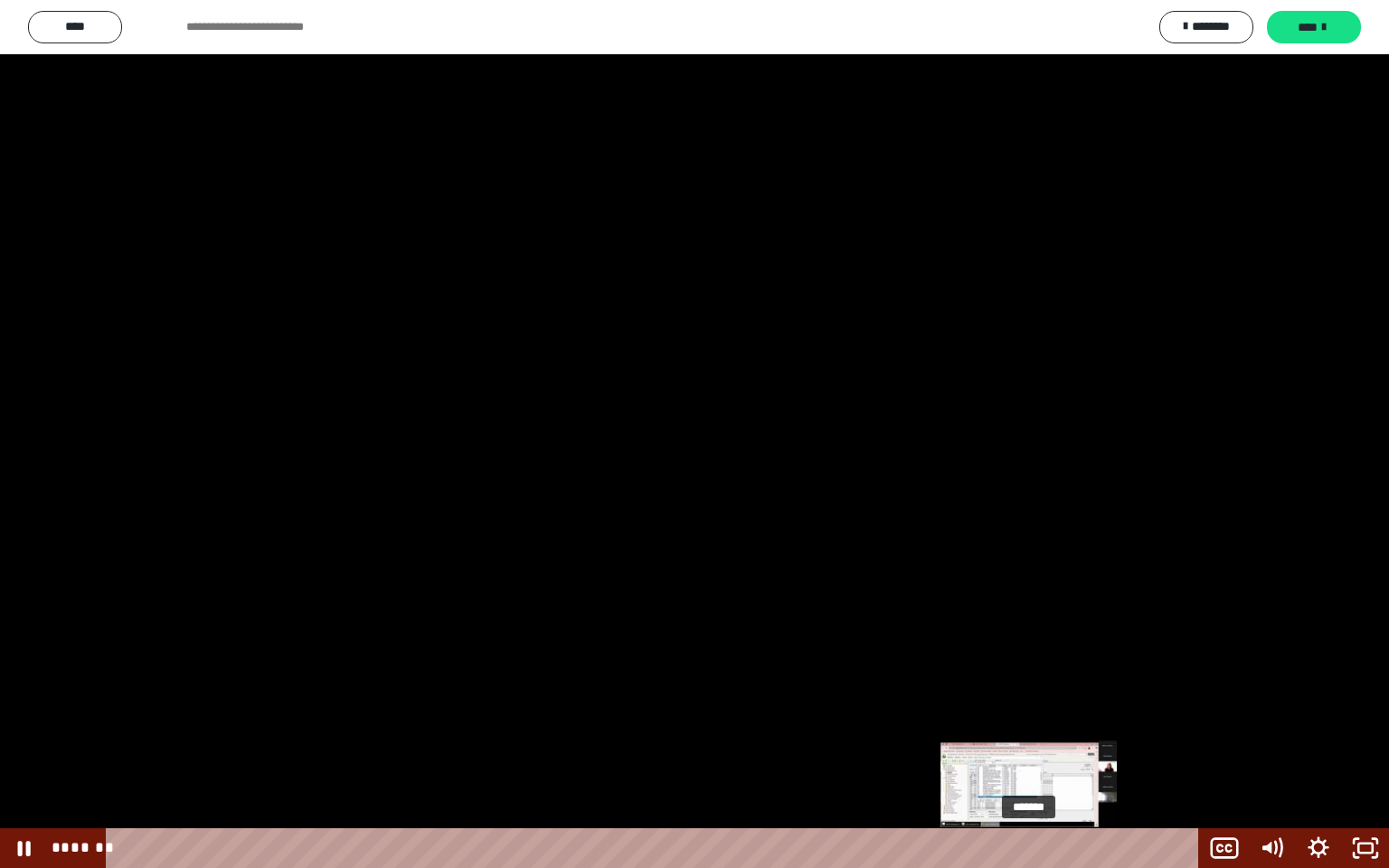 click on "*******" at bounding box center [656, 848] 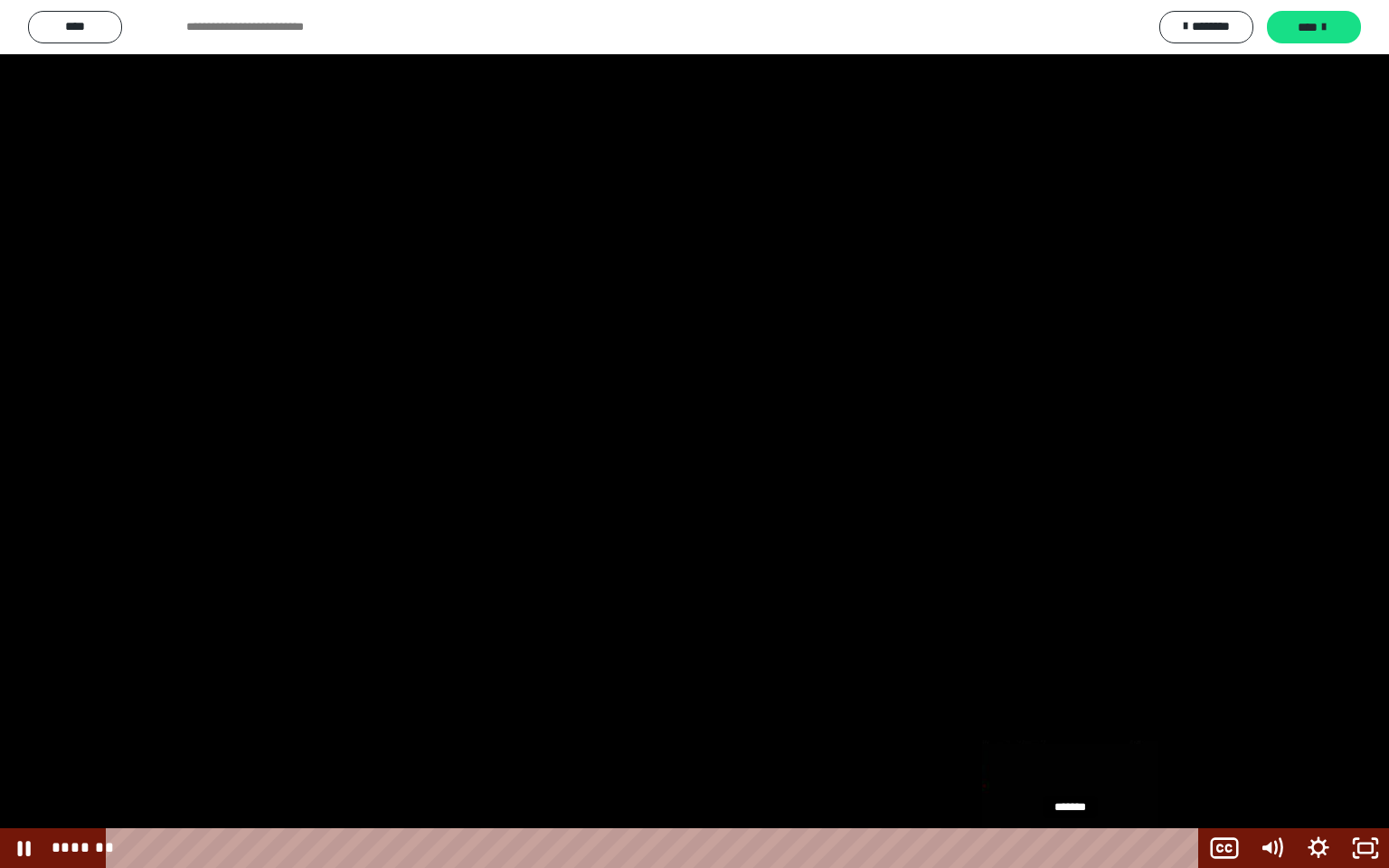 click on "*******" at bounding box center (656, 848) 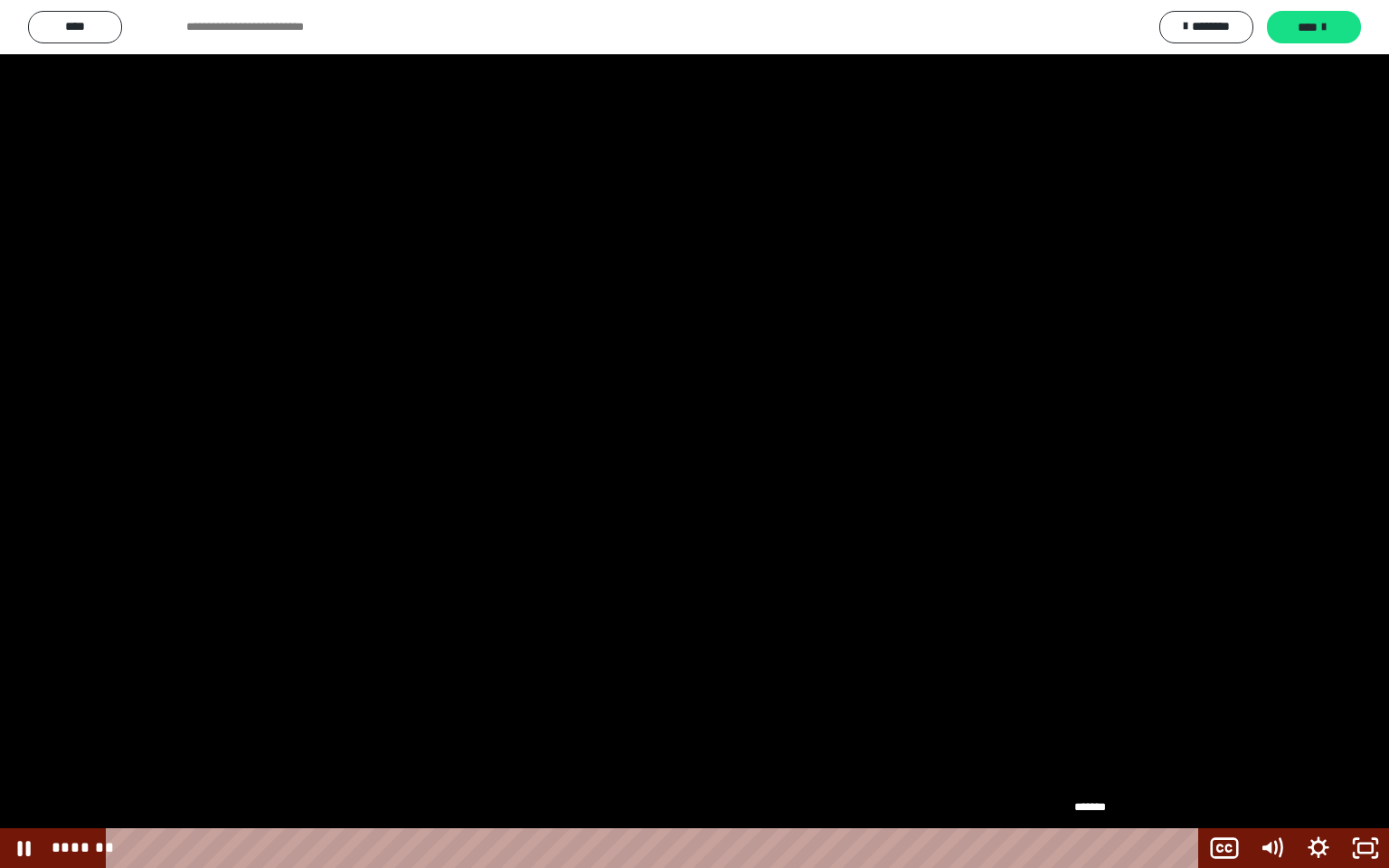 click on "*******" at bounding box center [656, 848] 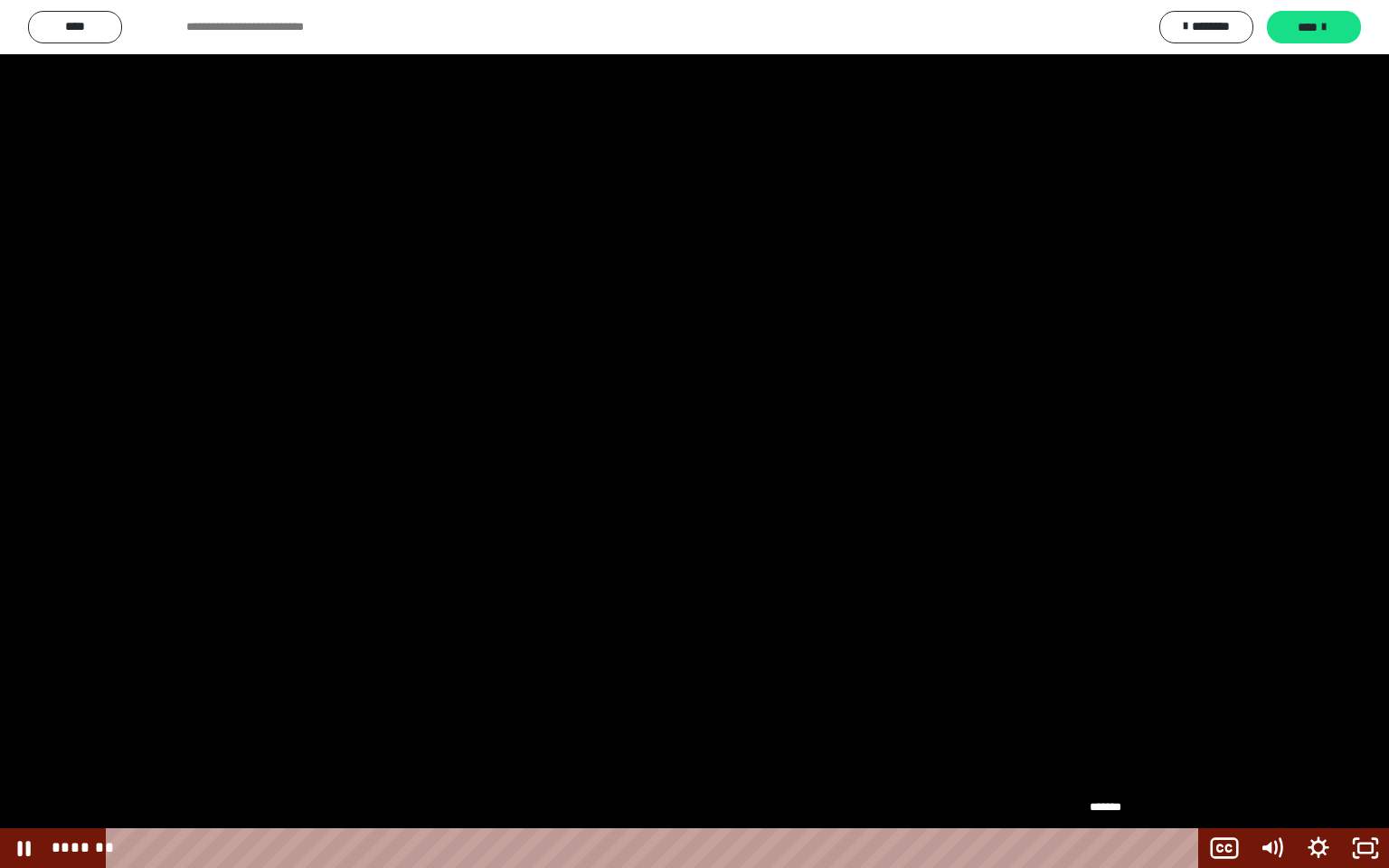 click on "*******" at bounding box center [656, 848] 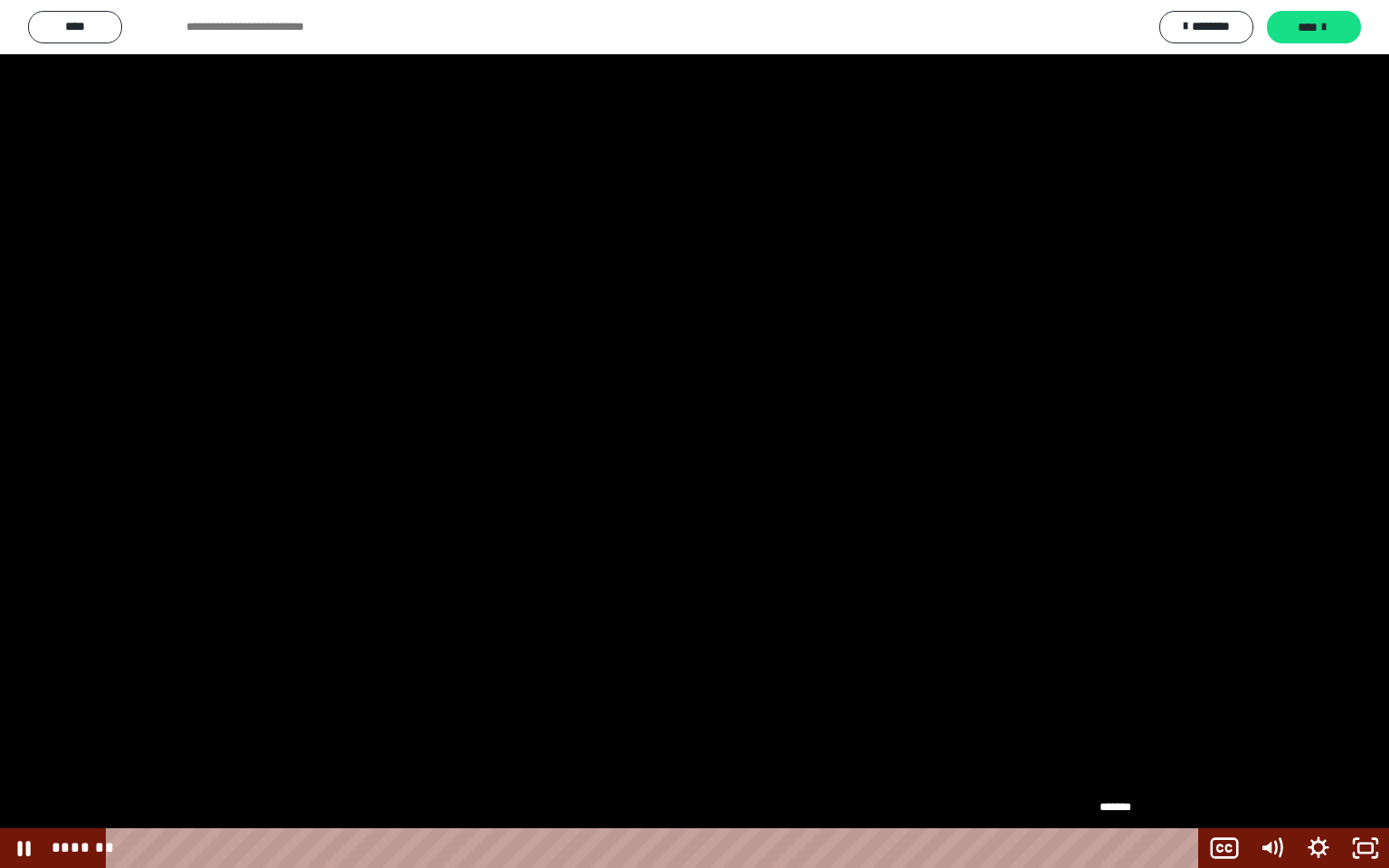 click on "*******" at bounding box center [656, 848] 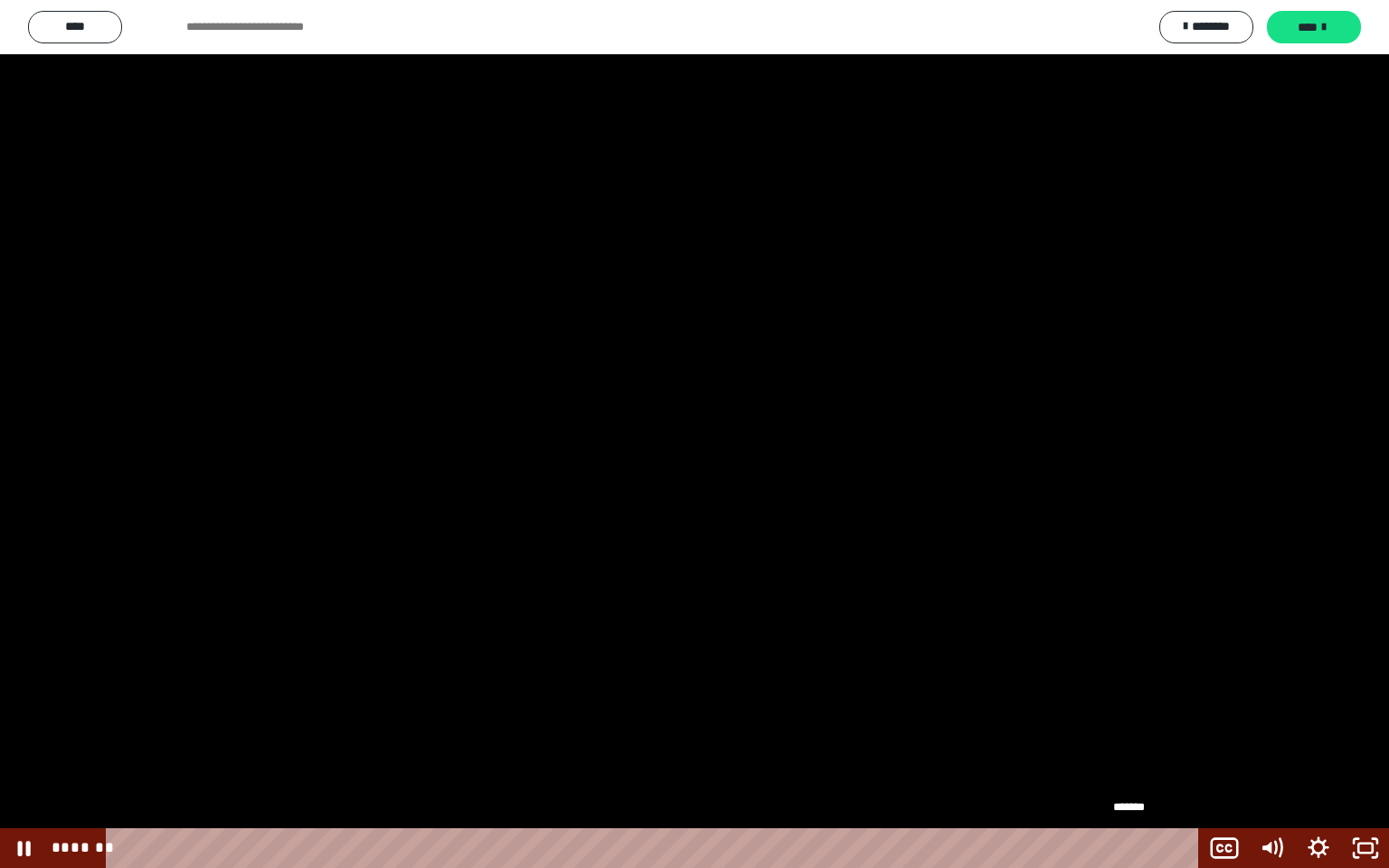 click on "*******" at bounding box center [656, 848] 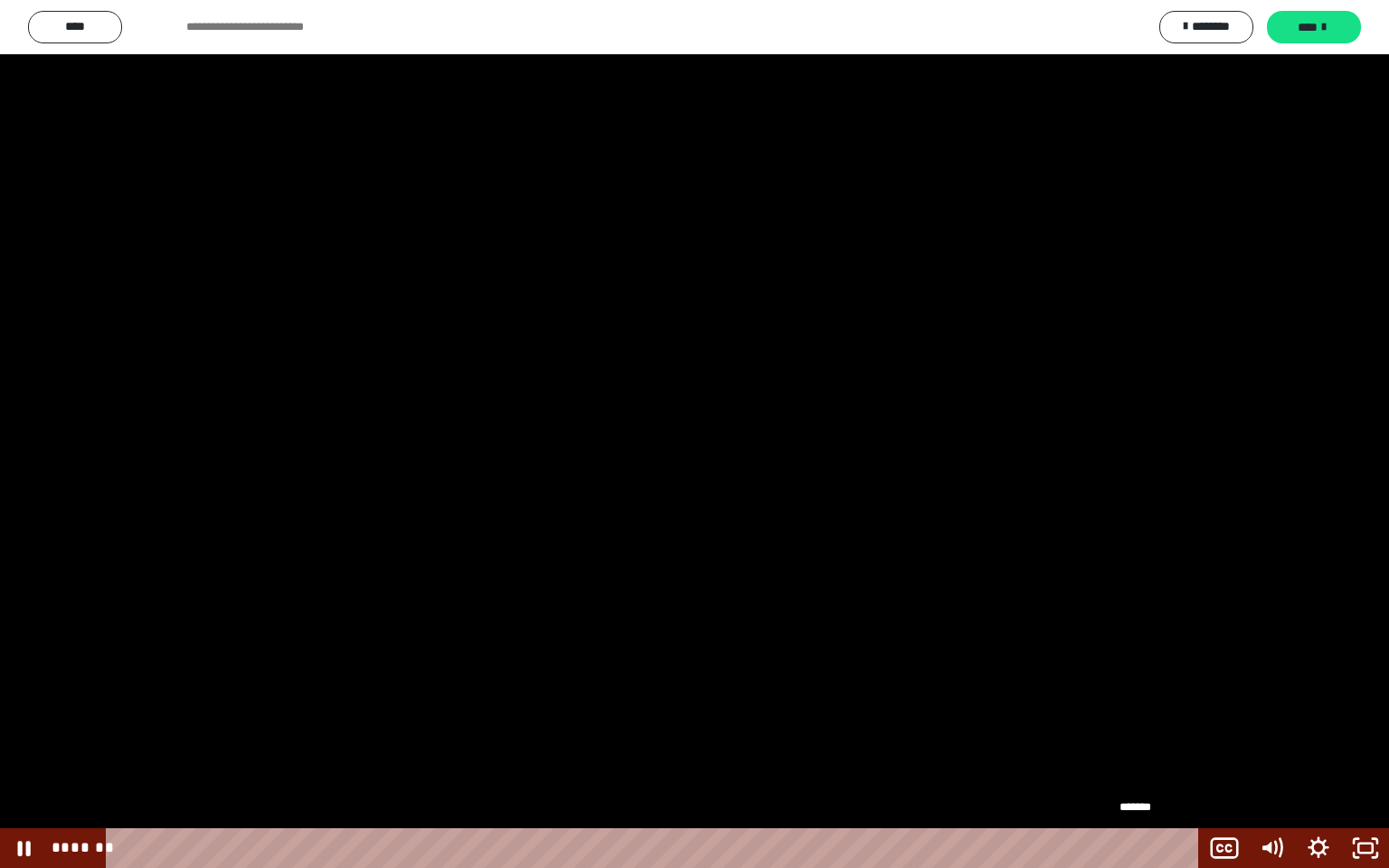 click on "*******" at bounding box center [656, 848] 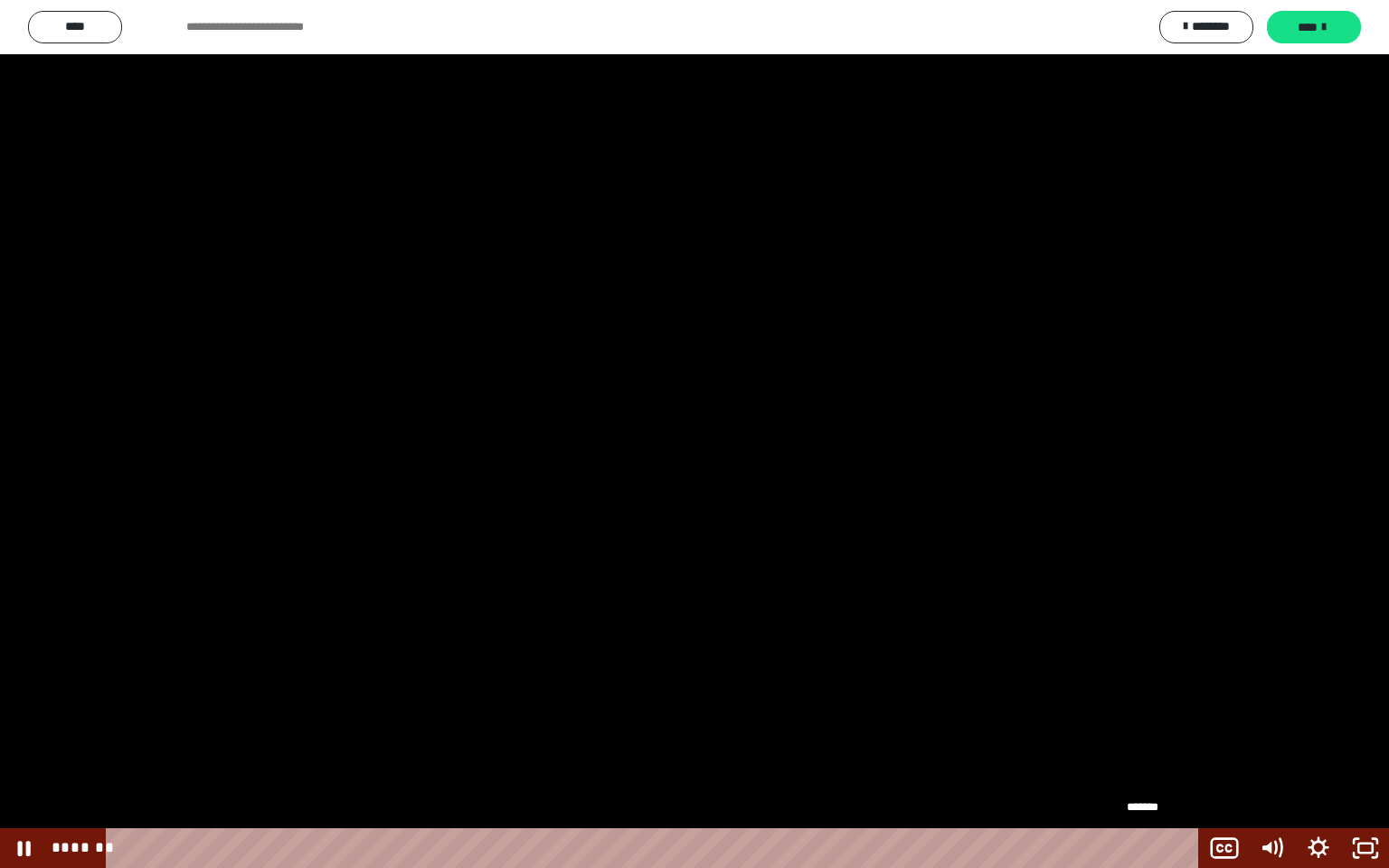 click on "*******" at bounding box center (656, 848) 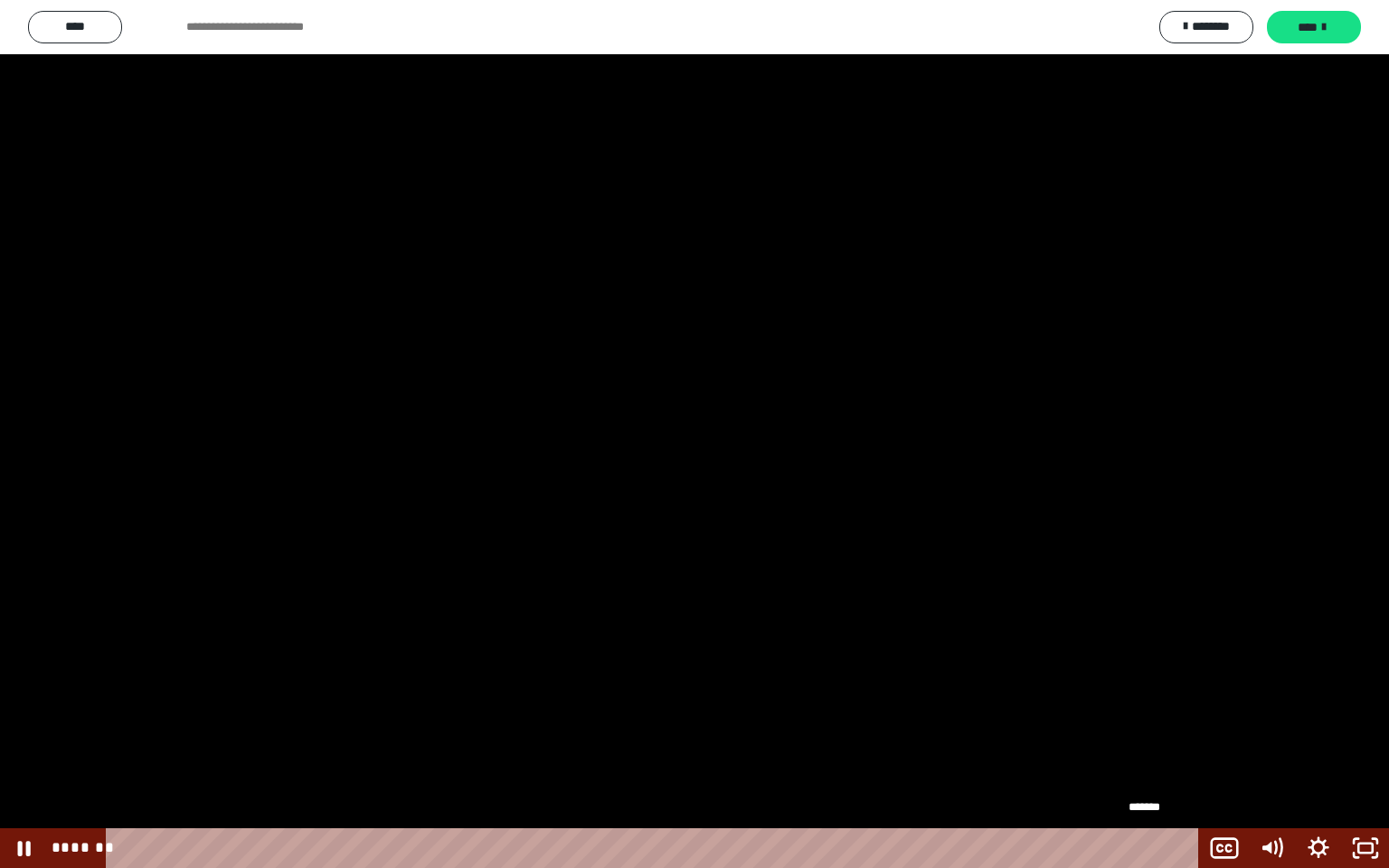 click at bounding box center (1142, 848) 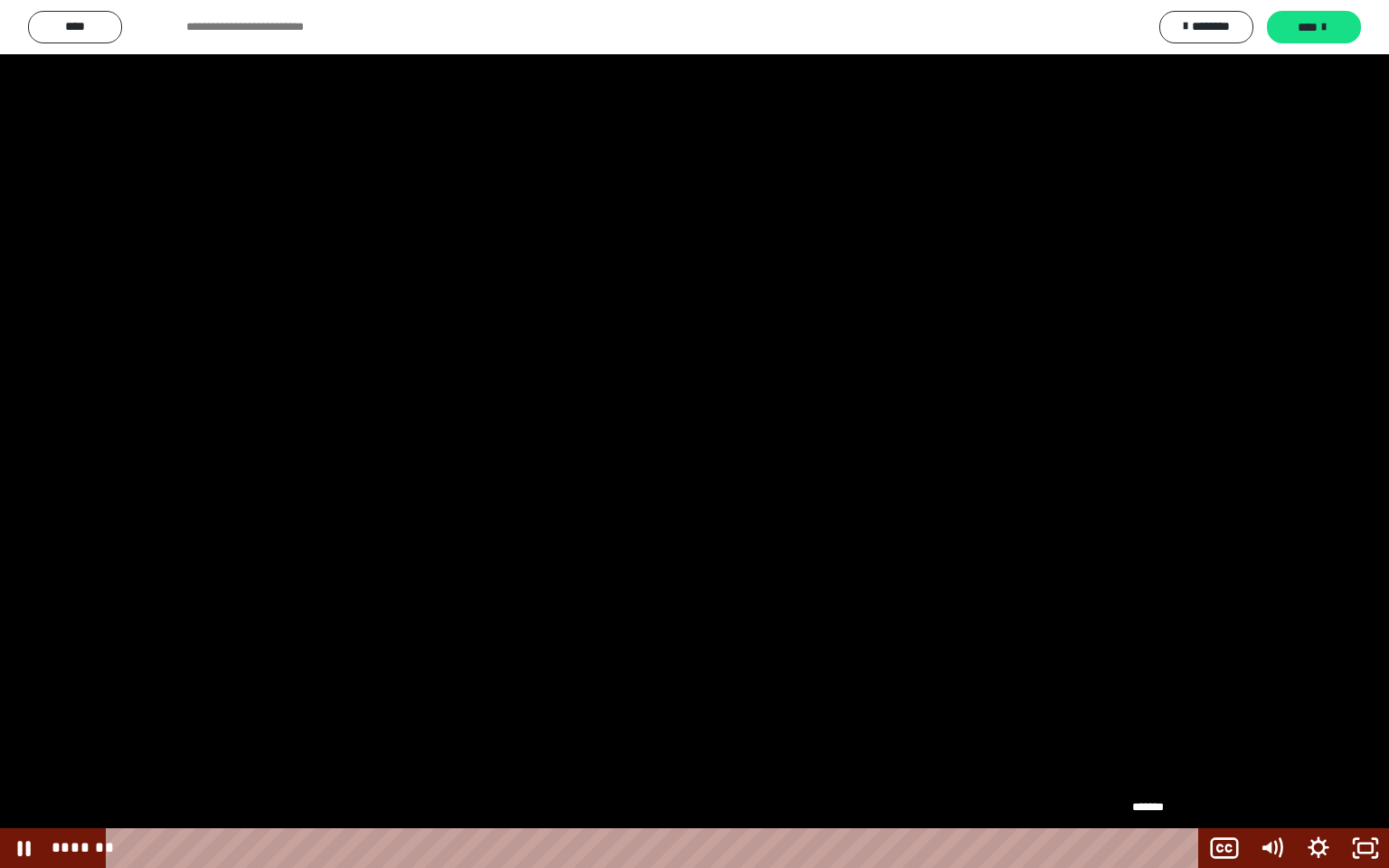 click on "*******" at bounding box center [656, 848] 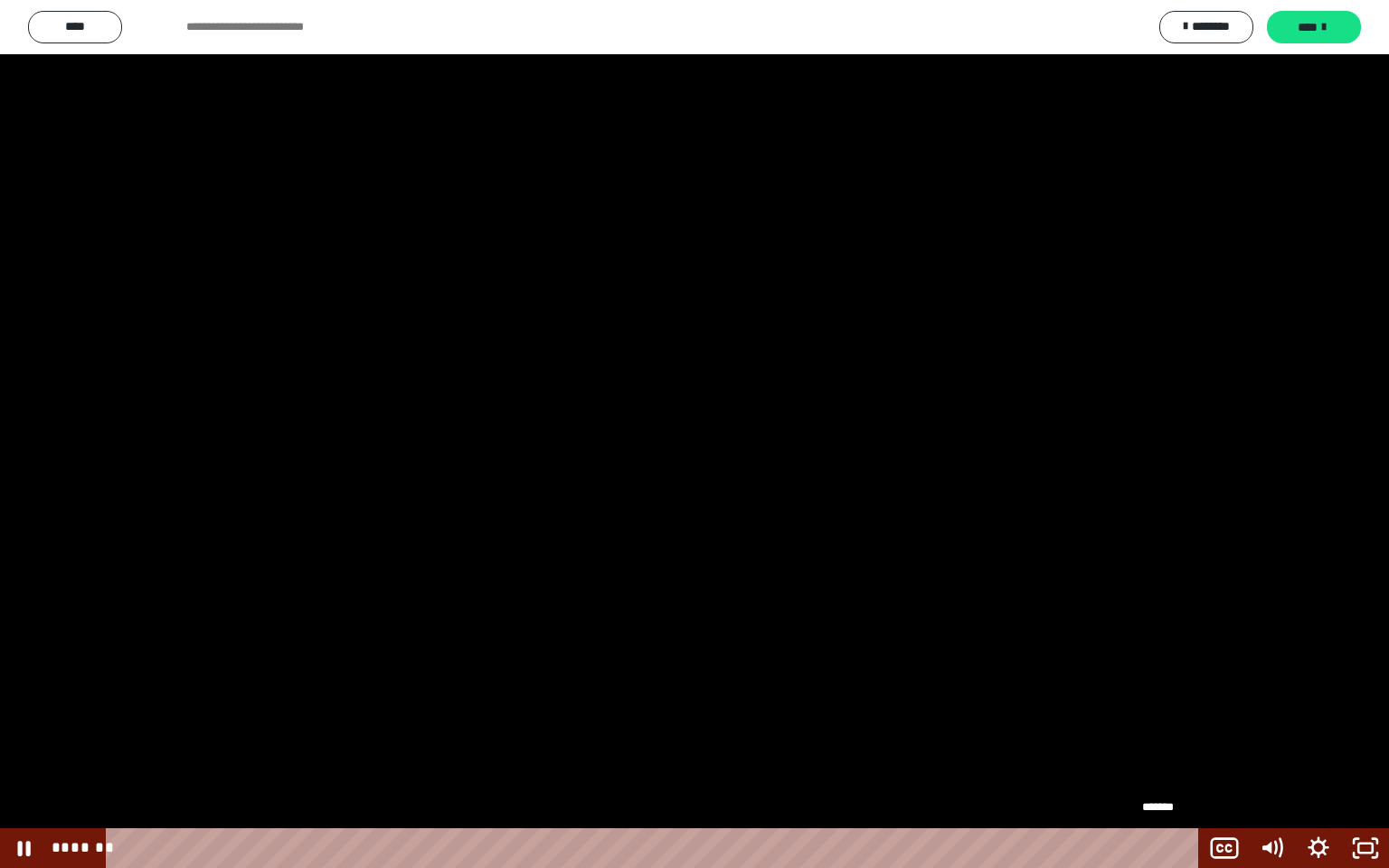 click on "*******" at bounding box center [656, 848] 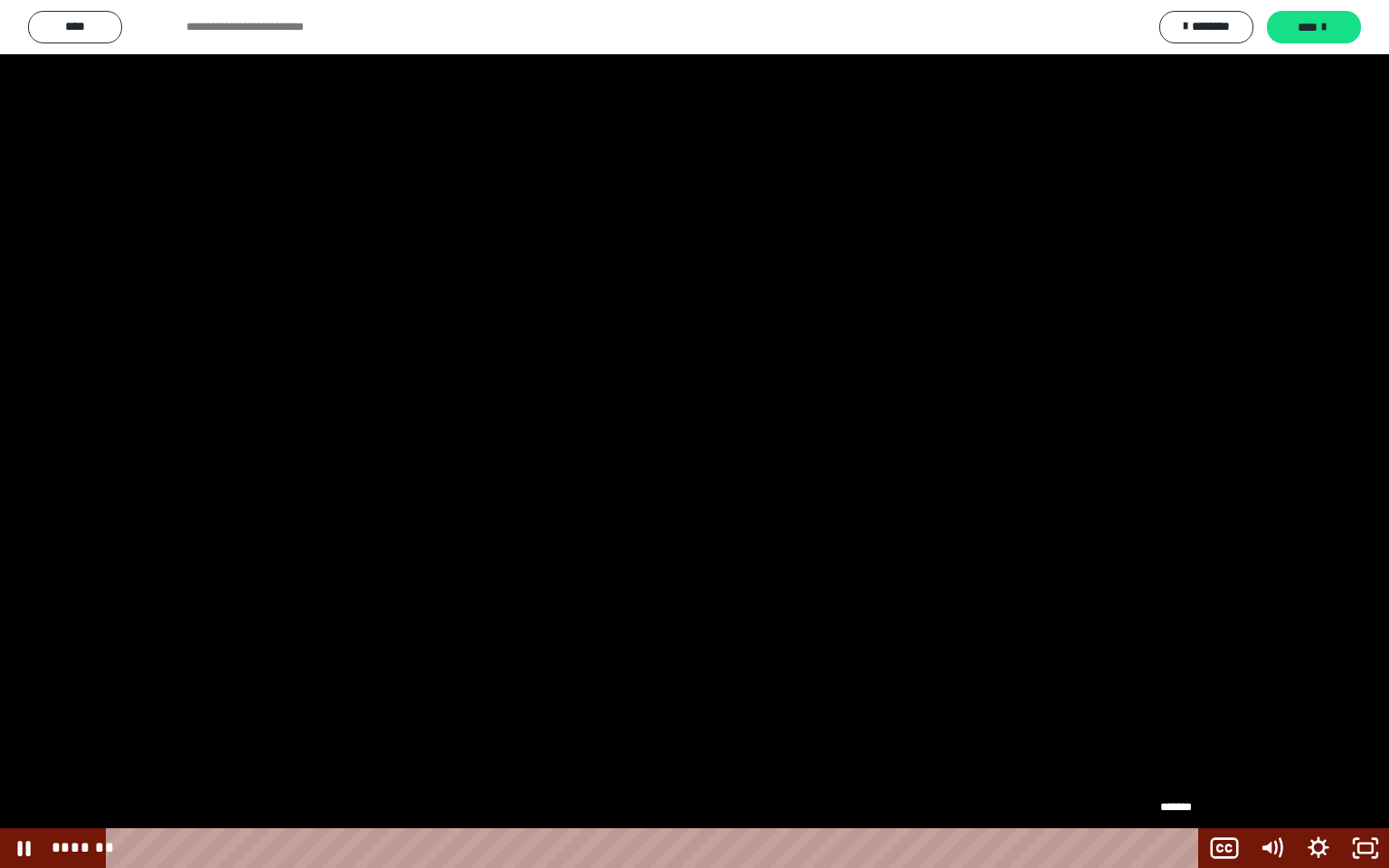 click on "*******" at bounding box center (656, 848) 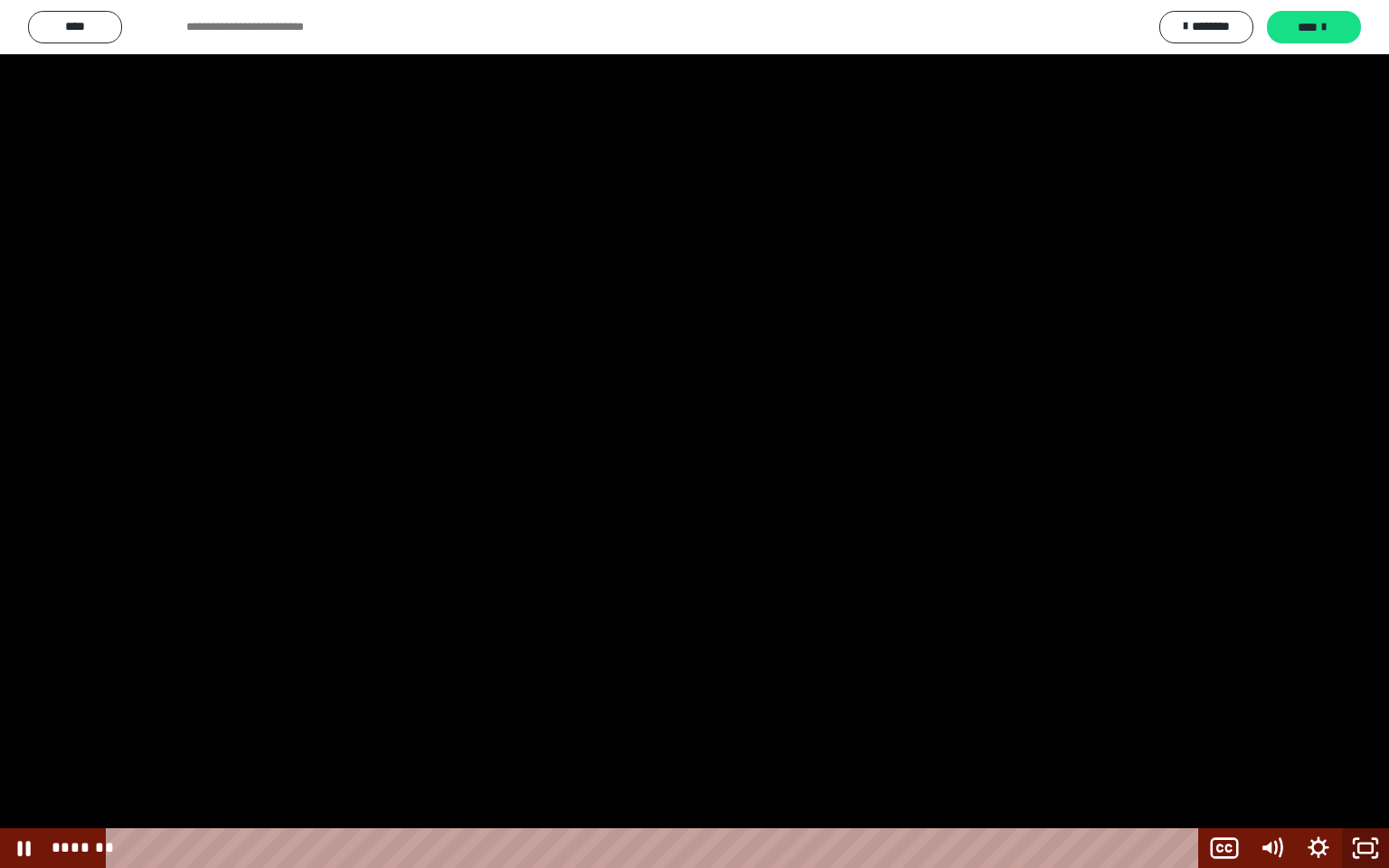 click 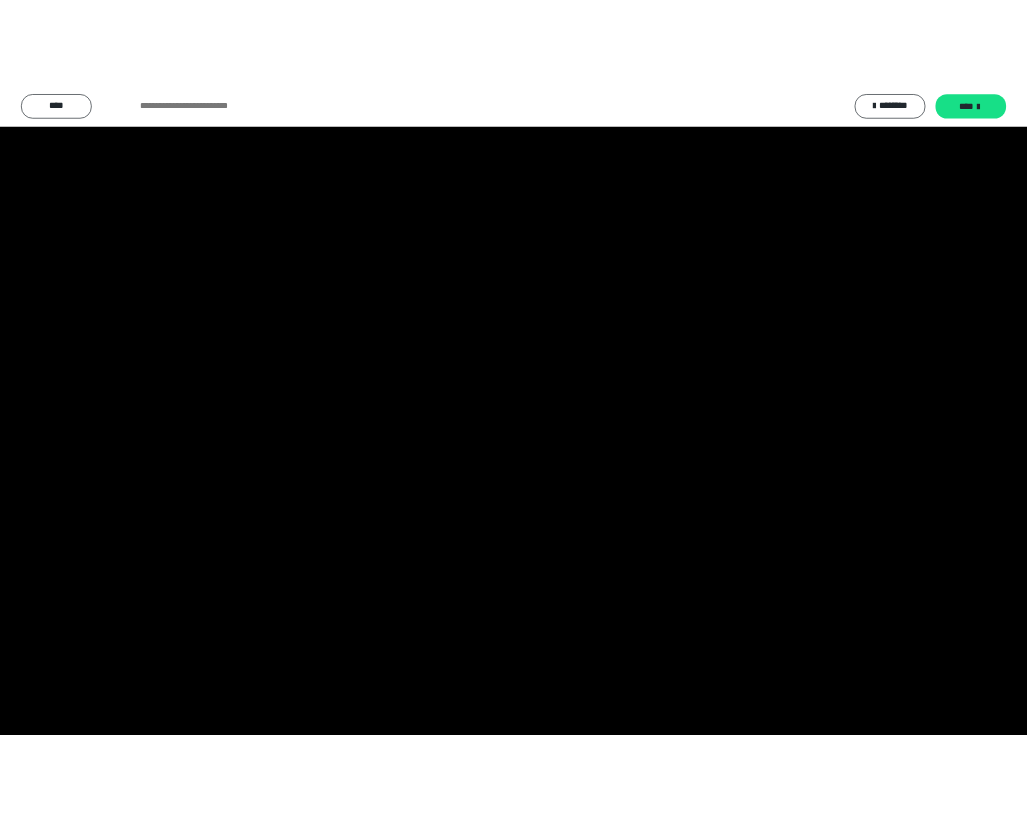 scroll, scrollTop: 2508, scrollLeft: 0, axis: vertical 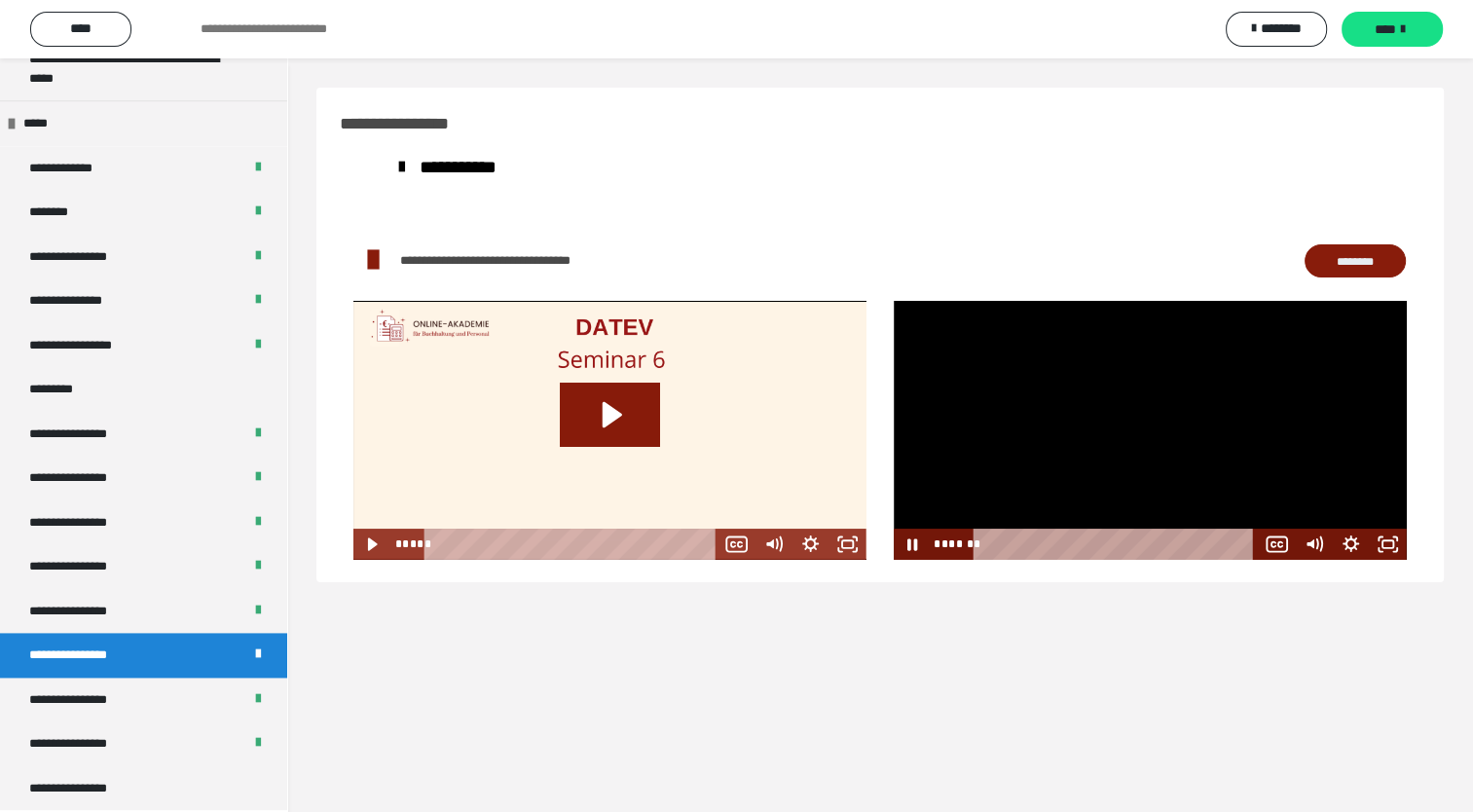 click at bounding box center [1150, 429] 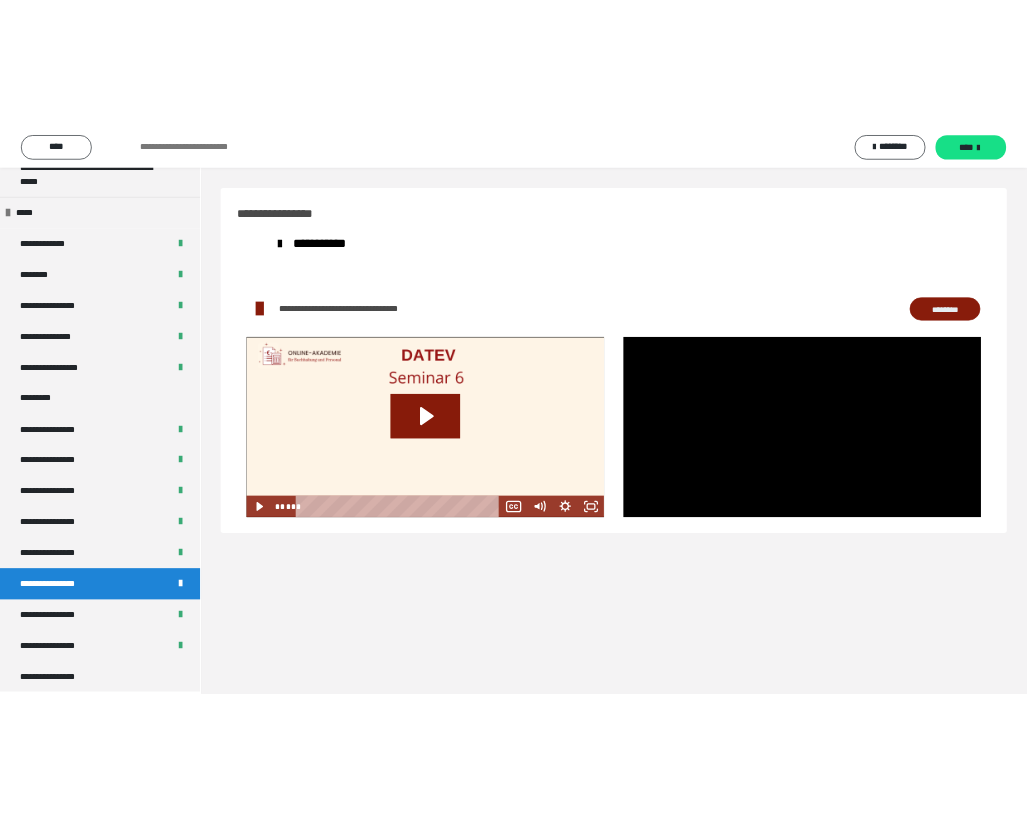 scroll, scrollTop: 2509, scrollLeft: 0, axis: vertical 